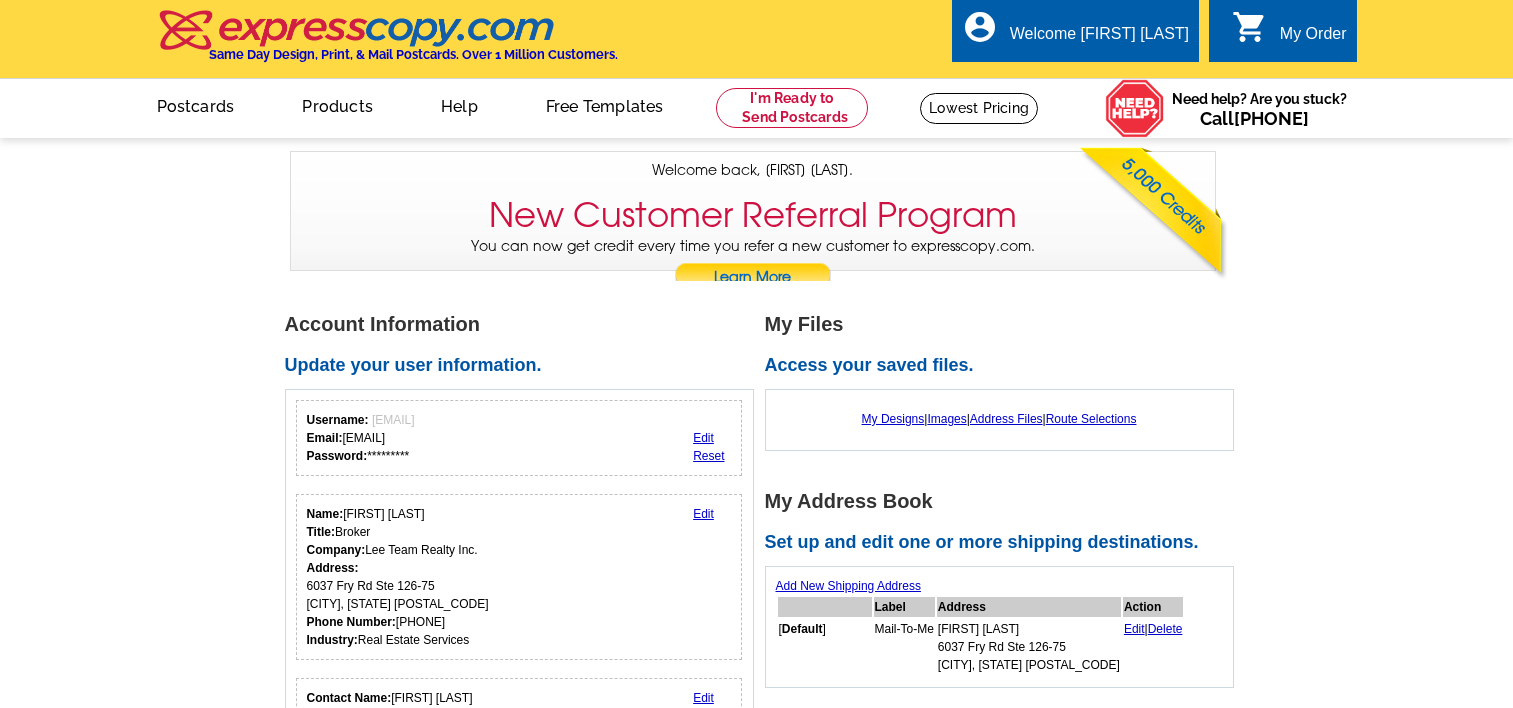 scroll, scrollTop: 0, scrollLeft: 0, axis: both 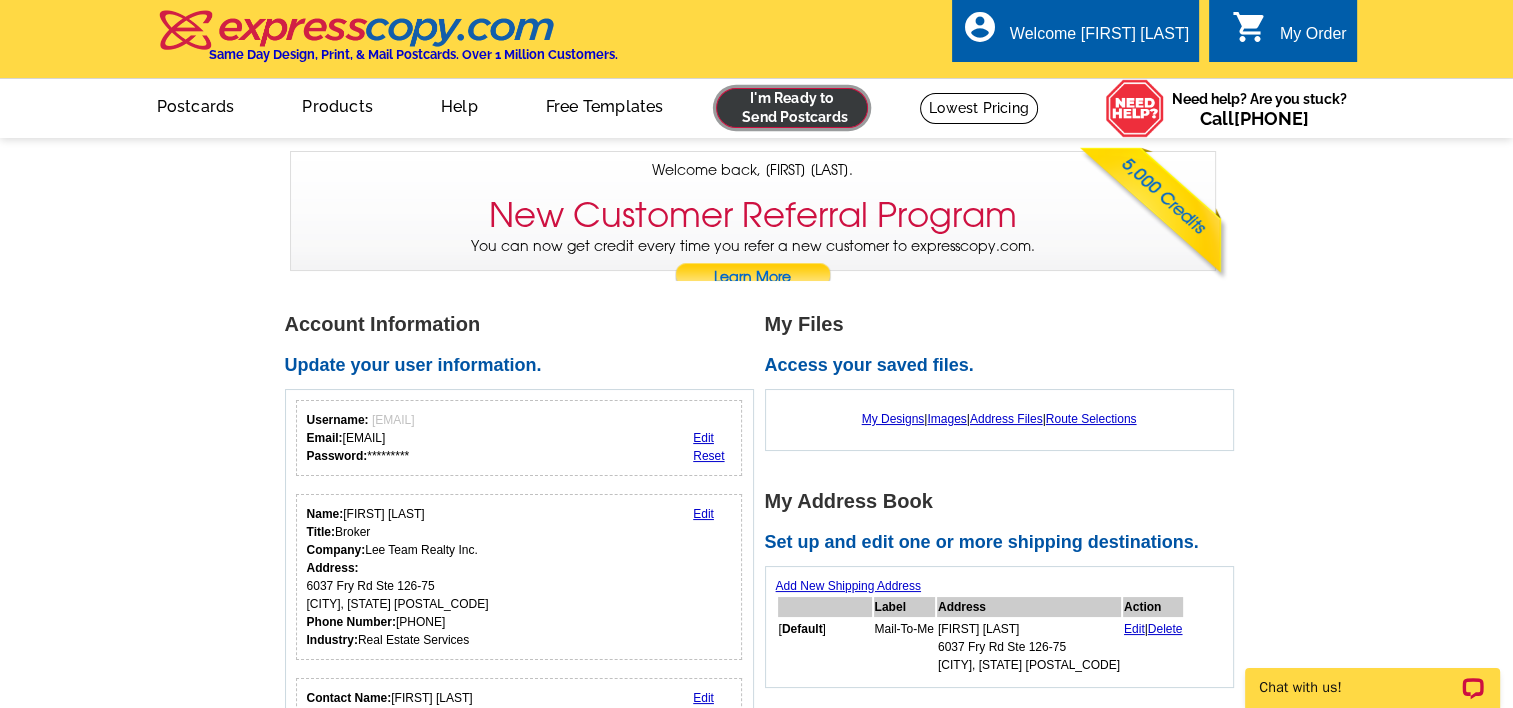 click at bounding box center [792, 108] 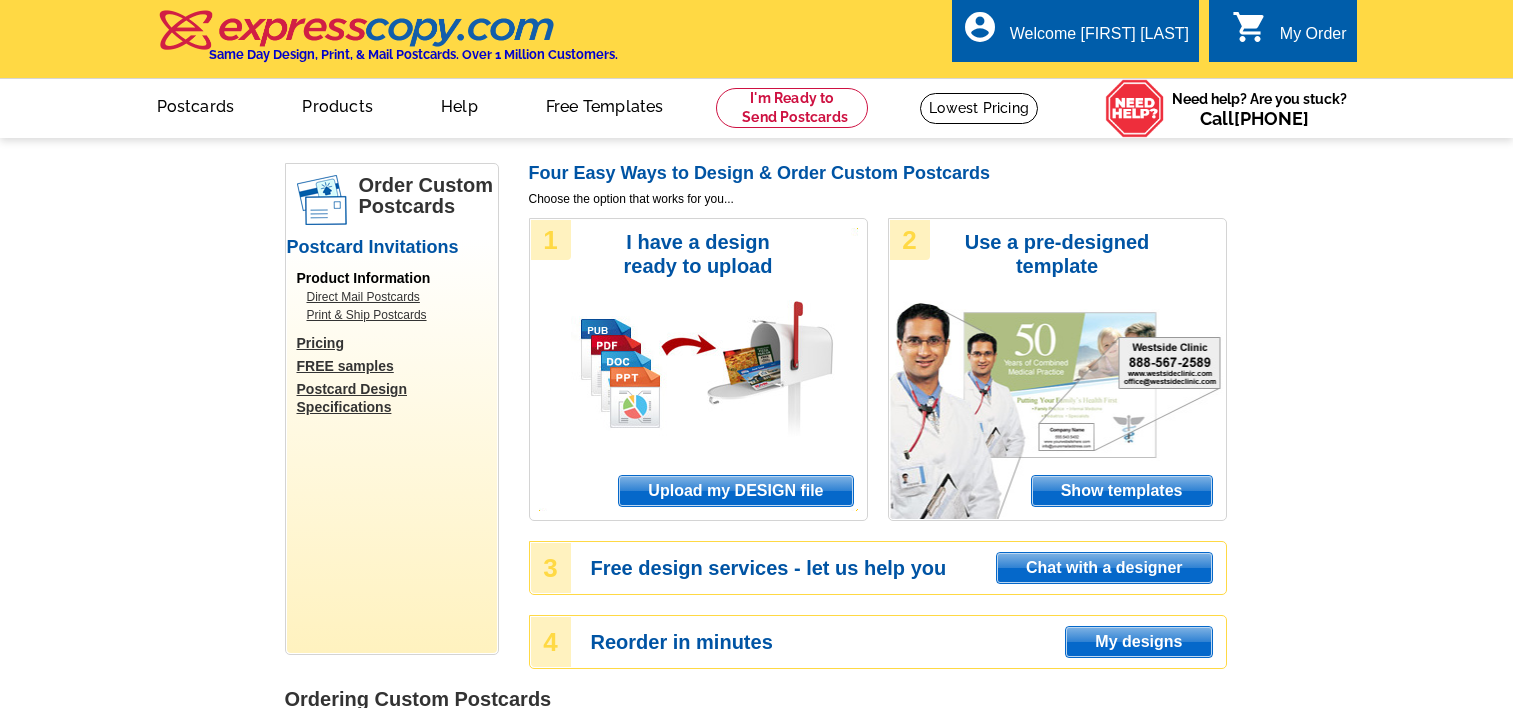 scroll, scrollTop: 0, scrollLeft: 0, axis: both 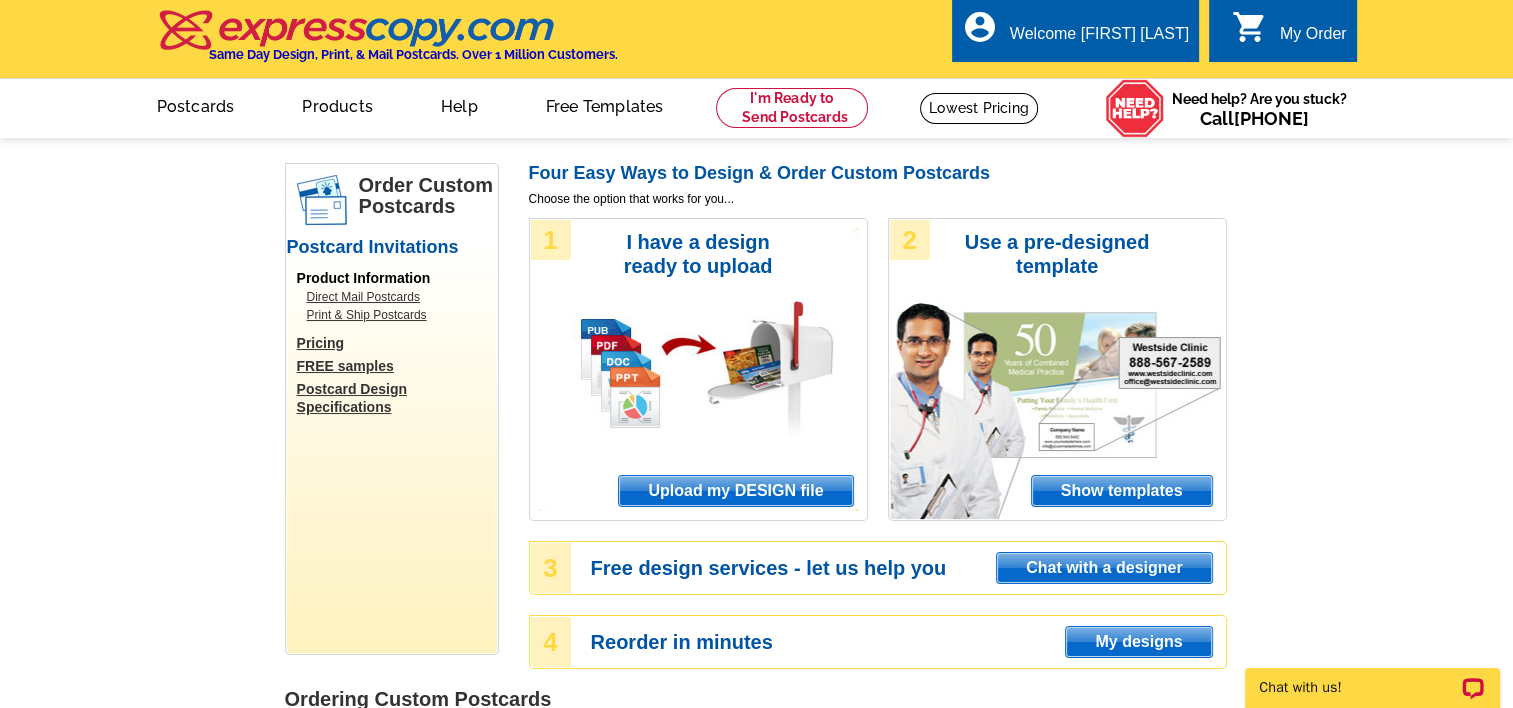 click on "Show templates" at bounding box center (1122, 491) 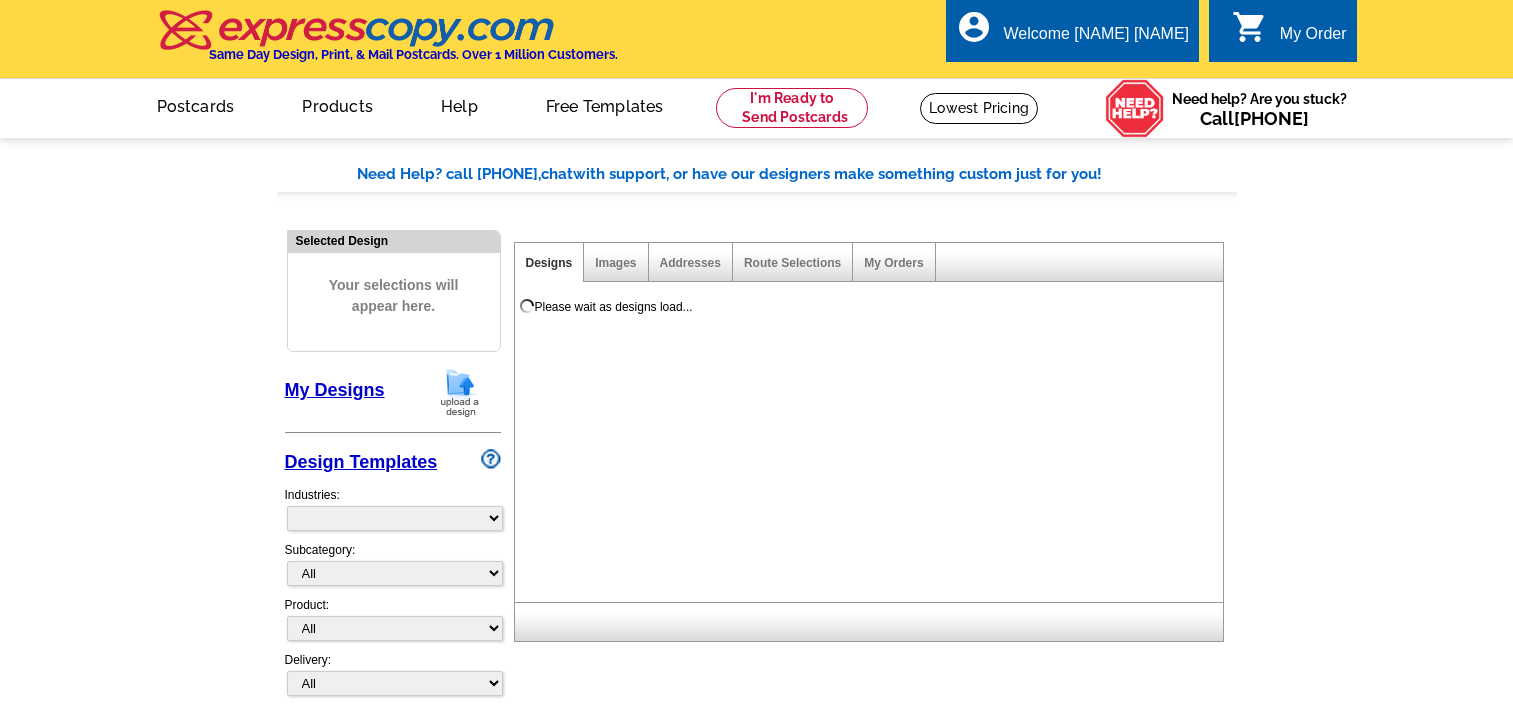scroll, scrollTop: 0, scrollLeft: 0, axis: both 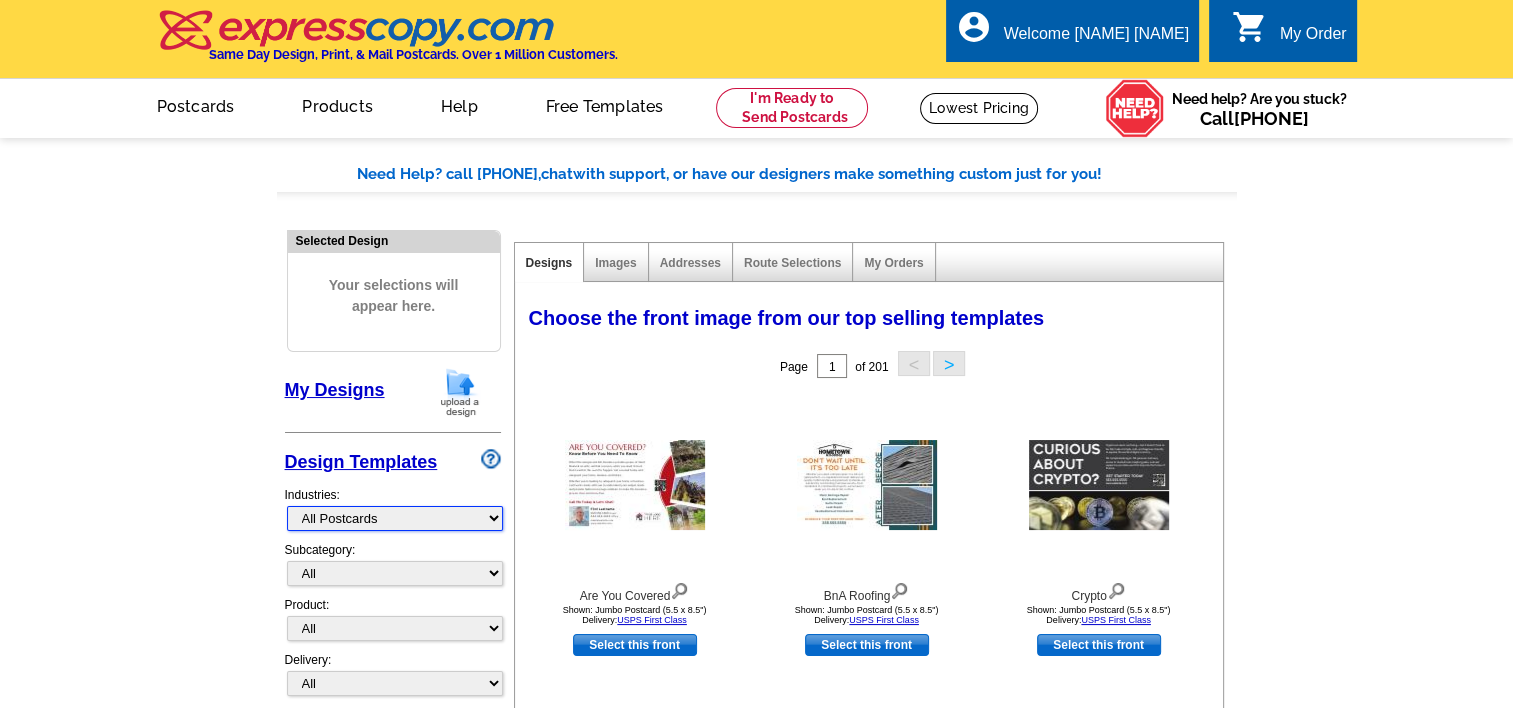 click on "What's New Real Estate Mortgage Insurance HVAC Dental Solar EDDM - NEW! Calendar Postcards Arts & Entertainment Assisted Living Automotive Beauty & Fitness Business Services Education, Camps & Childcare Financial Services Food & Beverage Healthcare Holiday Home Services Keep-in-Touch Legal Non-Profit Personal Projects Pets & Veterinarians Photo Cards Religion & Faith Retail Seasonal Sports & Recreation Sports Schedules Travel Greeting Cards All Postcards All Flyers & Brochures All Business Cards All Door Hangers All Greeting Cards" at bounding box center (395, 518) 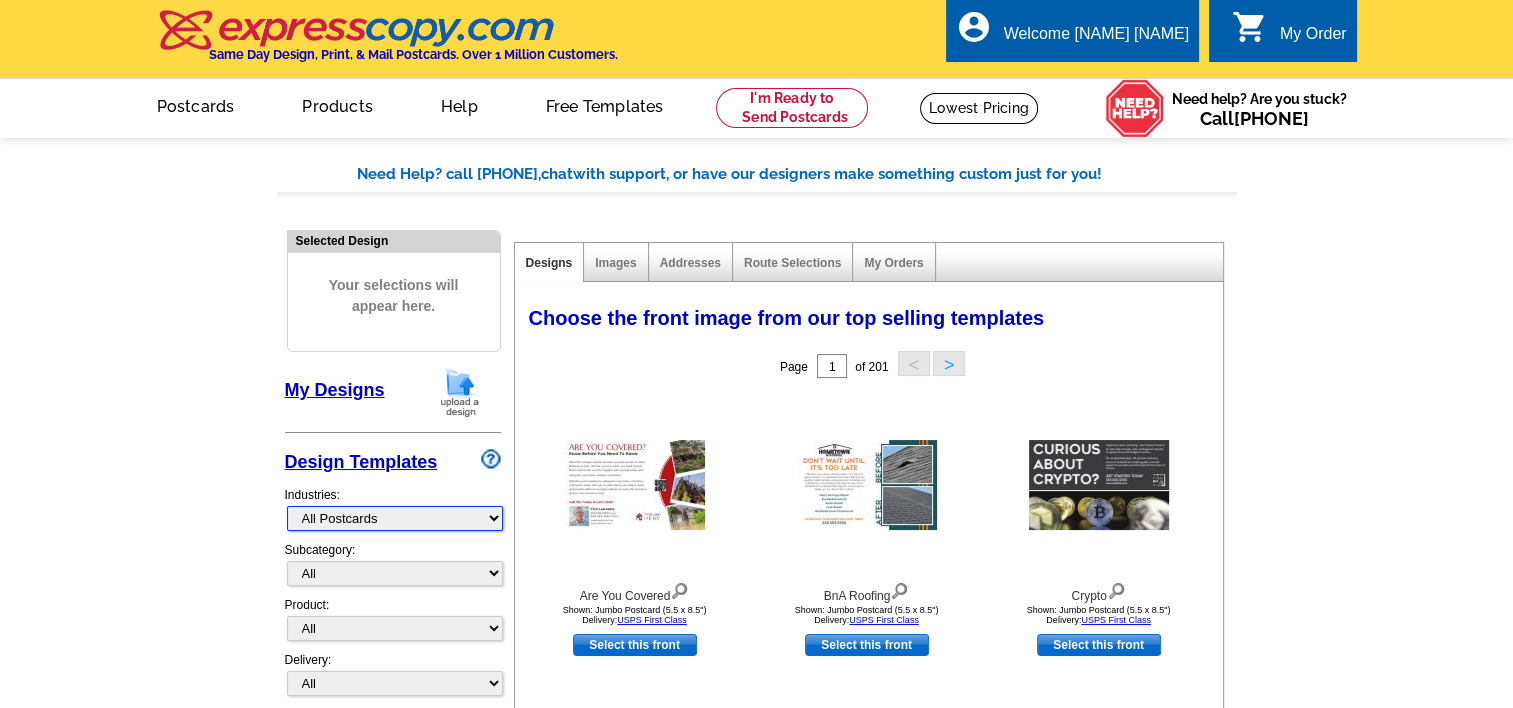 select on "785" 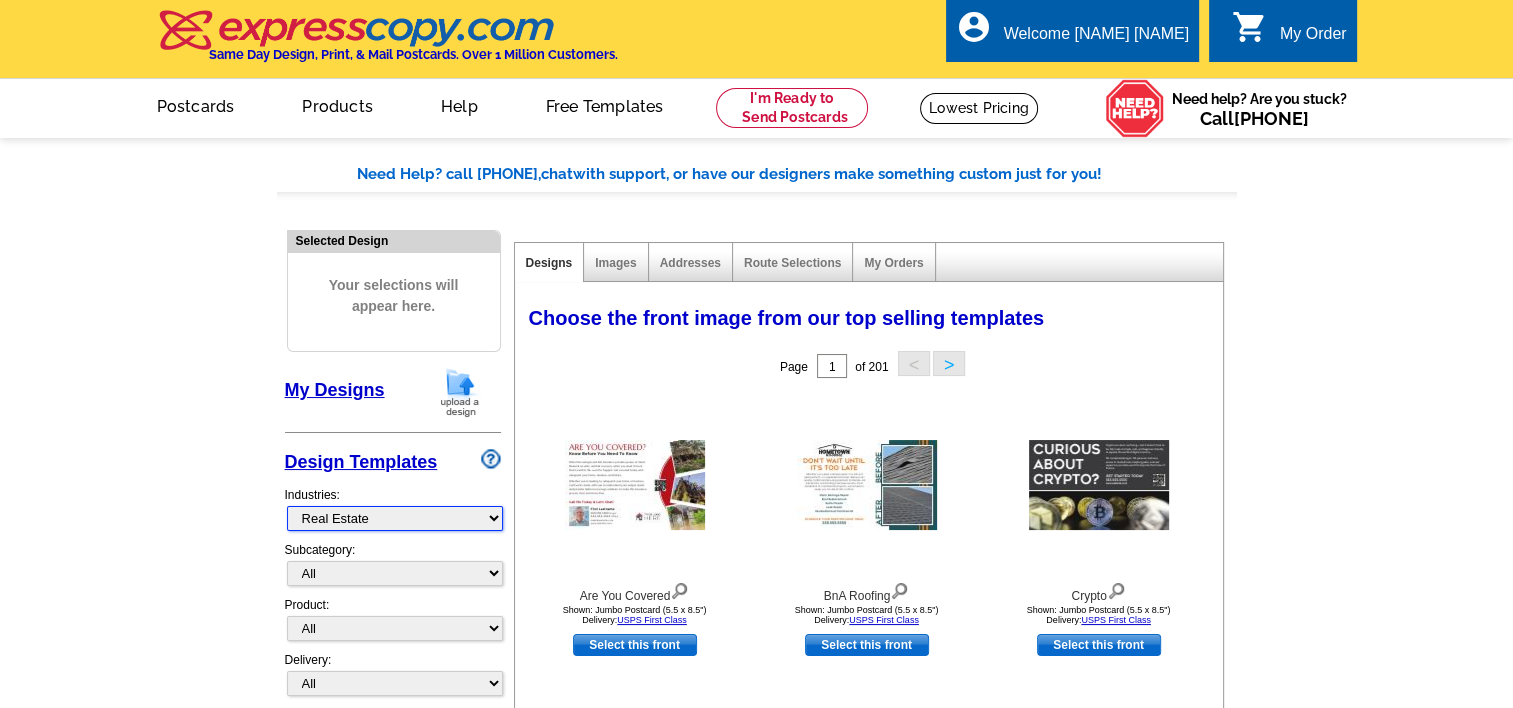 click on "What's New Real Estate Mortgage Insurance HVAC Dental Solar EDDM - NEW! Calendar Postcards Arts & Entertainment Assisted Living Automotive Beauty & Fitness Business Services Education, Camps & Childcare Financial Services Food & Beverage Healthcare Holiday Home Services Keep-in-Touch Legal Non-Profit Personal Projects Pets & Veterinarians Photo Cards Religion & Faith Retail Seasonal Sports & Recreation Sports Schedules Travel Greeting Cards All Postcards All Flyers & Brochures All Business Cards All Door Hangers All Greeting Cards" at bounding box center (395, 518) 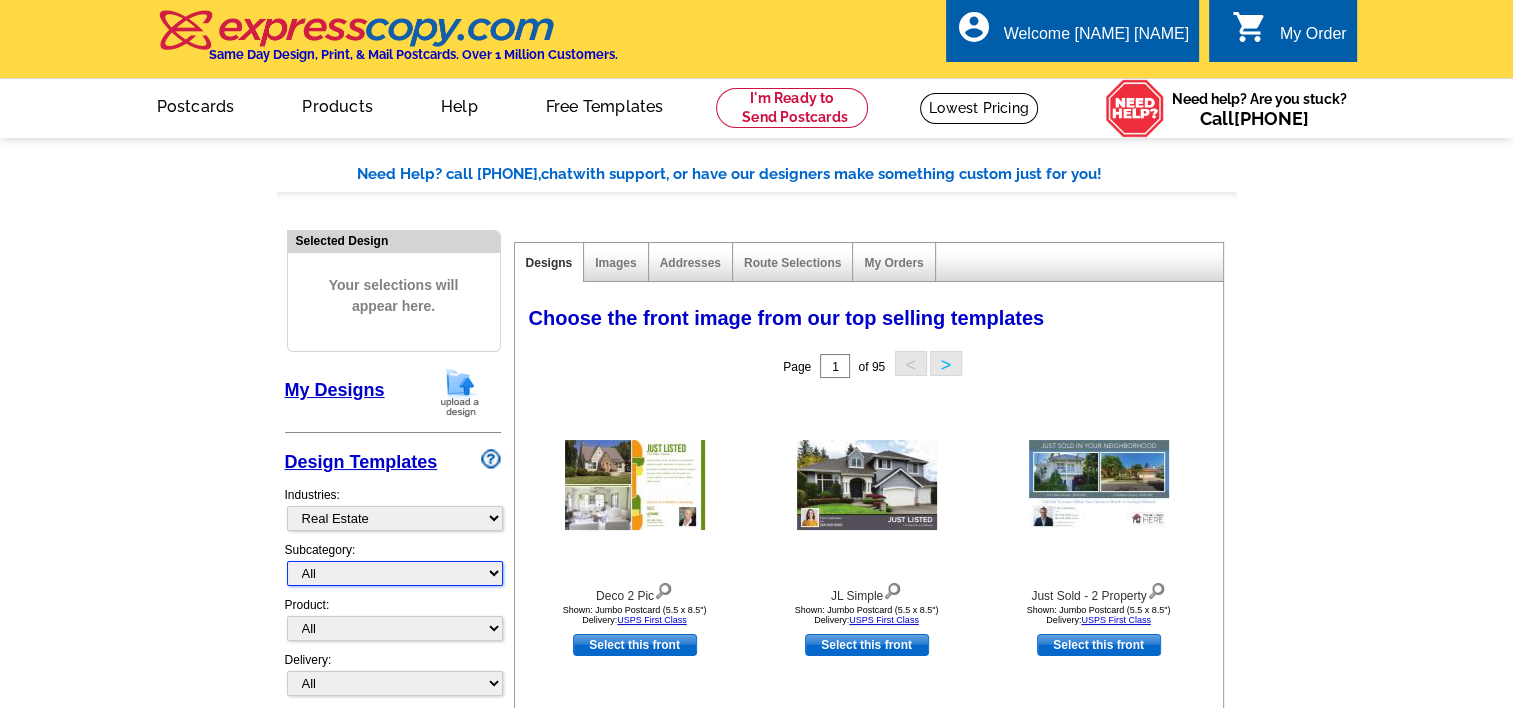 click on "All RE/MAX® Referrals Keller Williams® Berkshire Hathaway Home Services Century 21 Commercial Real Estate QR Code Cards 1st Time Home Buyer Distressed Homeowners Social Networking Farming Just Listed Just Sold Open House Market Report" at bounding box center [395, 573] 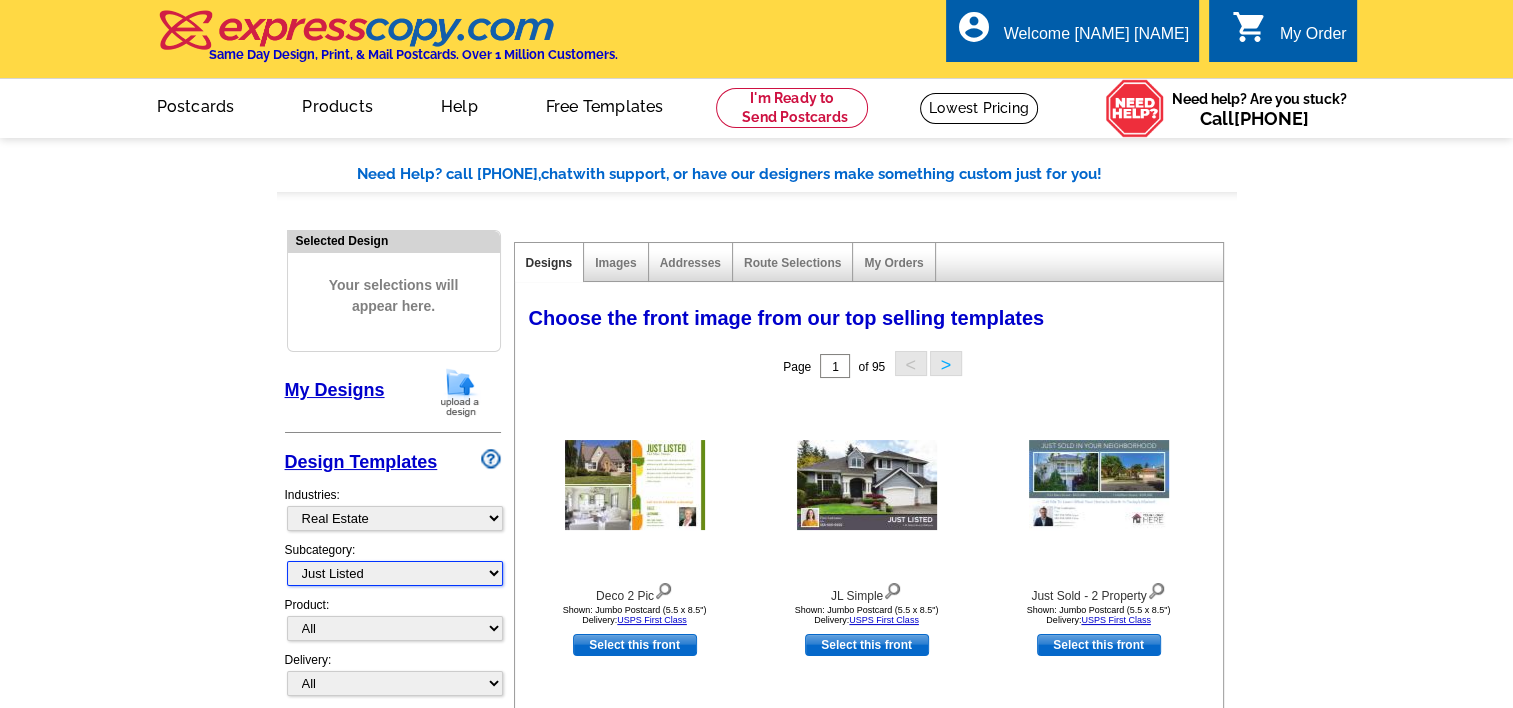 click on "All RE/MAX® Referrals Keller Williams® Berkshire Hathaway Home Services Century 21 Commercial Real Estate QR Code Cards 1st Time Home Buyer Distressed Homeowners Social Networking Farming Just Listed Just Sold Open House Market Report" at bounding box center [395, 573] 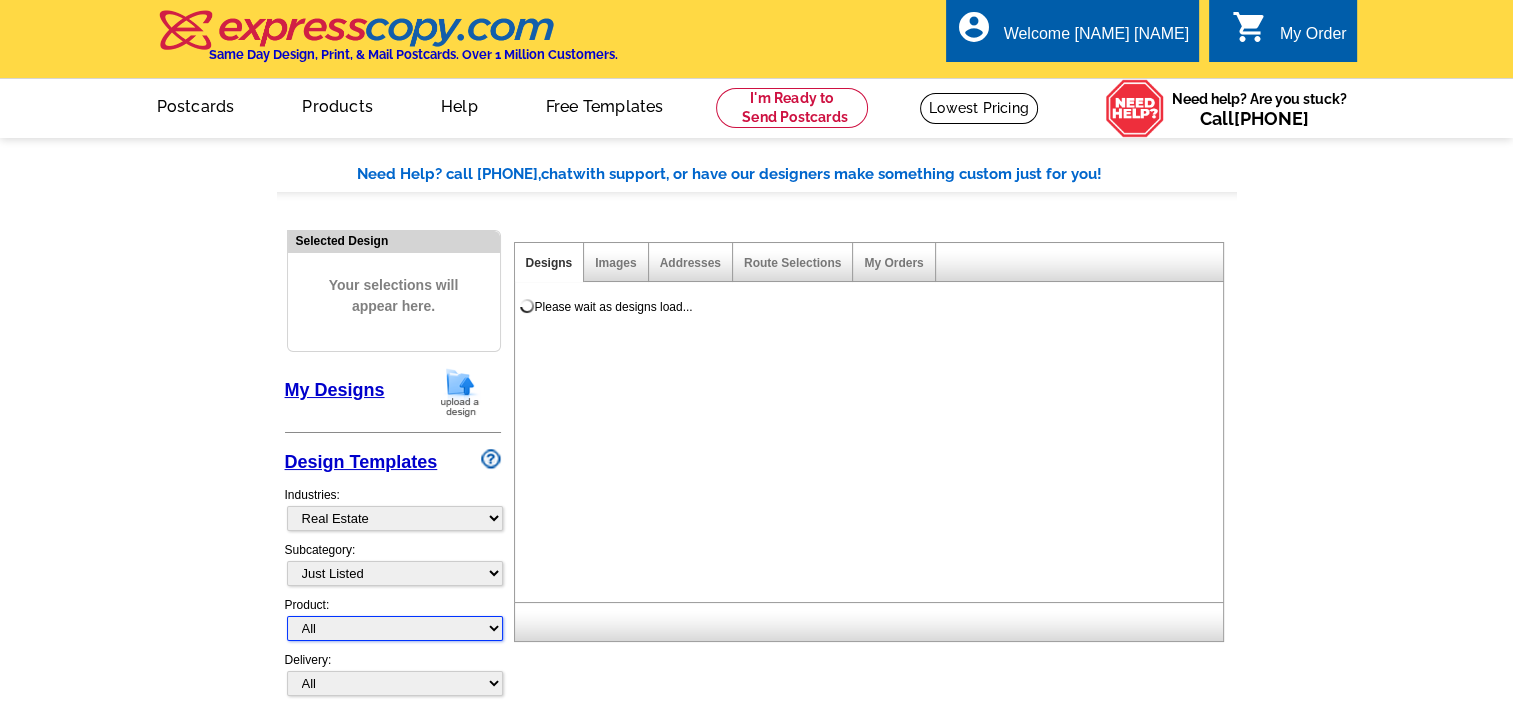 click on "All
Postcards
Letters and flyers
Business Cards
Door Hangers
Greeting Cards" at bounding box center (395, 628) 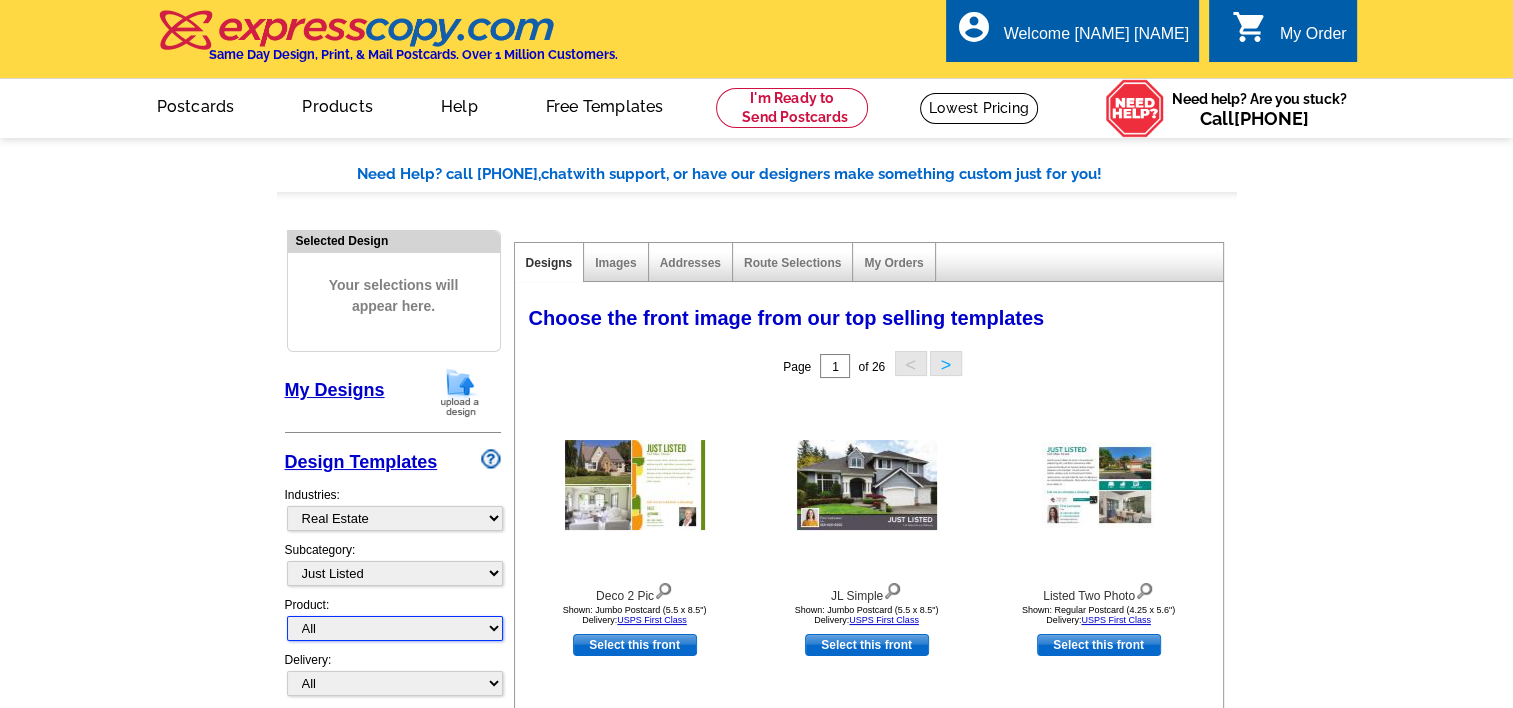 select on "1" 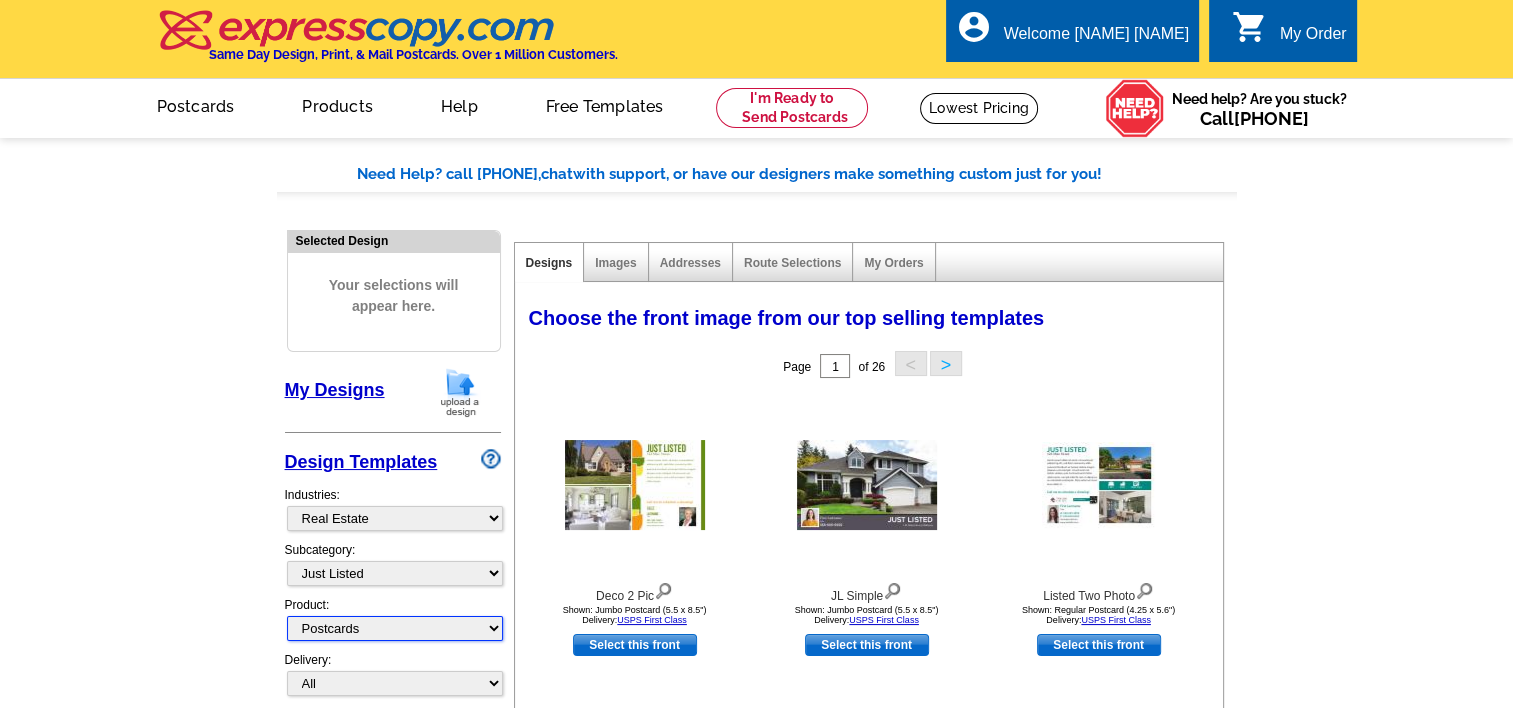 click on "All
Postcards
Letters and flyers
Business Cards
Door Hangers
Greeting Cards" at bounding box center [395, 628] 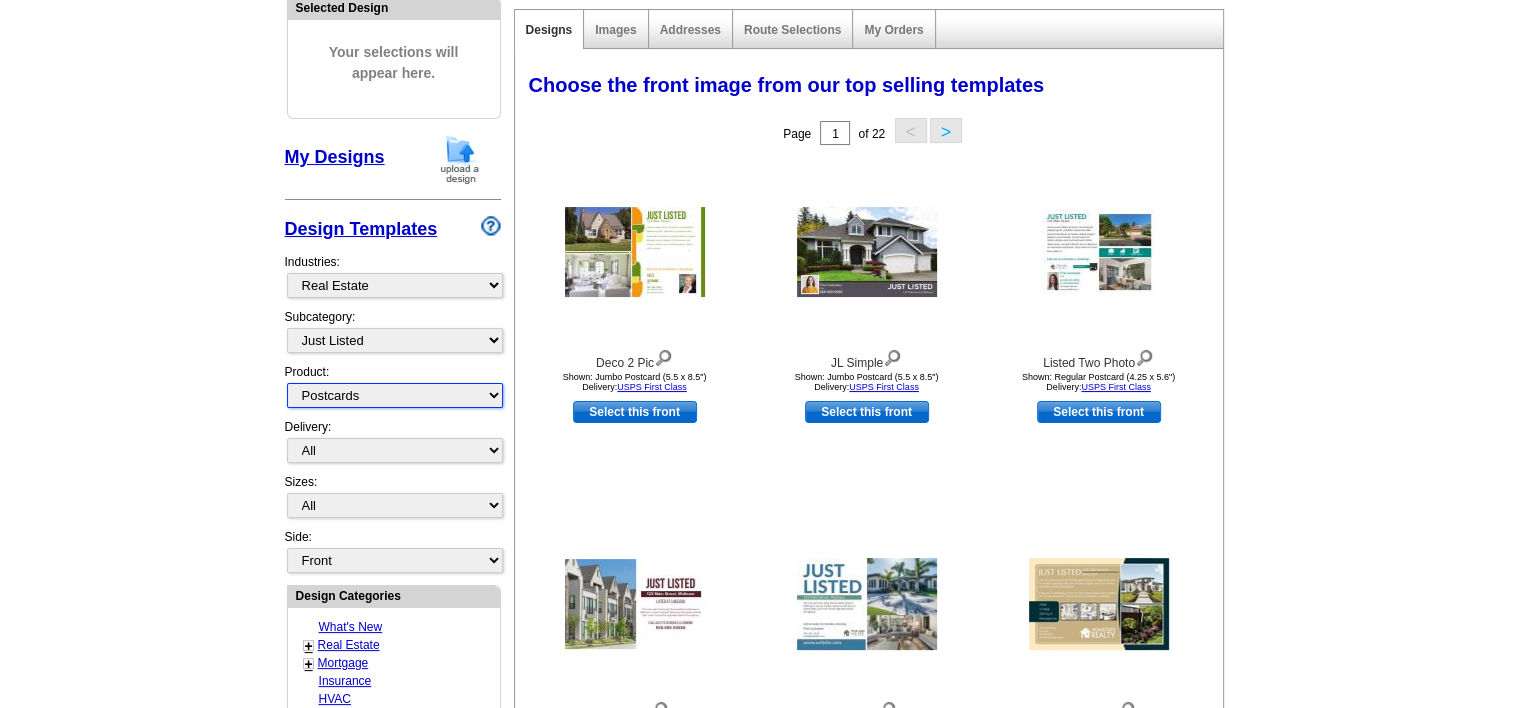 scroll, scrollTop: 300, scrollLeft: 0, axis: vertical 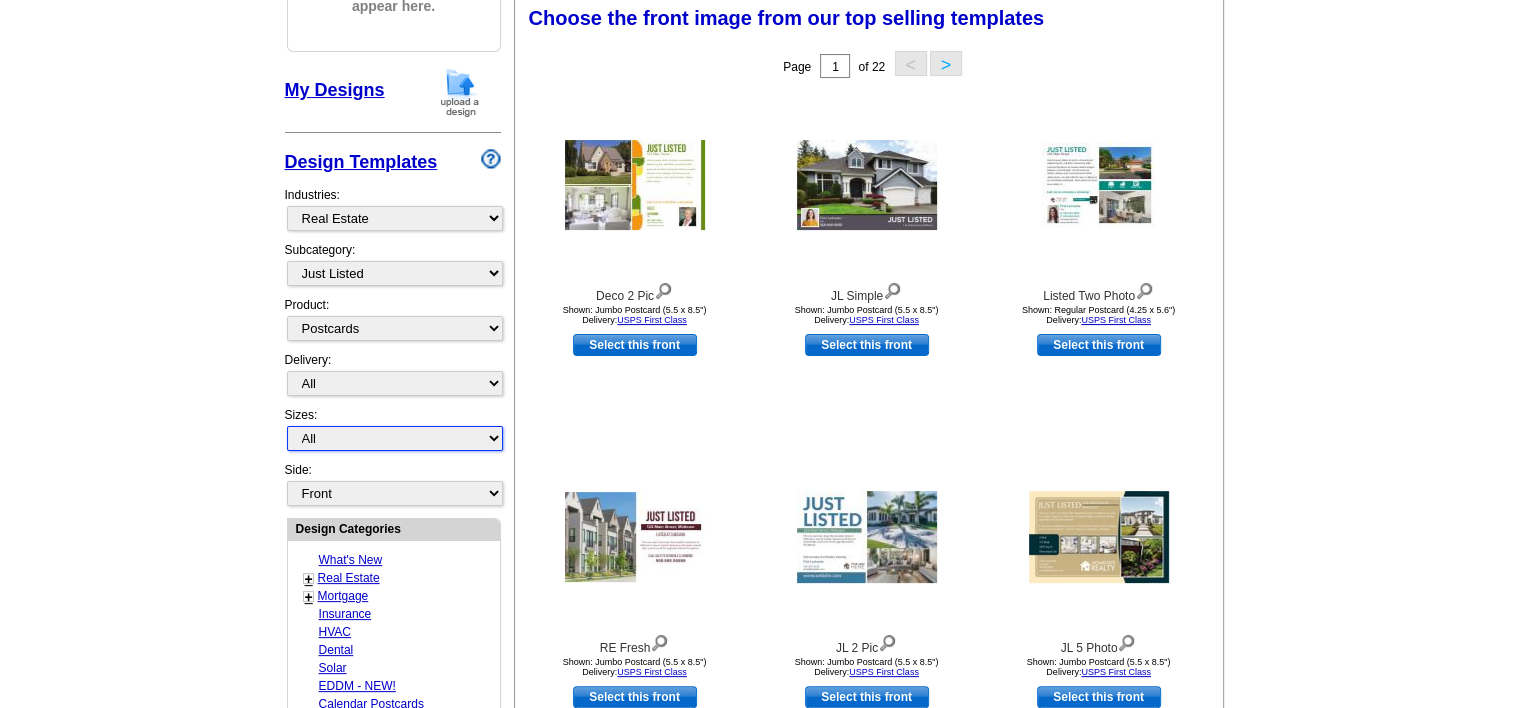 click on "All Jumbo Postcard (5.5" x 8.5") Regular Postcard (4.25" x 5.6") Panoramic Postcard (5.75" x 11.25") Giant Postcard (8.5" x 11") EDDM Postcard (6.125" x 8.25")" at bounding box center [395, 438] 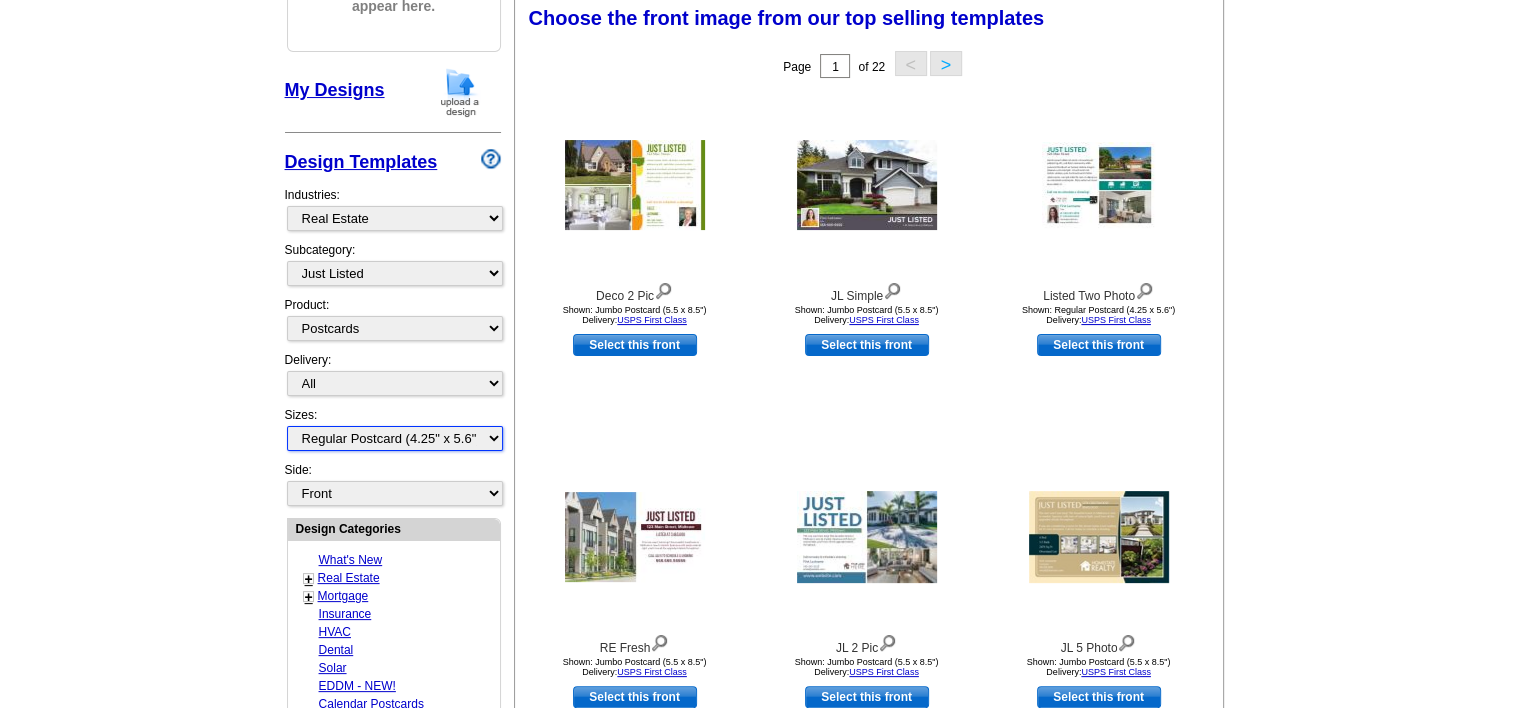 click on "All Jumbo Postcard (5.5" x 8.5") Regular Postcard (4.25" x 5.6") Panoramic Postcard (5.75" x 11.25") Giant Postcard (8.5" x 11") EDDM Postcard (6.125" x 8.25")" at bounding box center (395, 438) 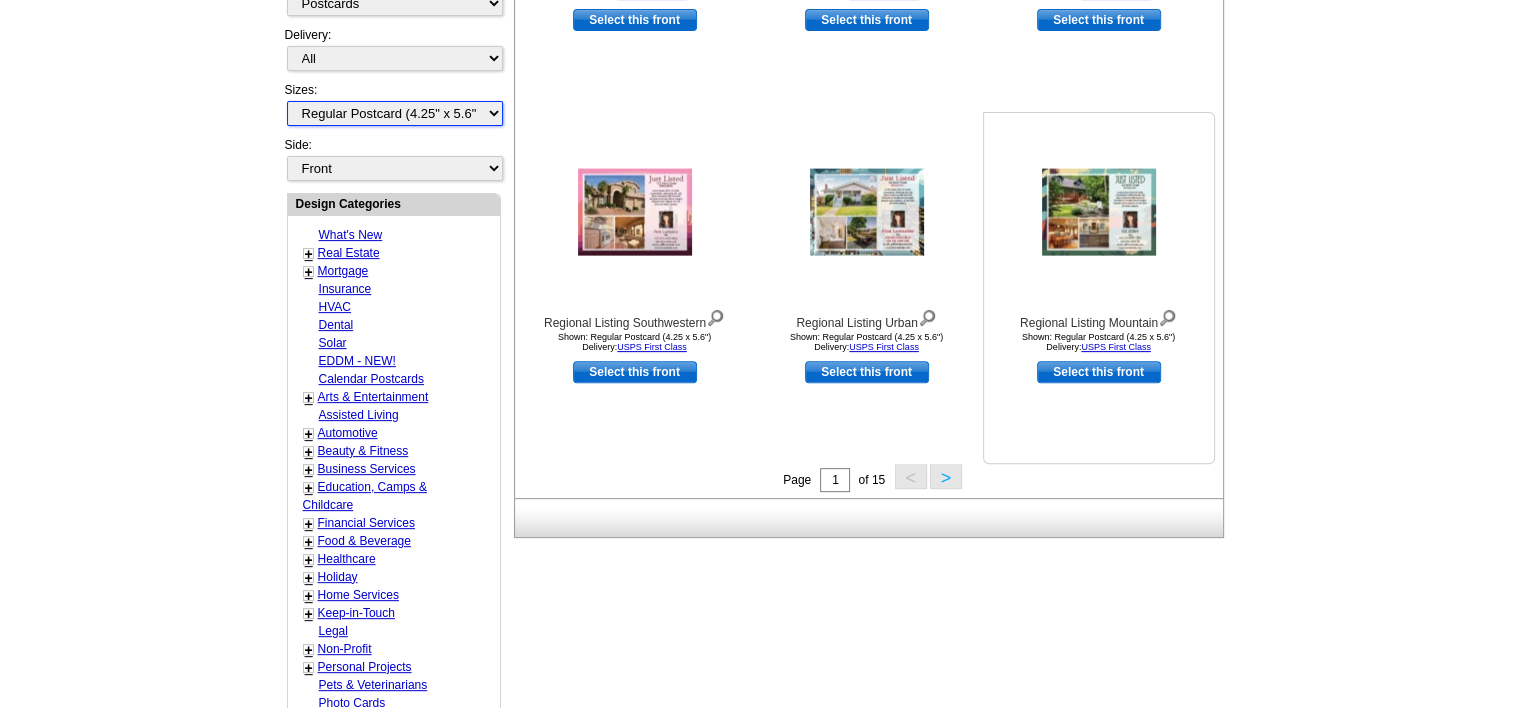 scroll, scrollTop: 700, scrollLeft: 0, axis: vertical 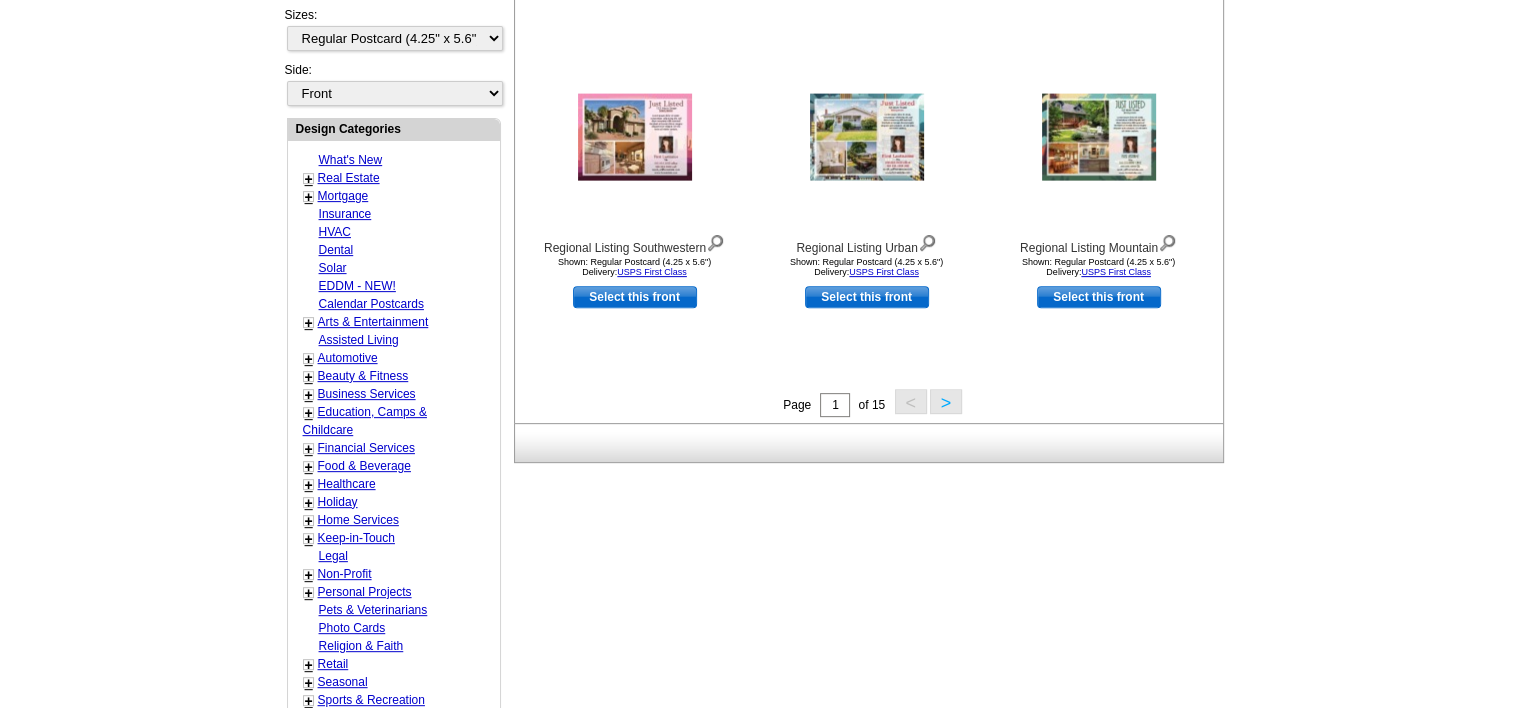 click on ">" at bounding box center (946, 401) 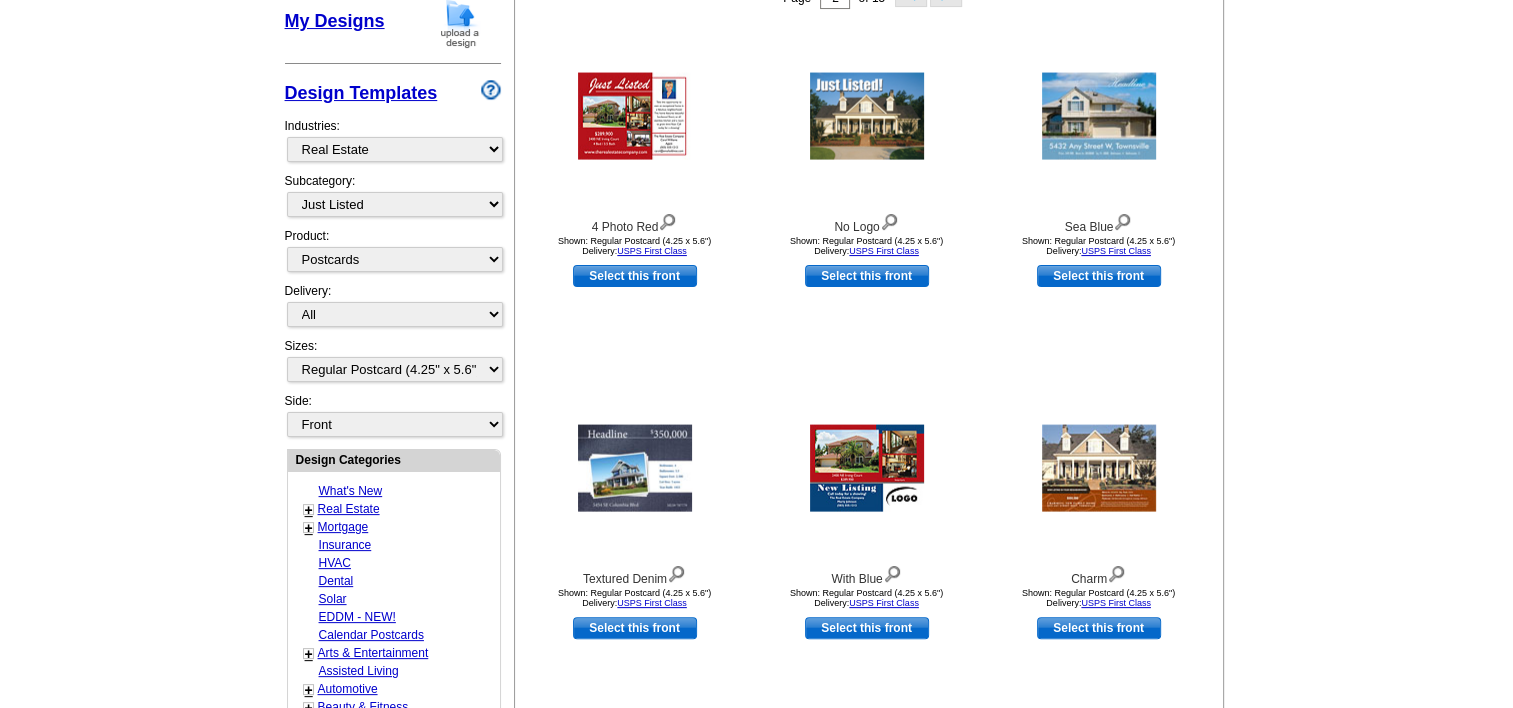 scroll, scrollTop: 495, scrollLeft: 0, axis: vertical 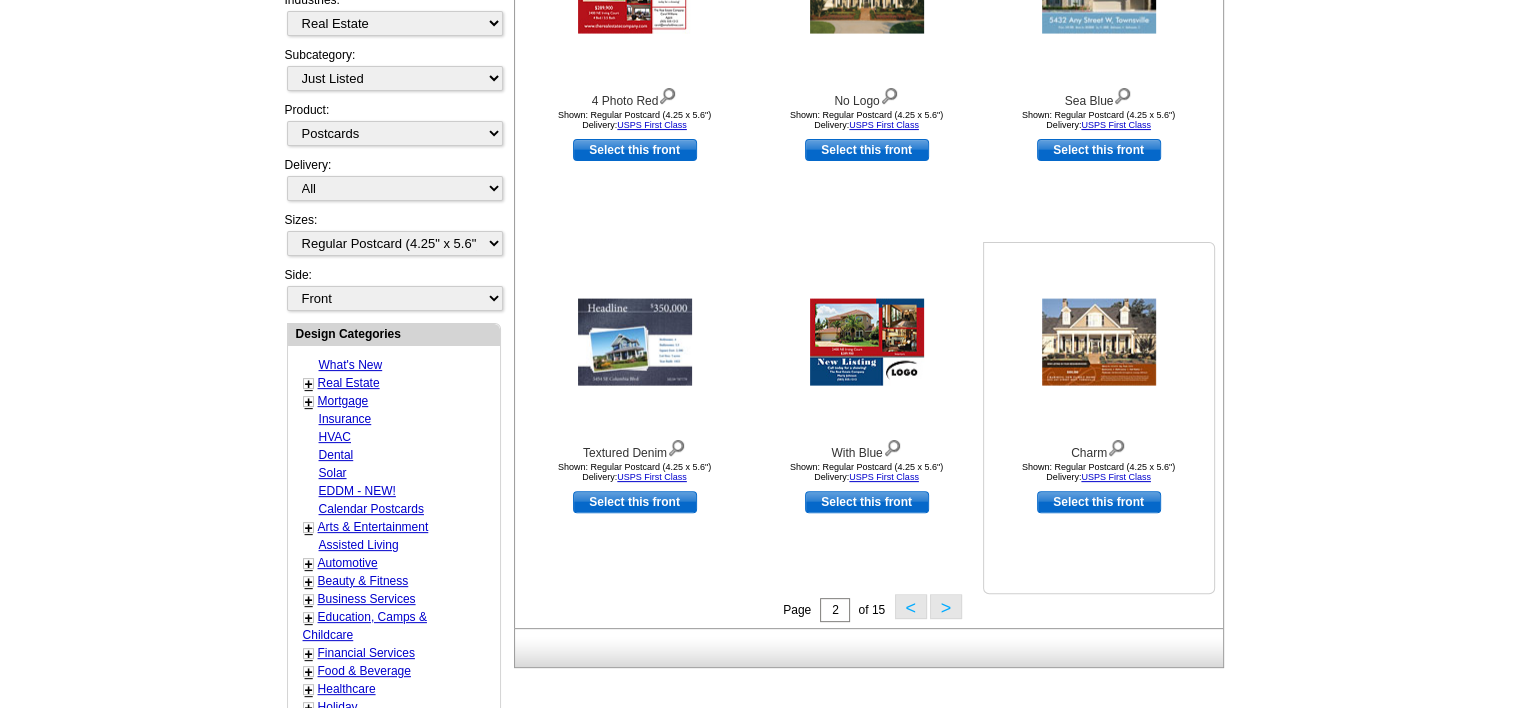 click on "Select this front" at bounding box center [1099, 502] 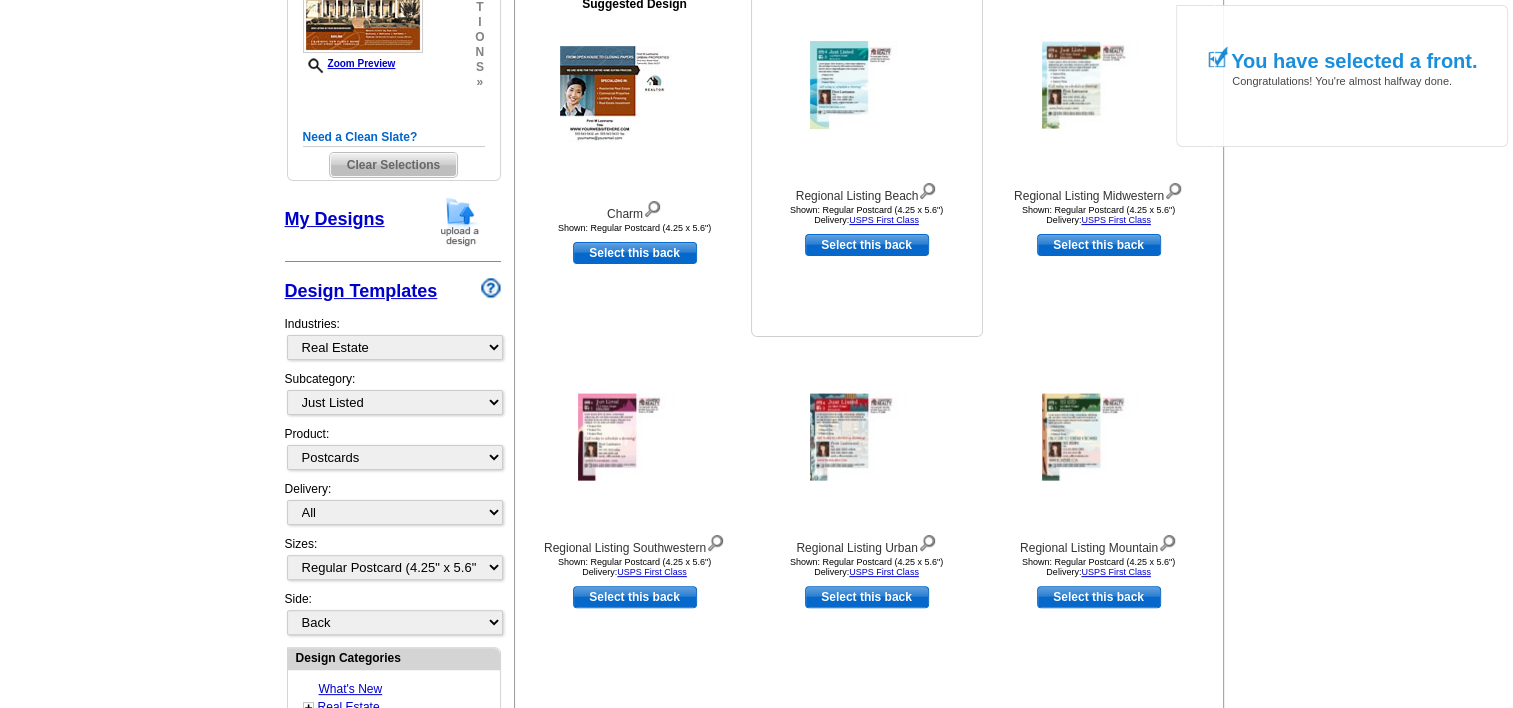 scroll, scrollTop: 800, scrollLeft: 0, axis: vertical 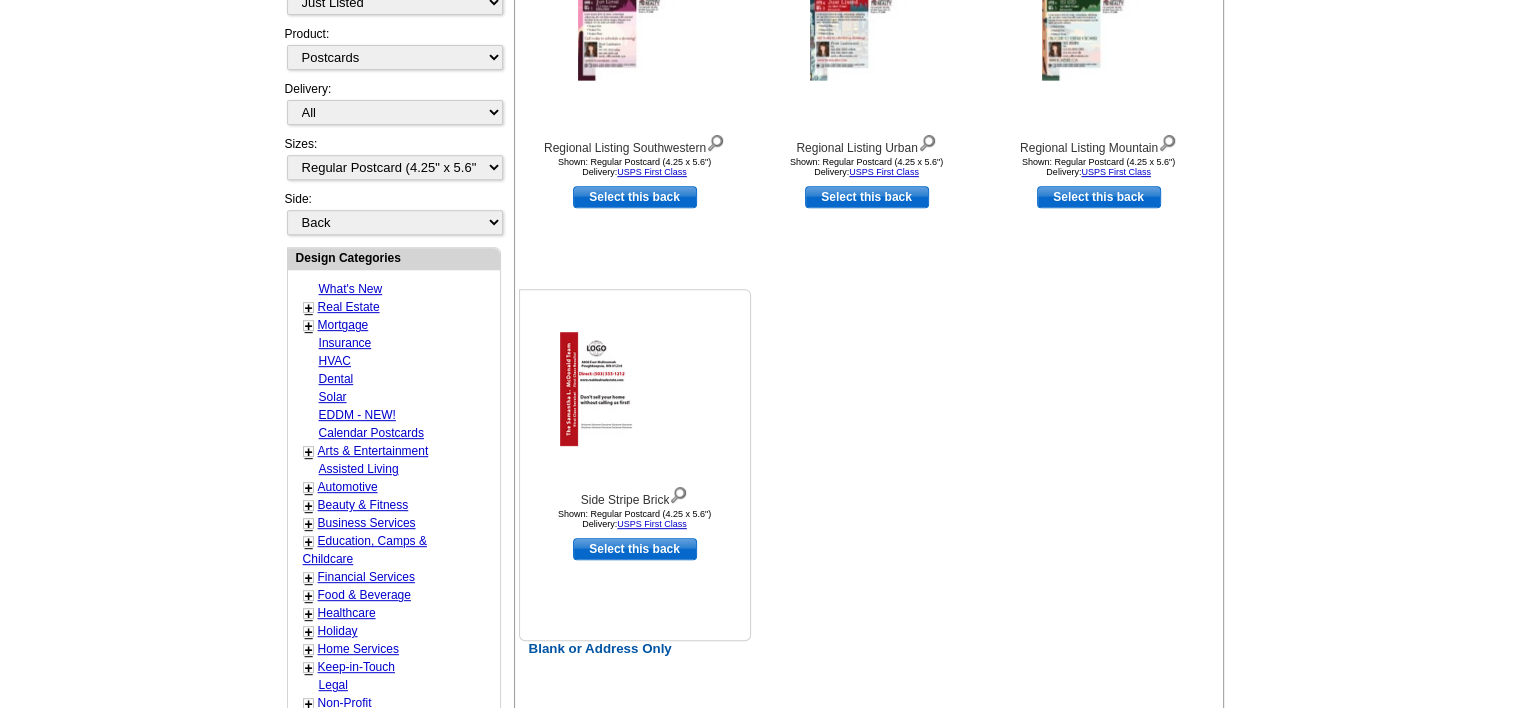 click on "Select this back" at bounding box center (635, 549) 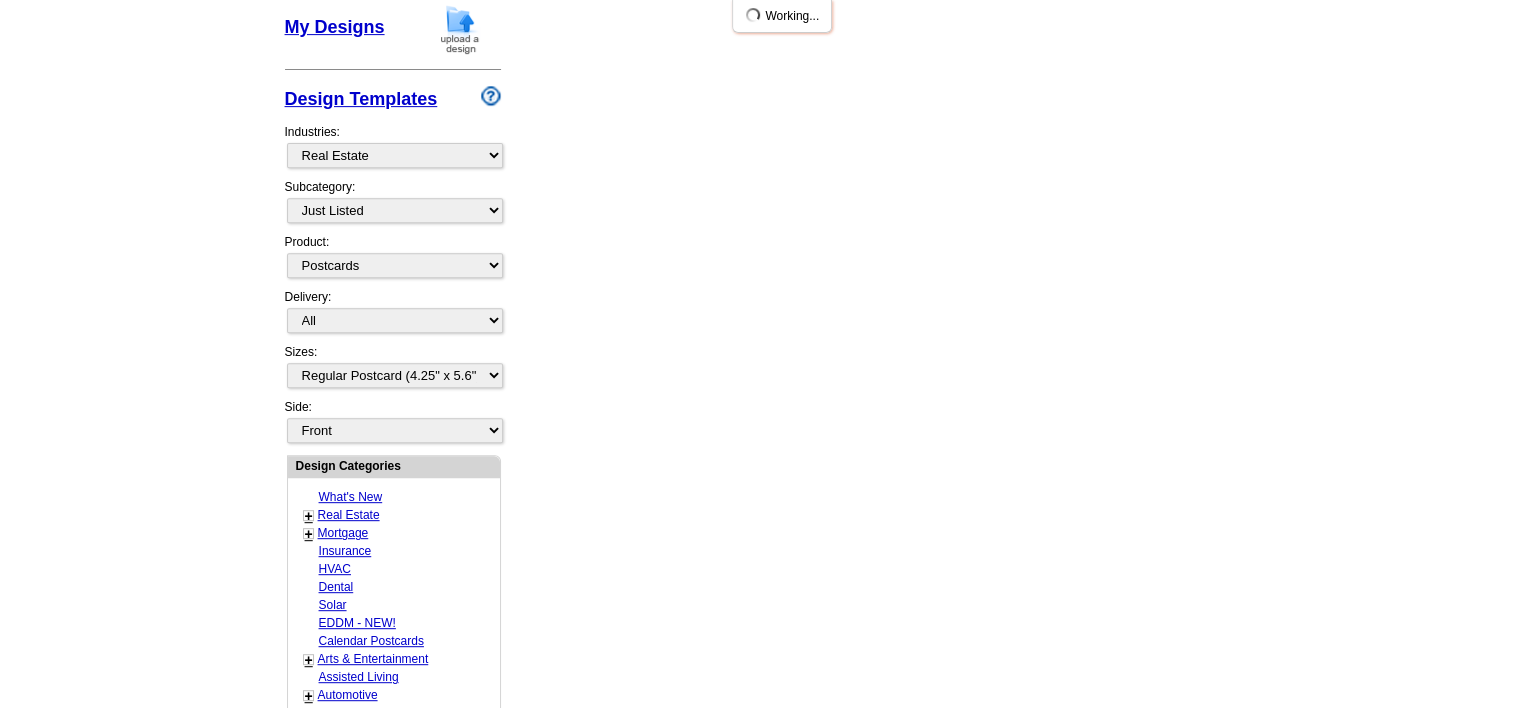 scroll, scrollTop: 1008, scrollLeft: 0, axis: vertical 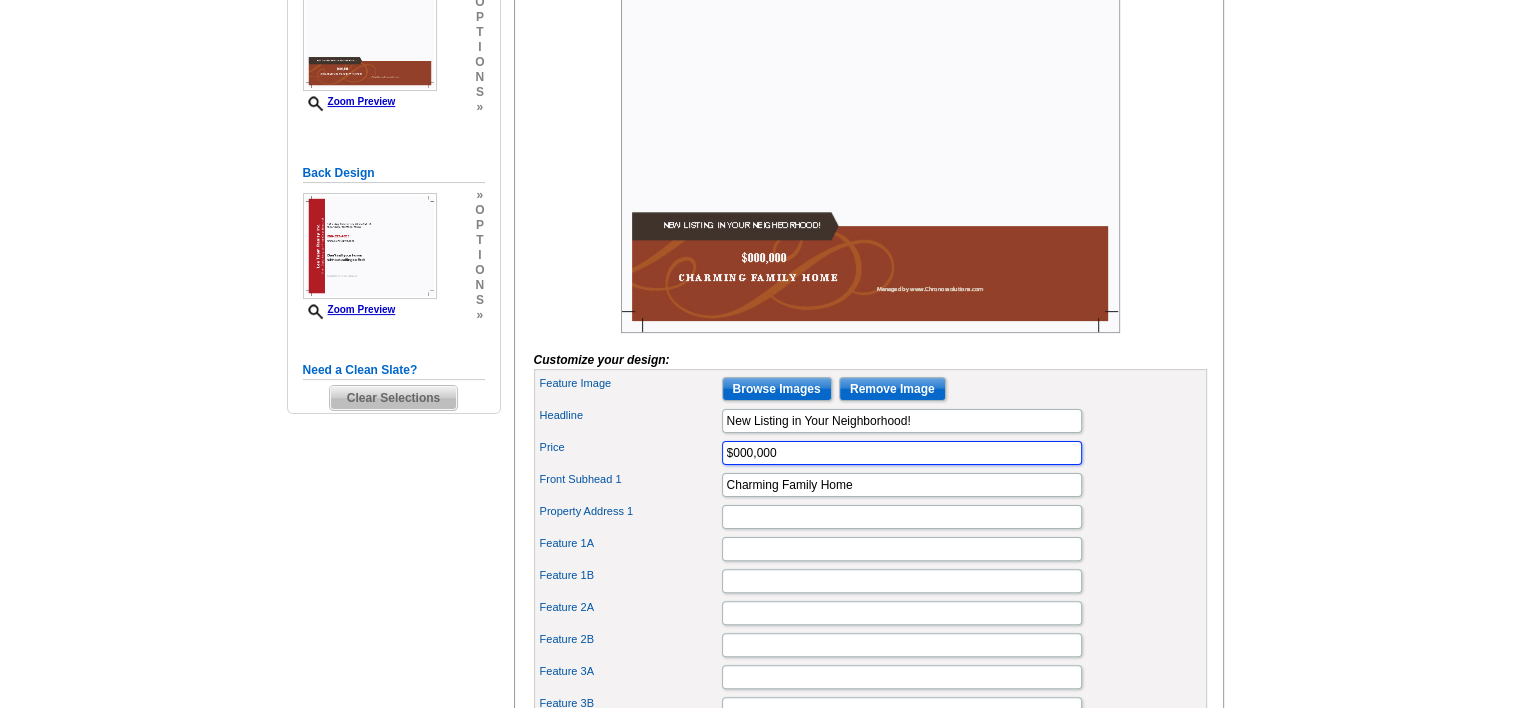 click on "$000,000" at bounding box center (902, 453) 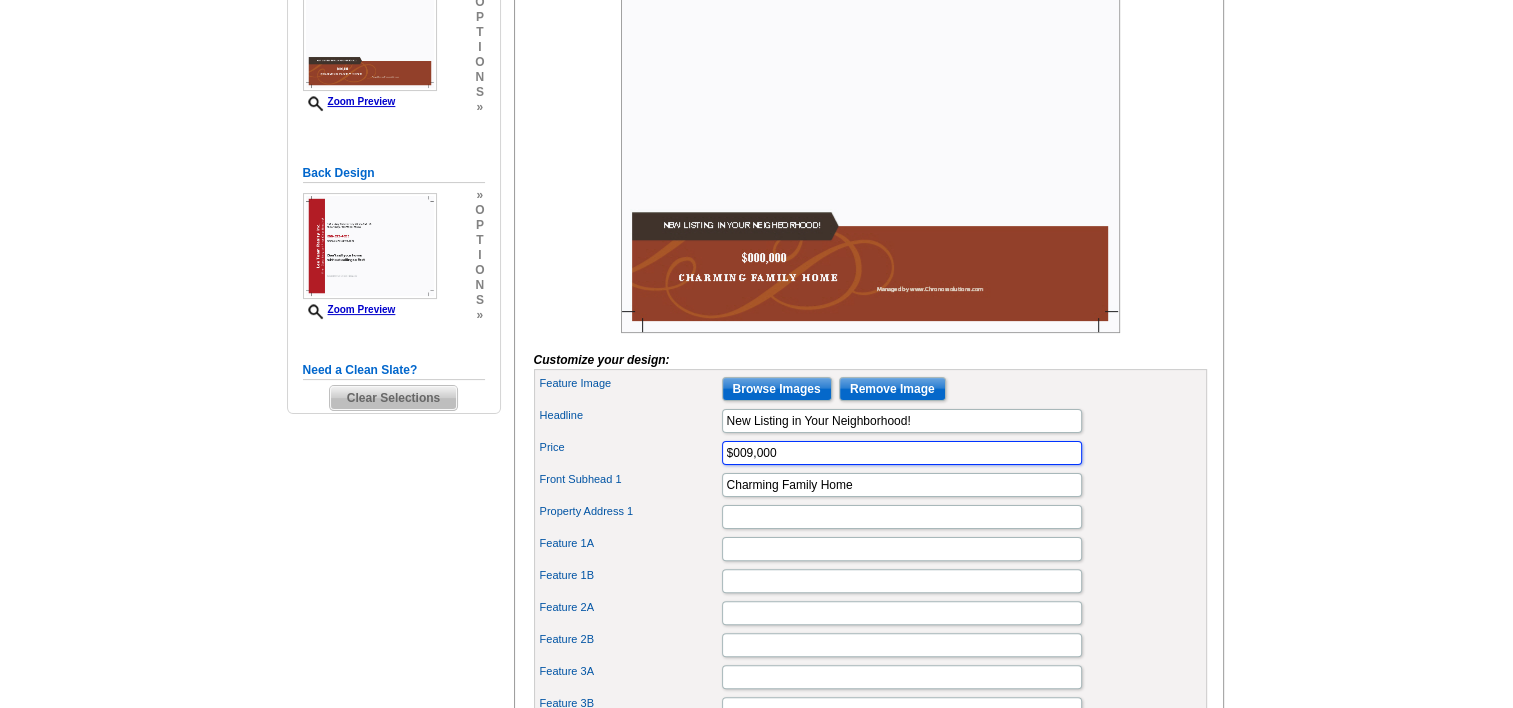 click on "$009,000" at bounding box center (902, 453) 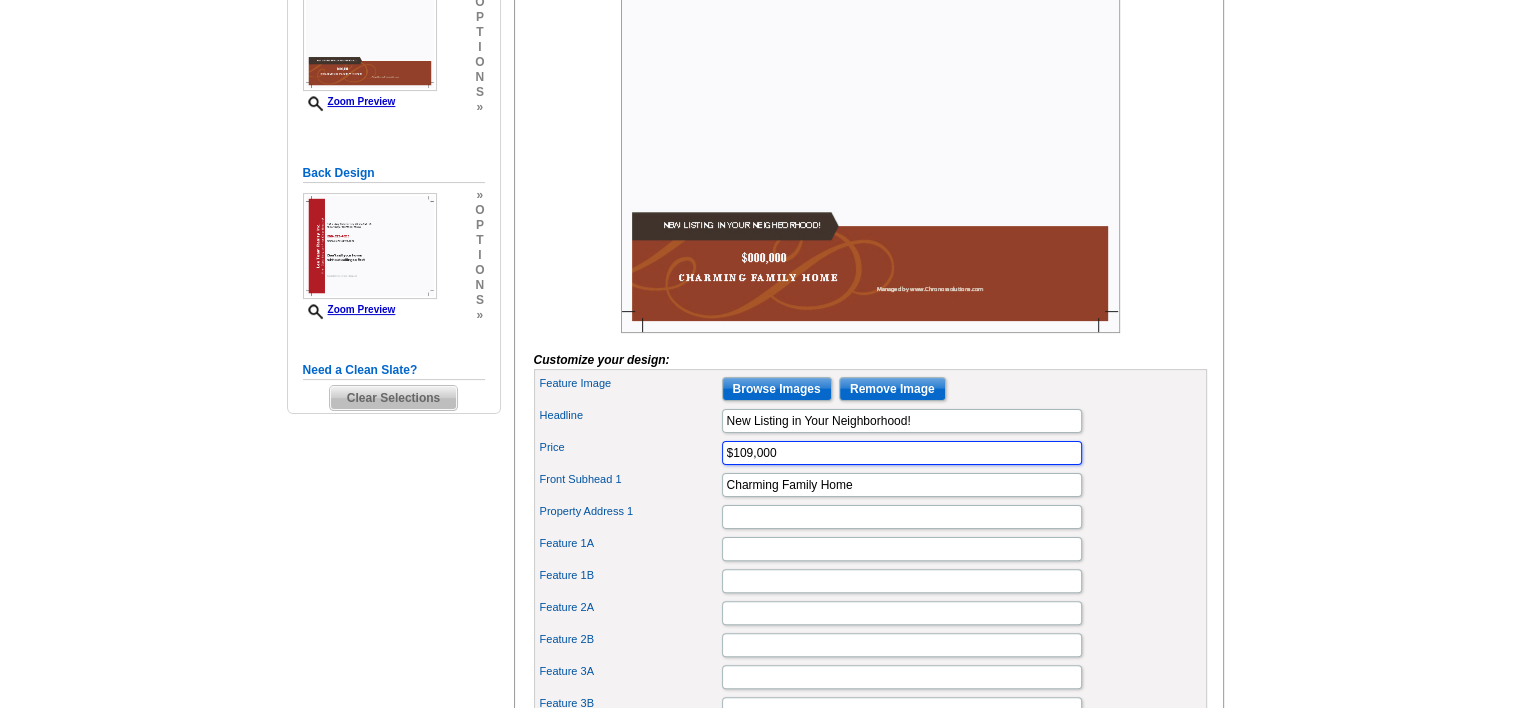 type on "$109,000" 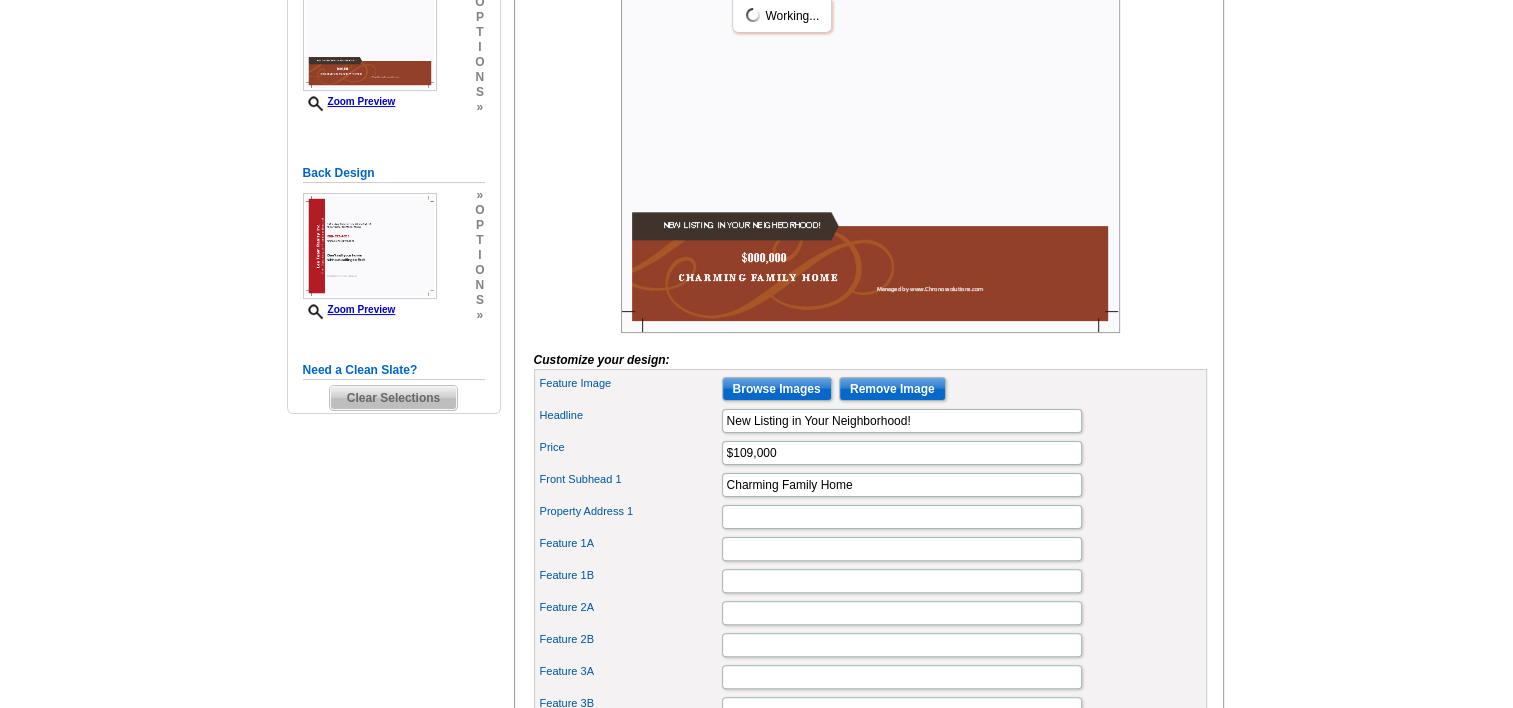scroll, scrollTop: 0, scrollLeft: 0, axis: both 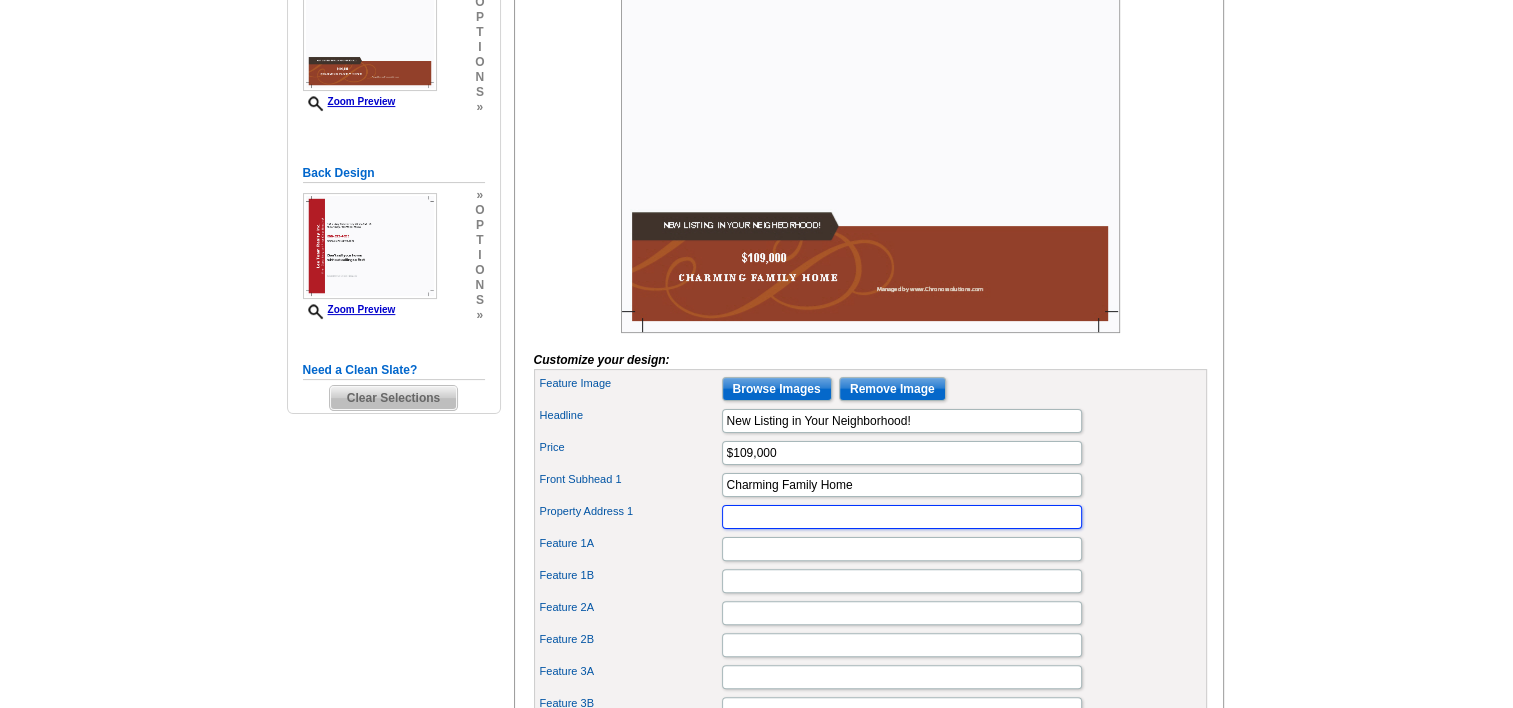 click on "Property Address 1" at bounding box center (902, 517) 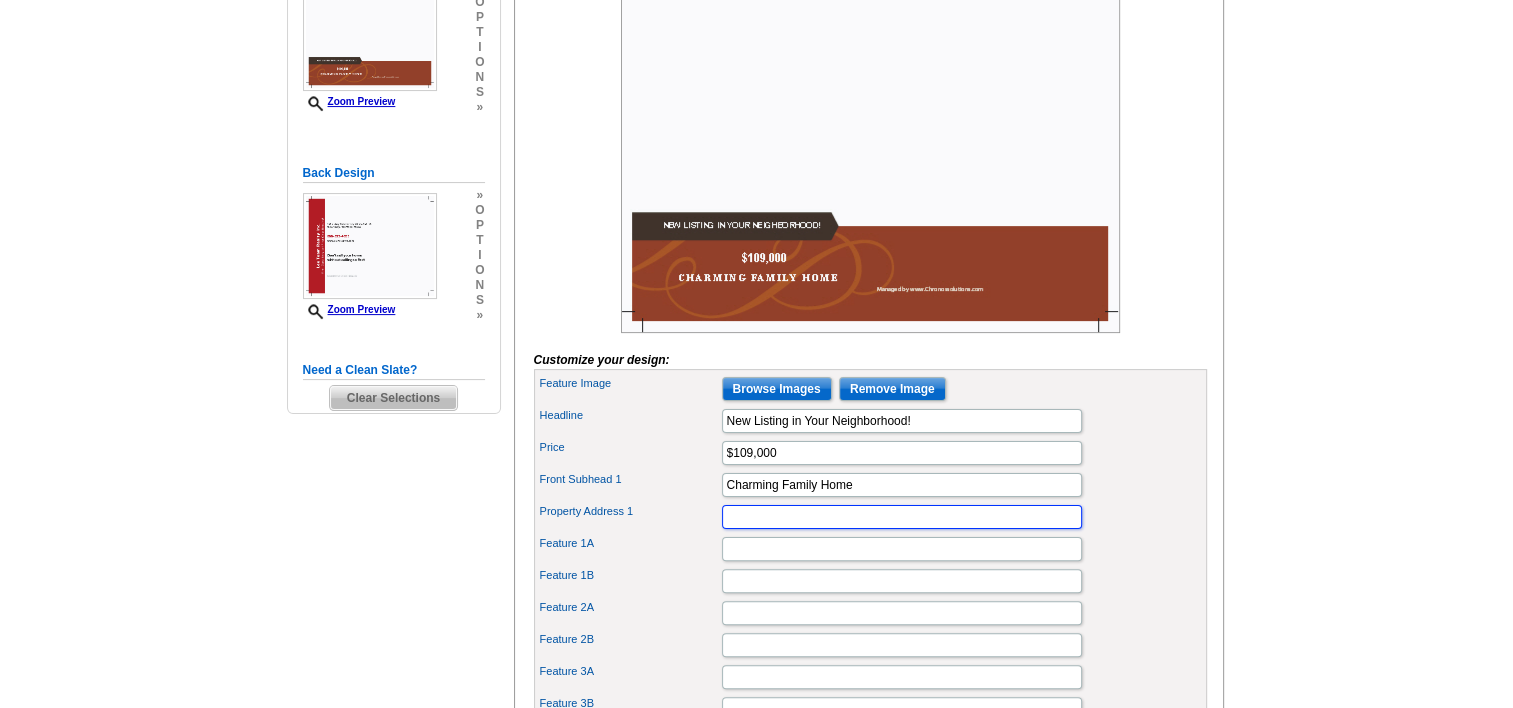 paste on "2705 TANGLEWOOD ST WEST ORANGE, TX 77630" 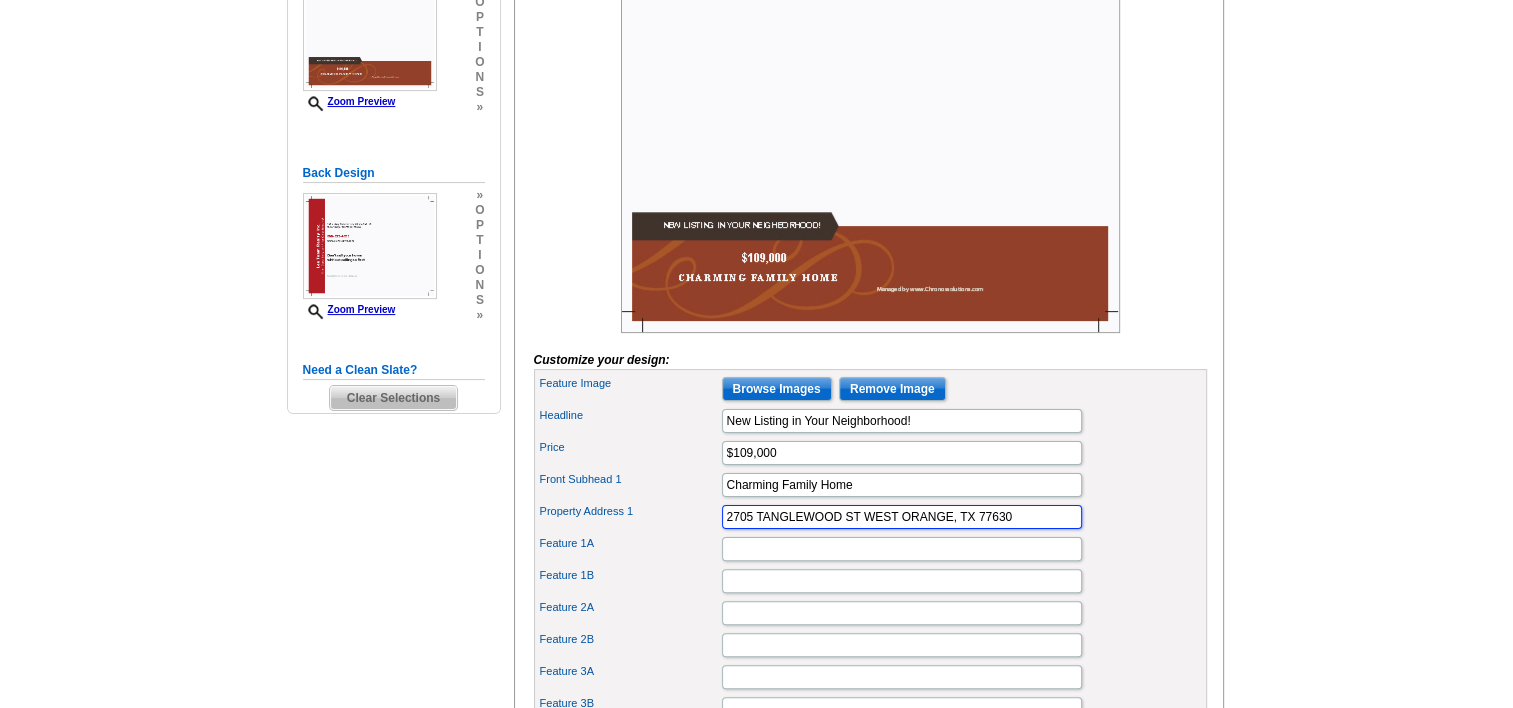 type on "2705 TANGLEWOOD ST WEST ORANGE, TX 77630" 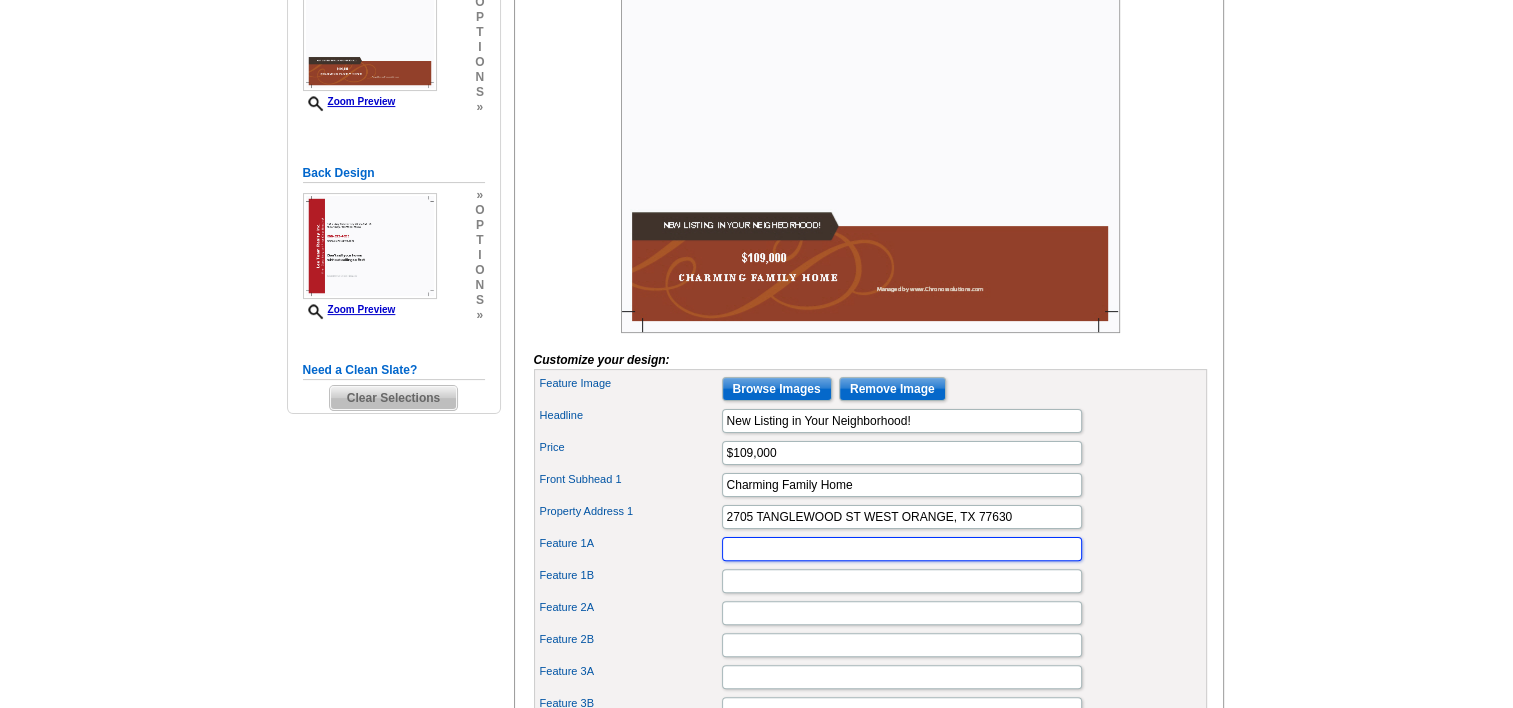 click on "Feature 1A" at bounding box center (902, 549) 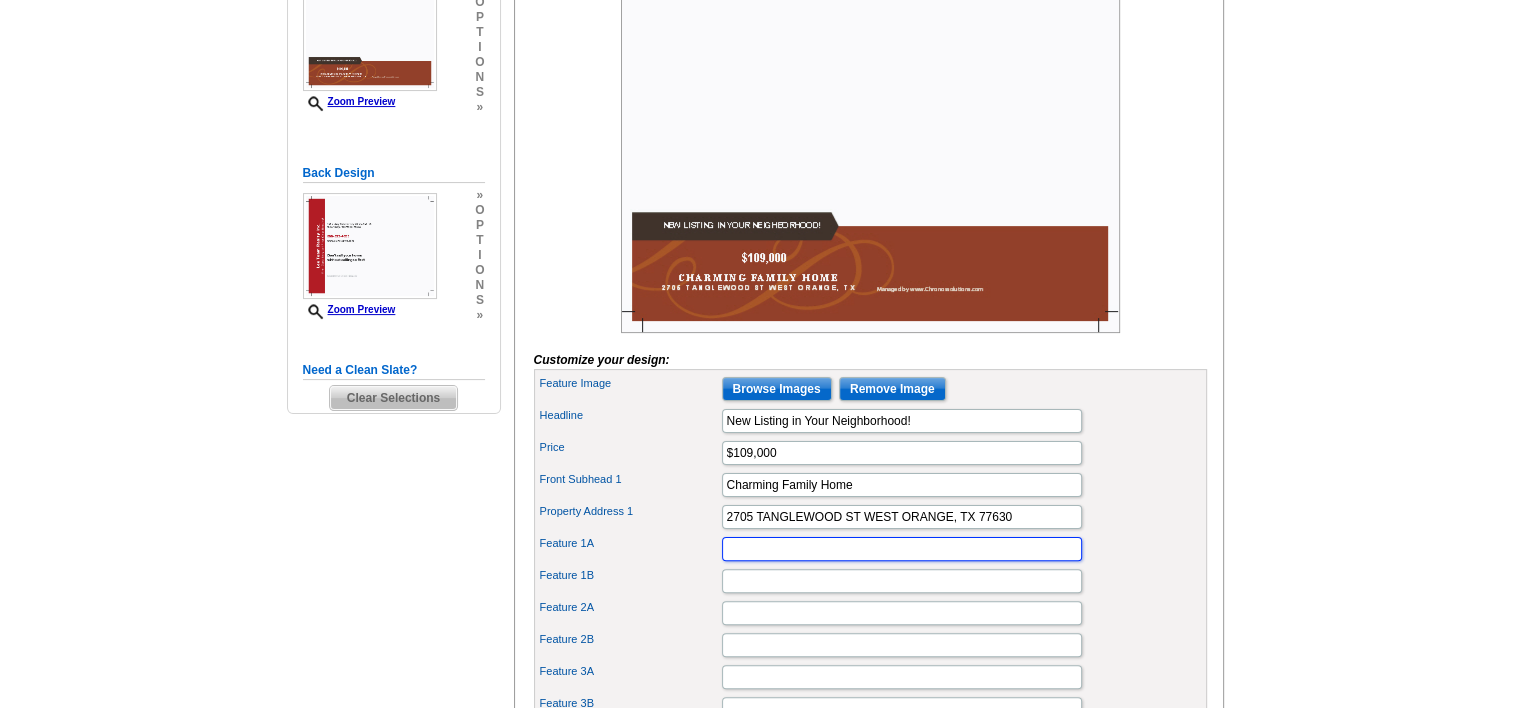 click on "Feature 1A" at bounding box center [902, 549] 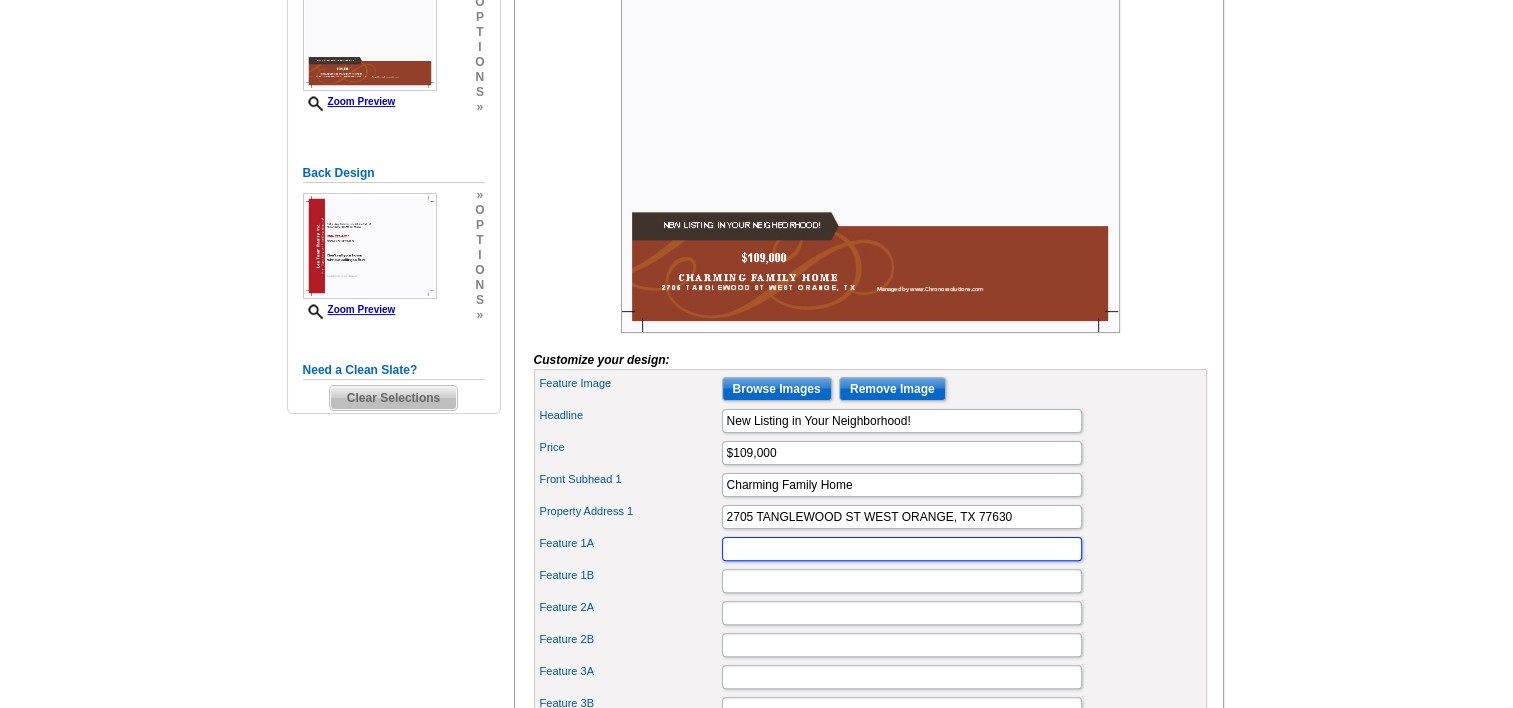 paste on "HUD Case #512-433565" 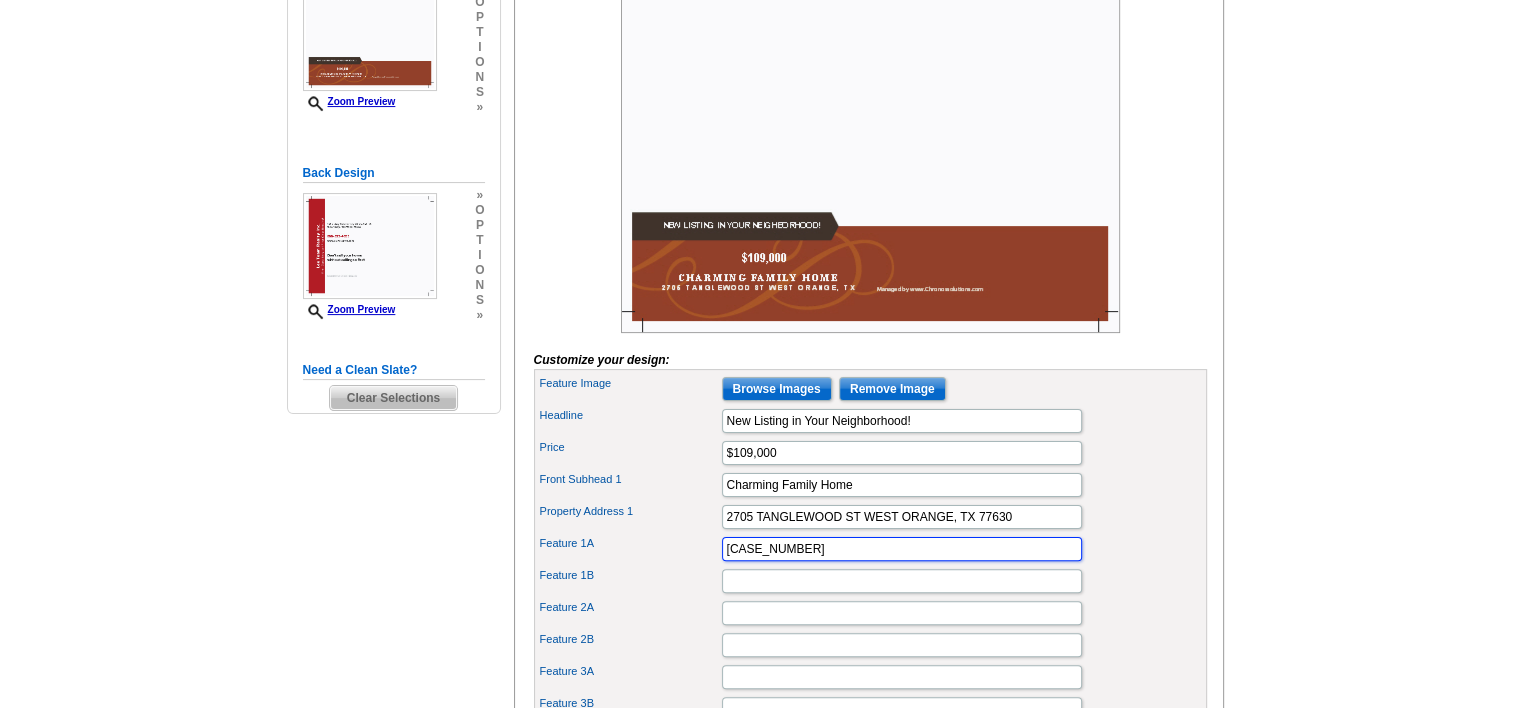 type on "HUD Case #512-433565" 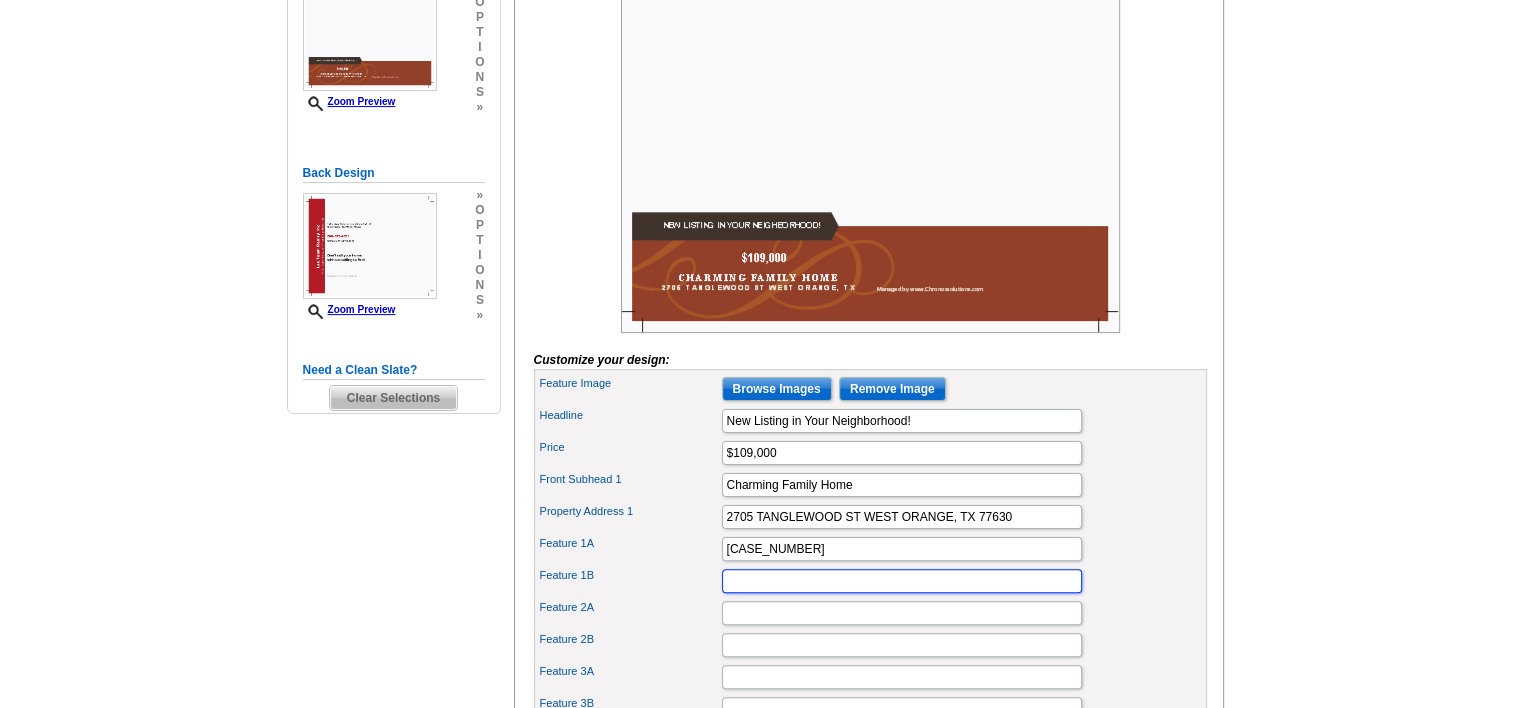 click on "Feature 1B" at bounding box center (902, 581) 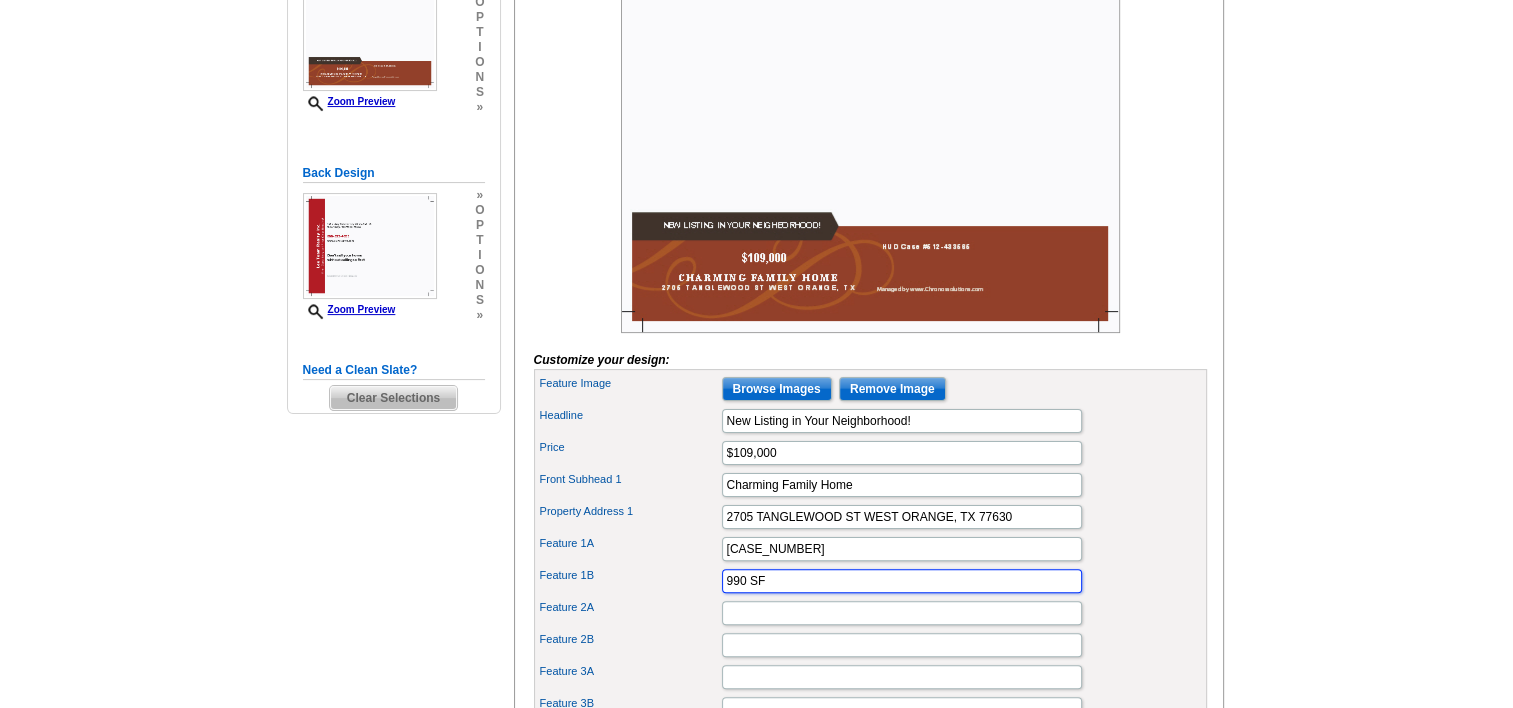 type on "990 SF" 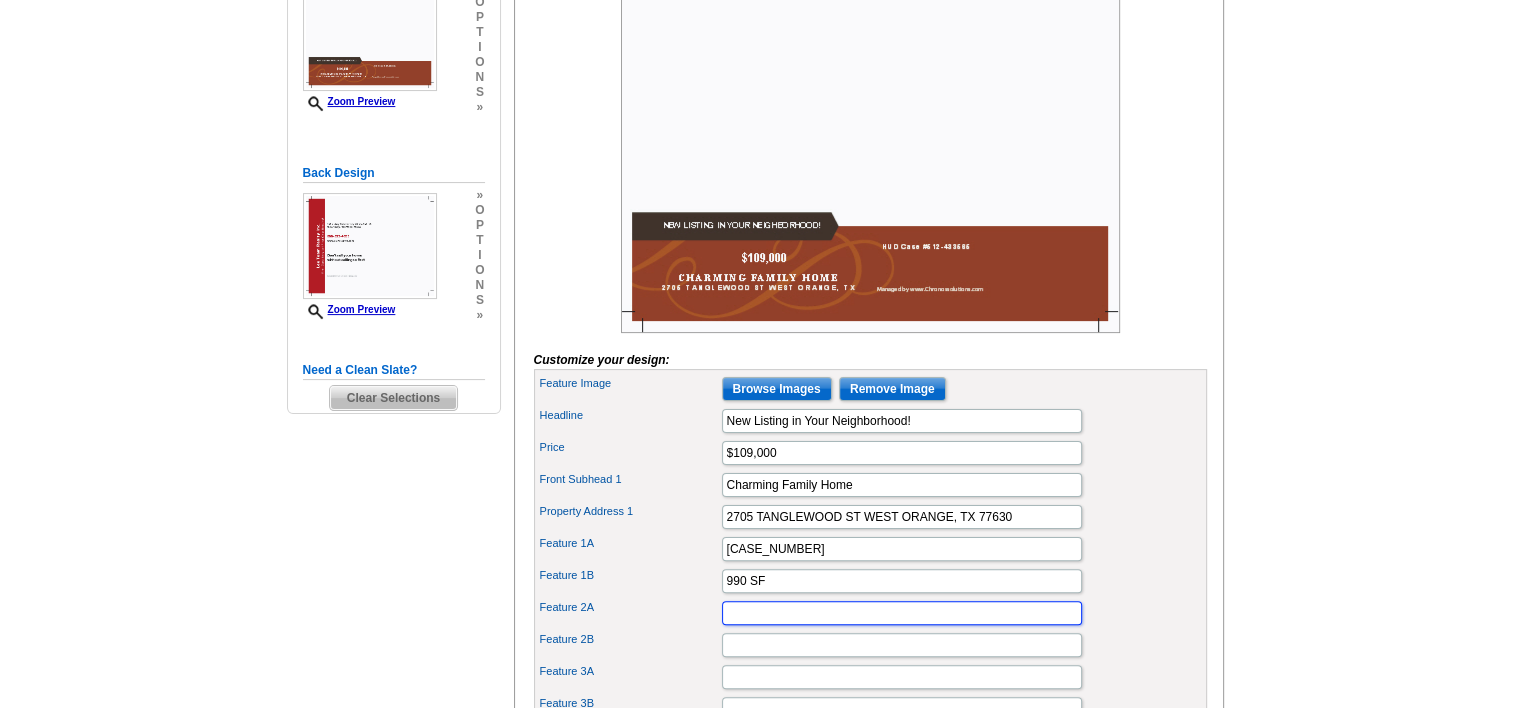 click on "Feature 2A" at bounding box center [902, 613] 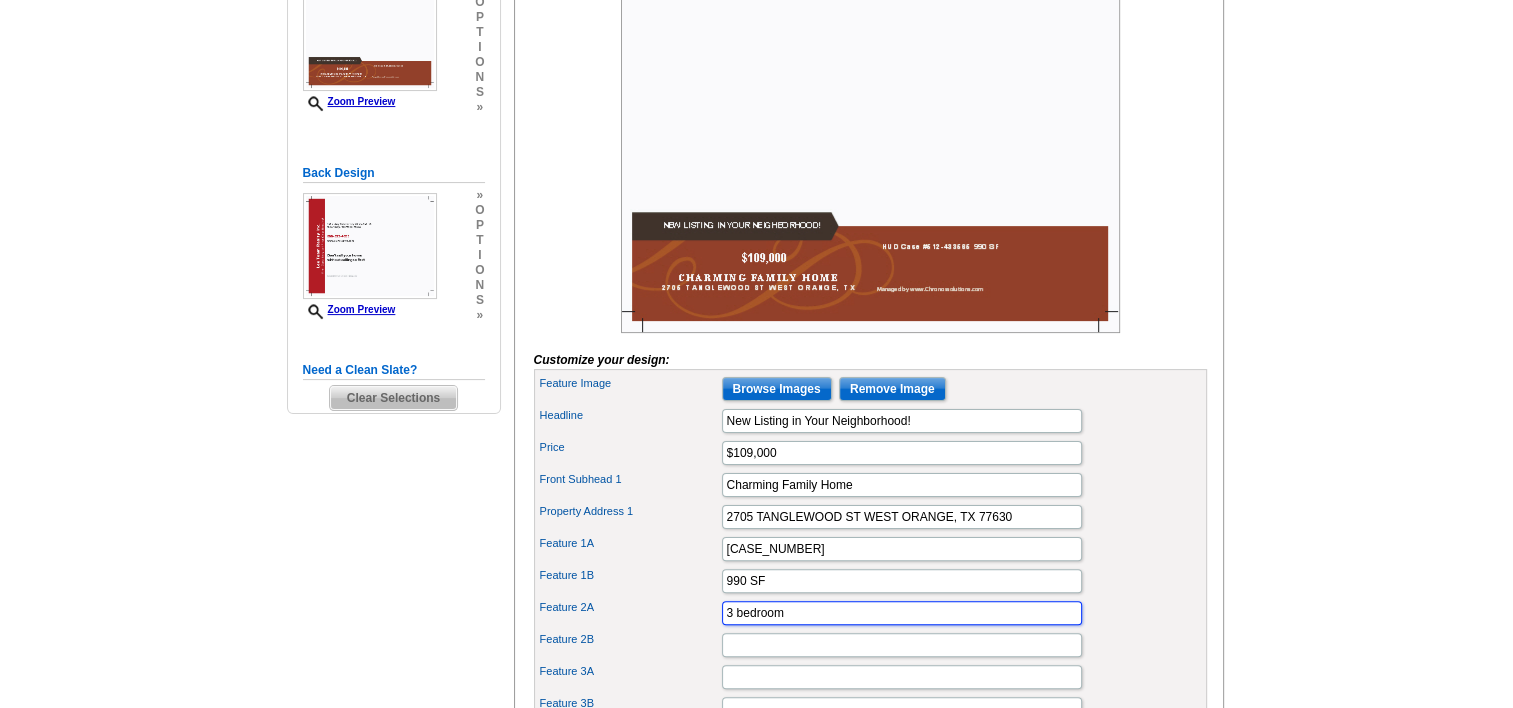 type on "3 bedroom" 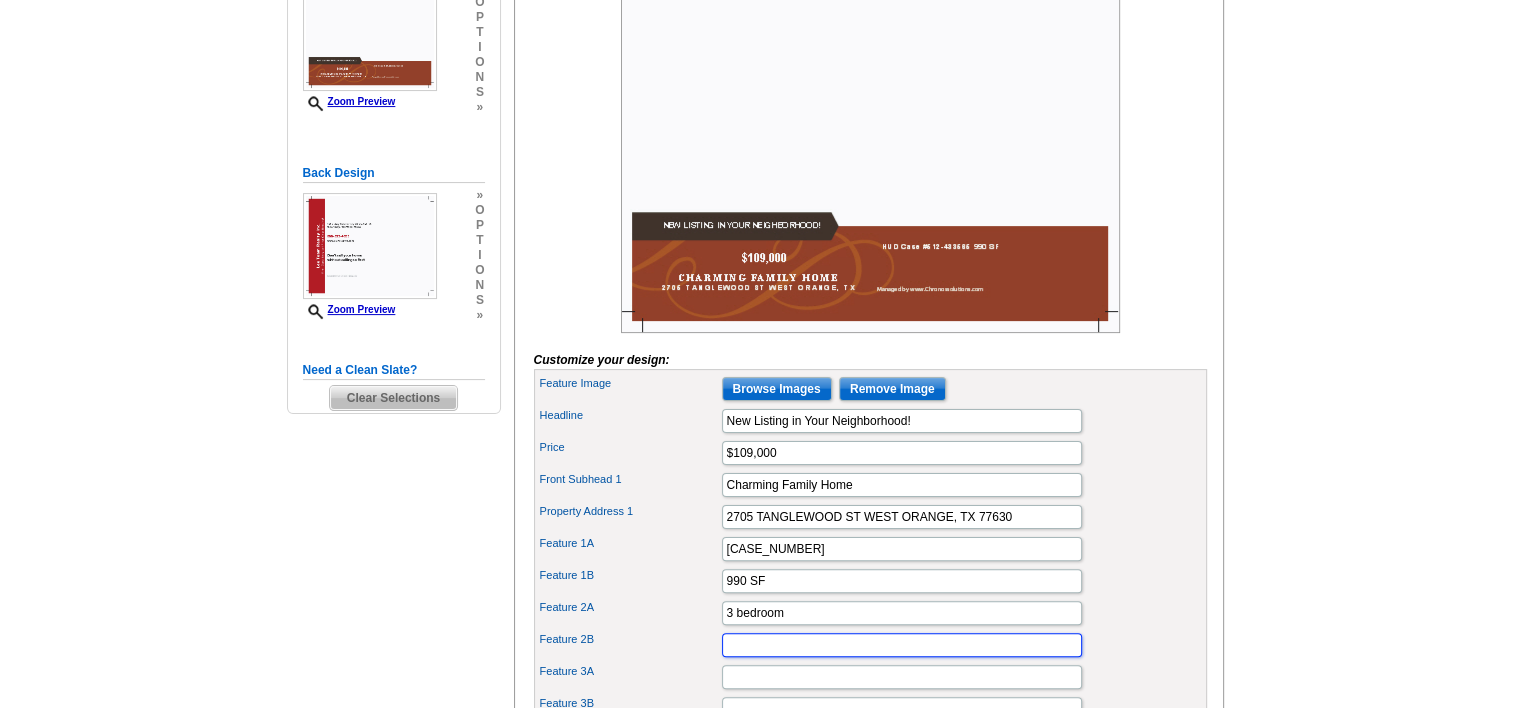 click on "Feature 2B" at bounding box center (902, 645) 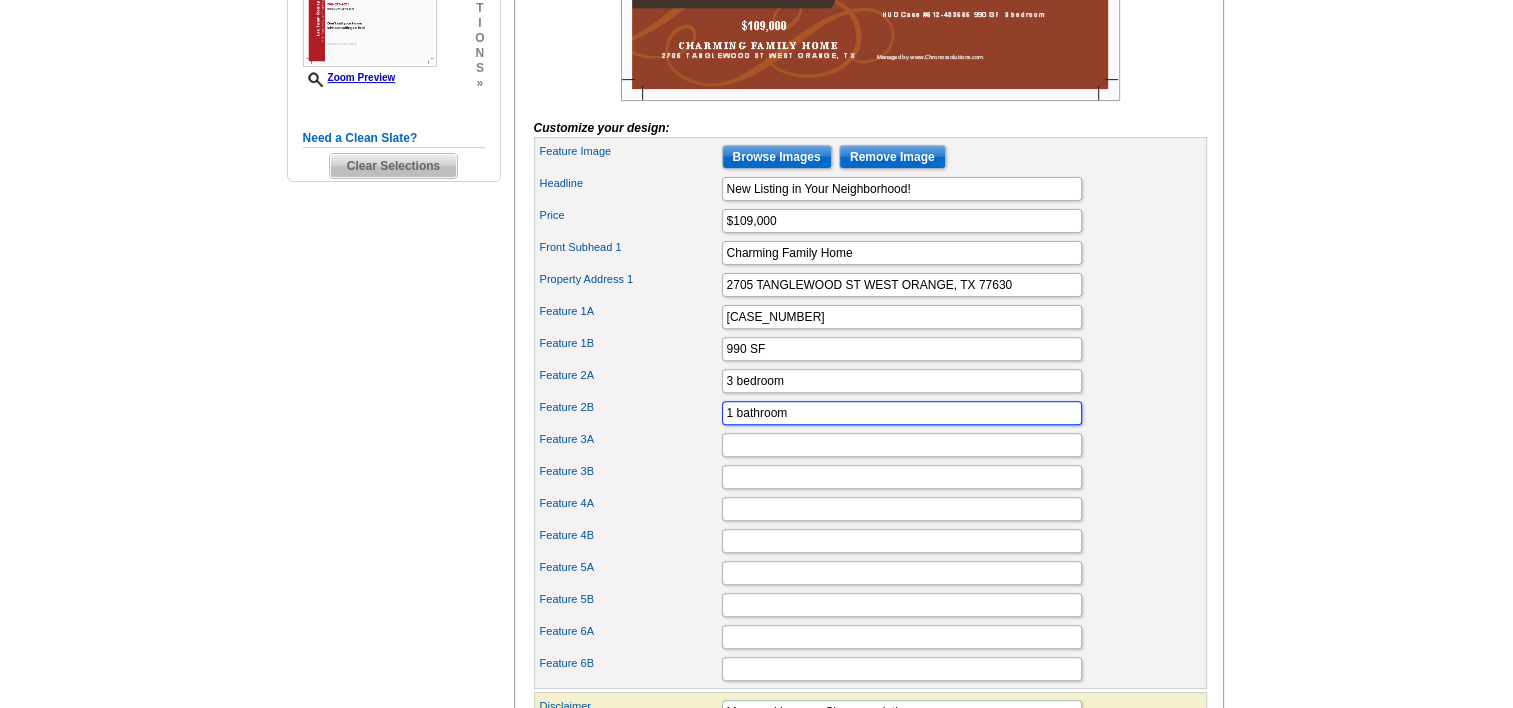 scroll, scrollTop: 900, scrollLeft: 0, axis: vertical 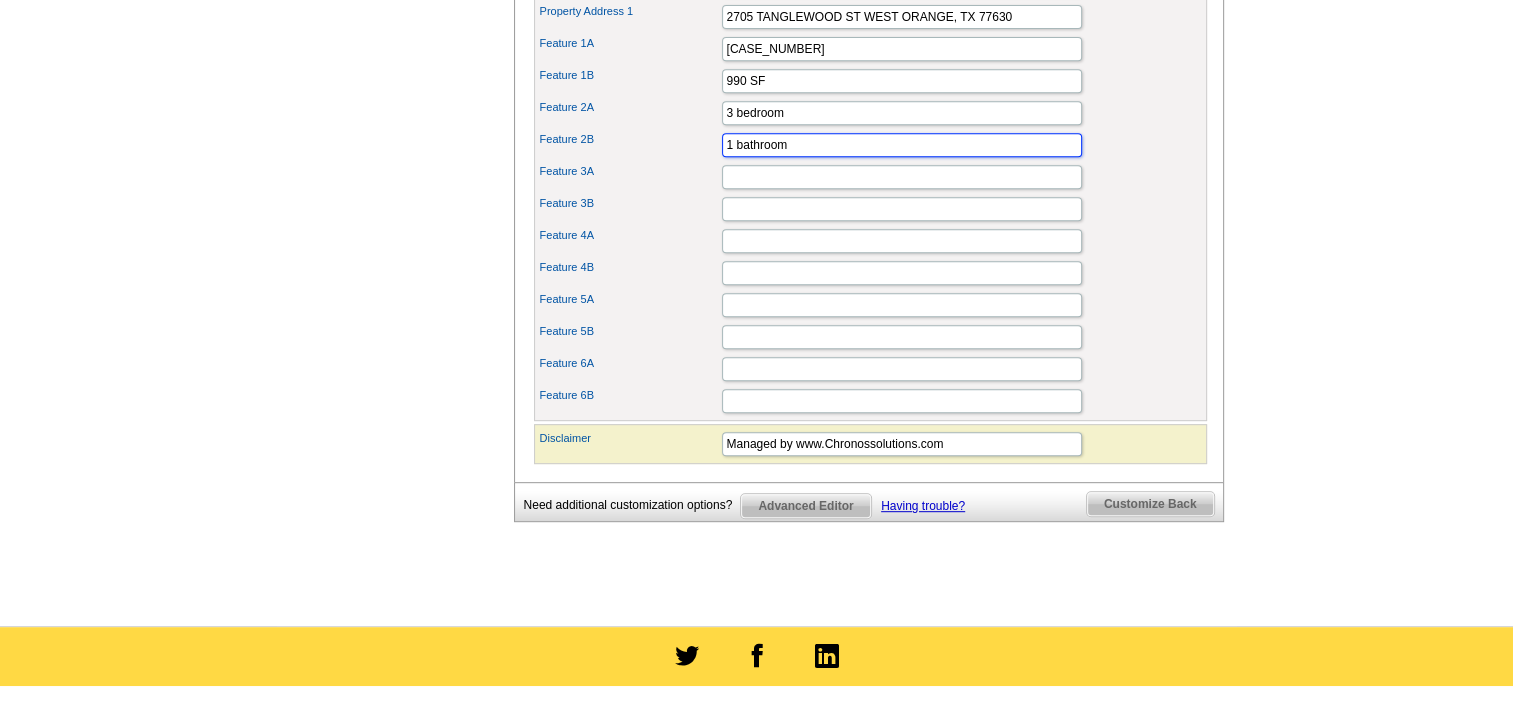 type on "1 bathroom" 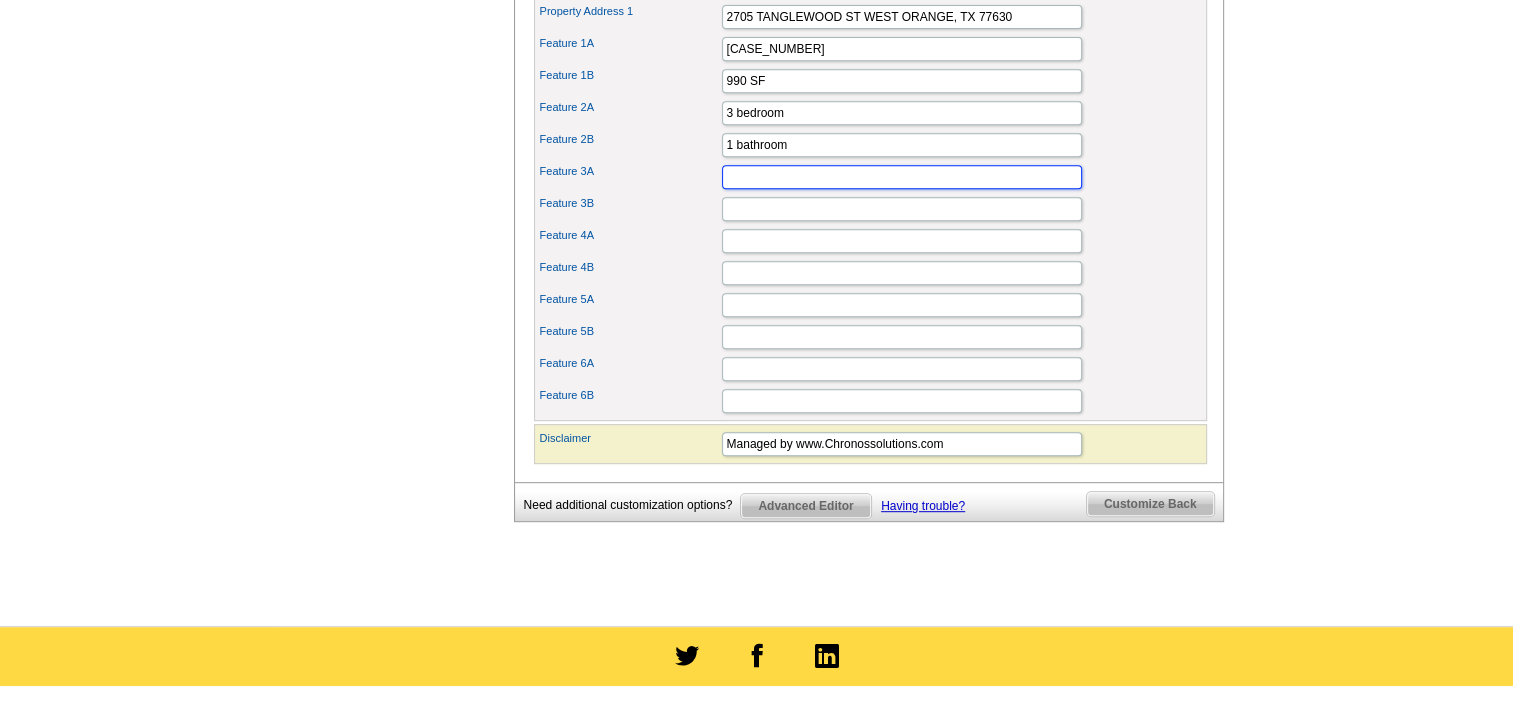 click on "Feature 3A" at bounding box center (902, 177) 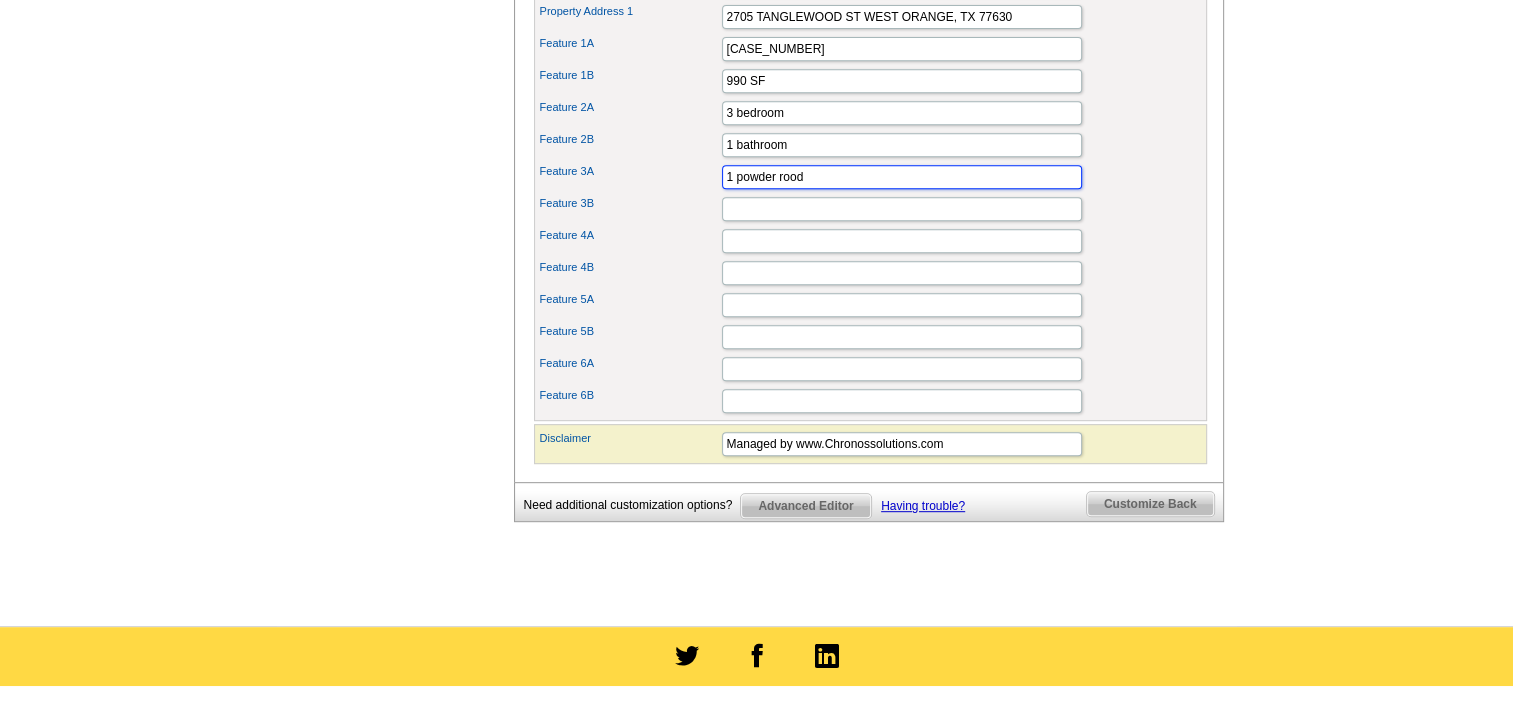 type on "1 powder rood" 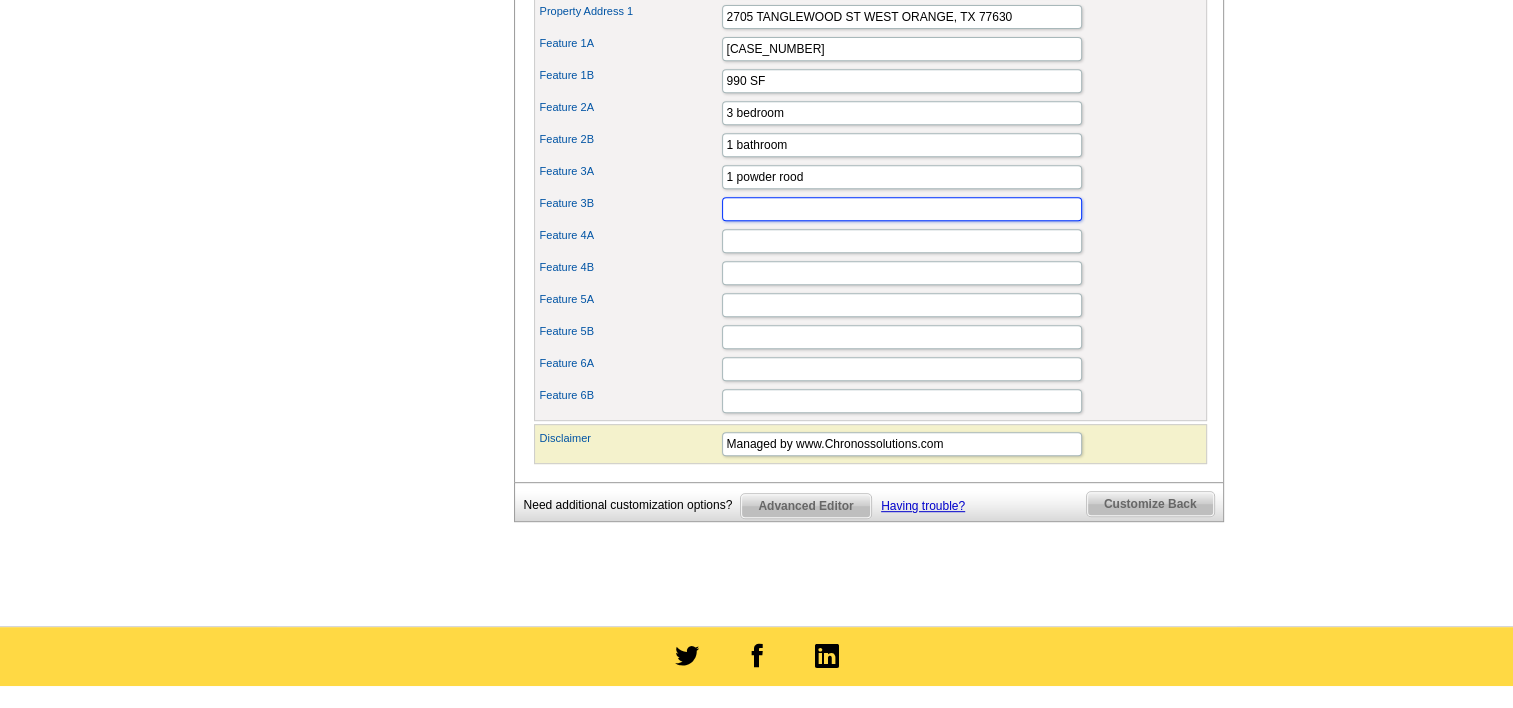 click on "Feature 3B" at bounding box center (902, 209) 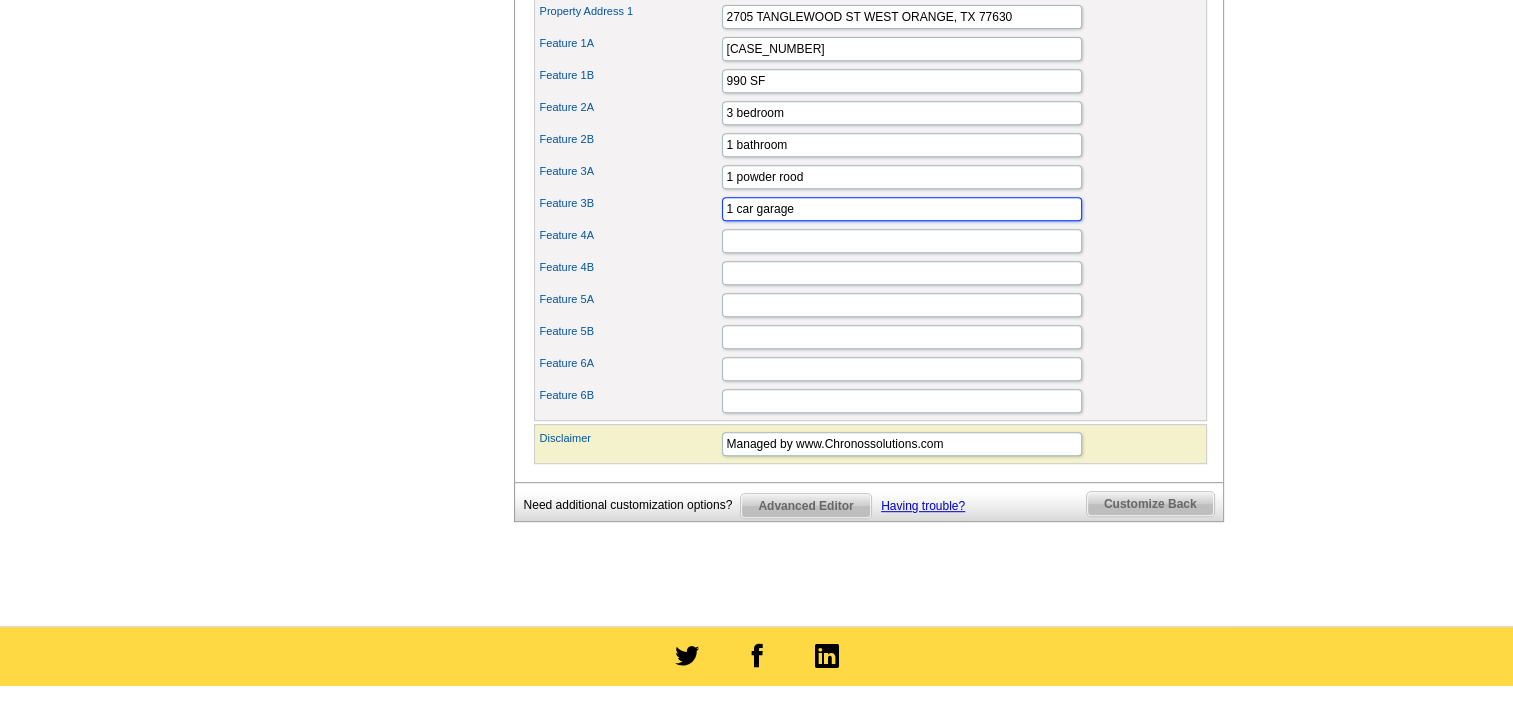 type on "1 car garage" 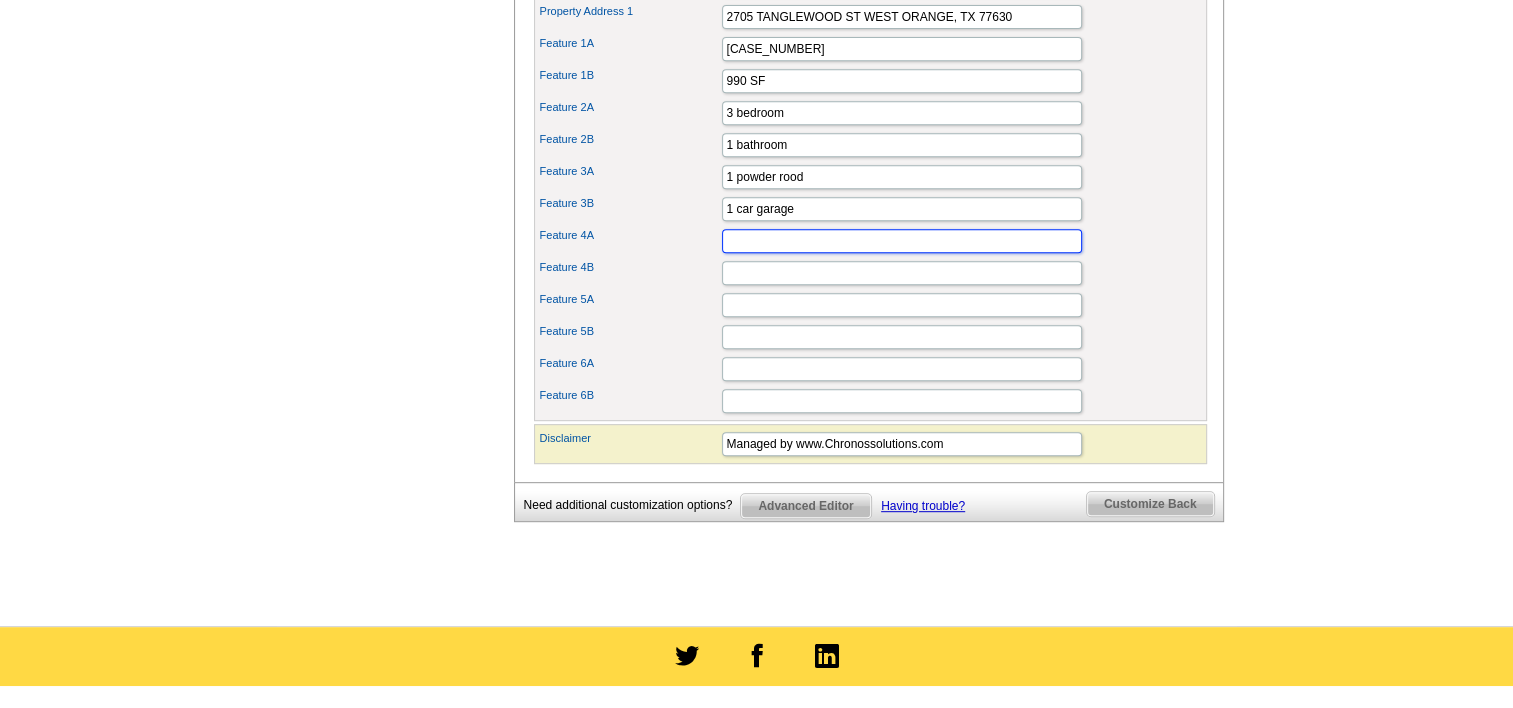click on "Feature 4A" at bounding box center (902, 241) 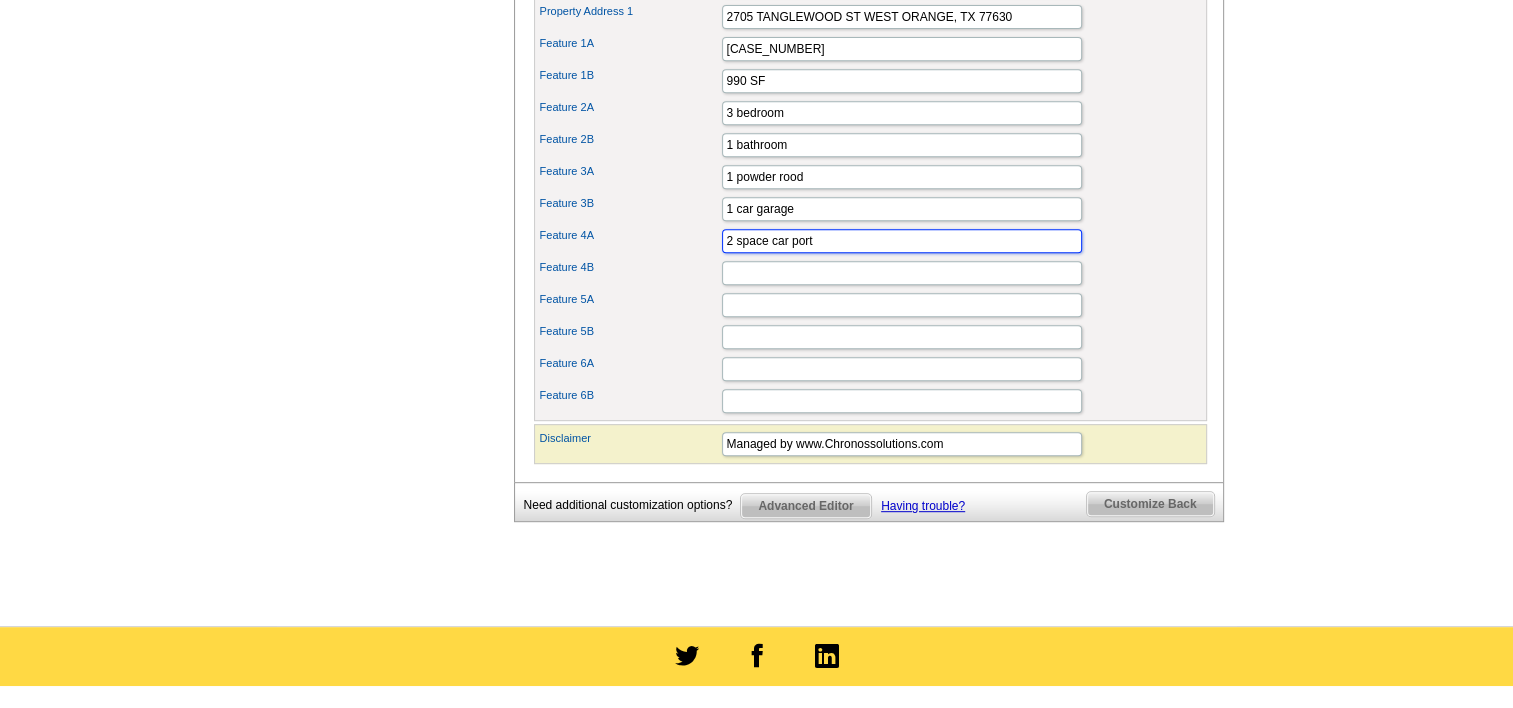 type on "2 space car port" 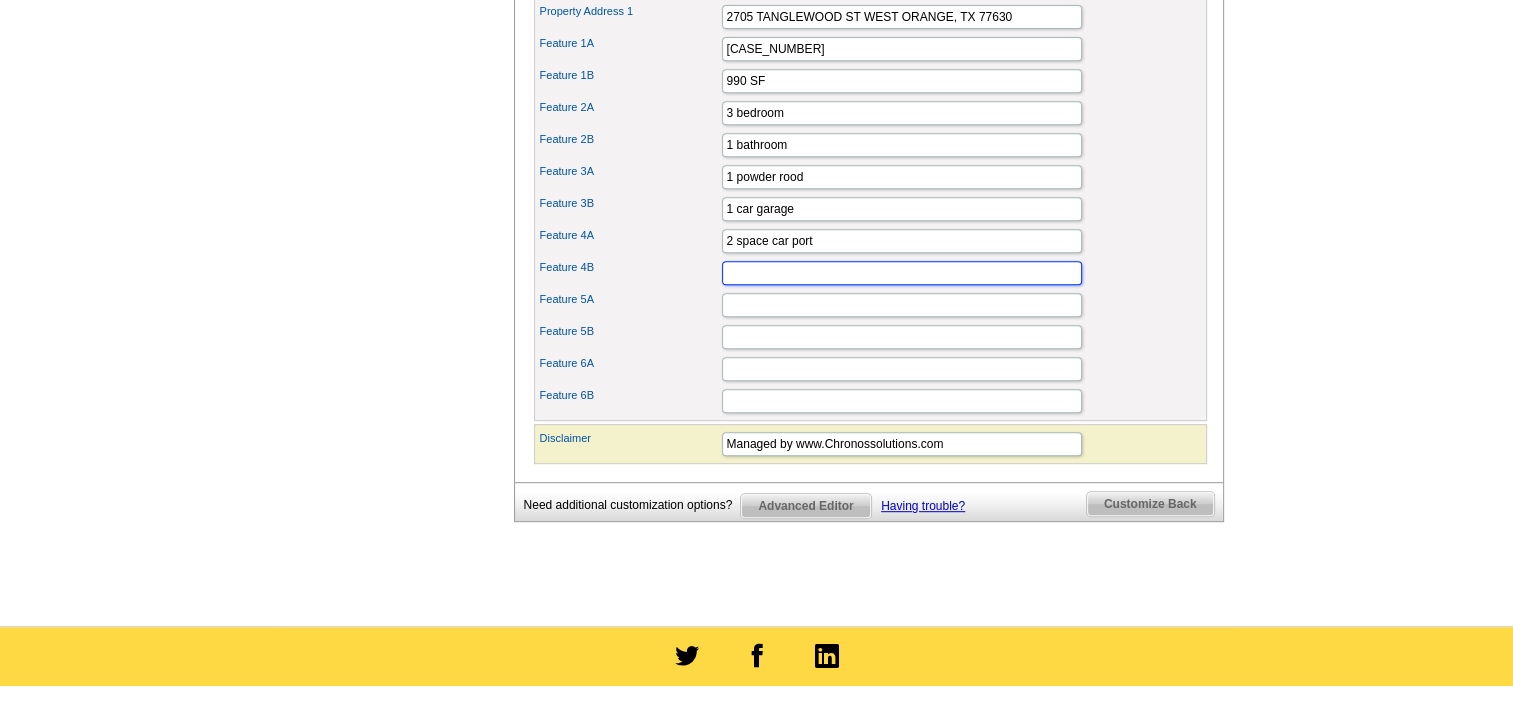 click on "Feature 4B" at bounding box center (902, 273) 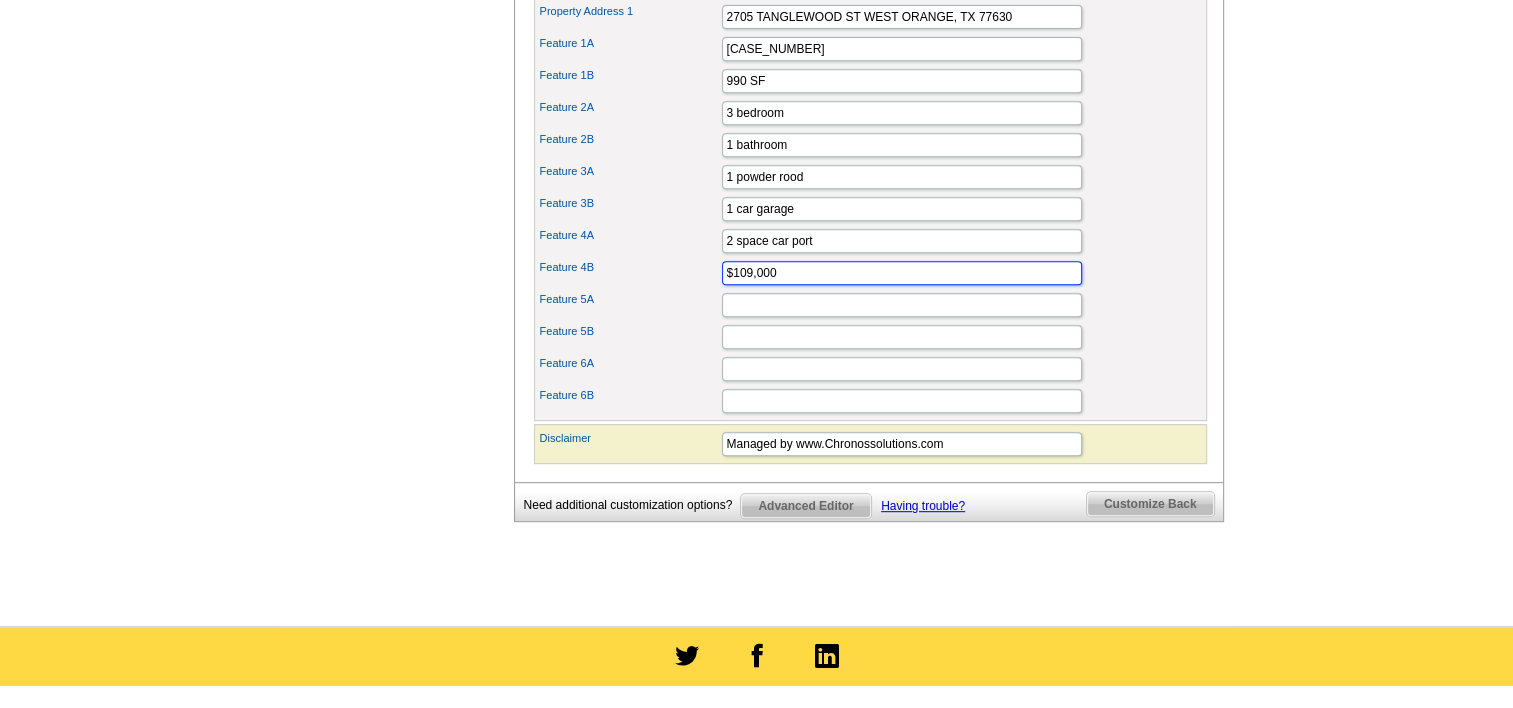 type on "$109,000" 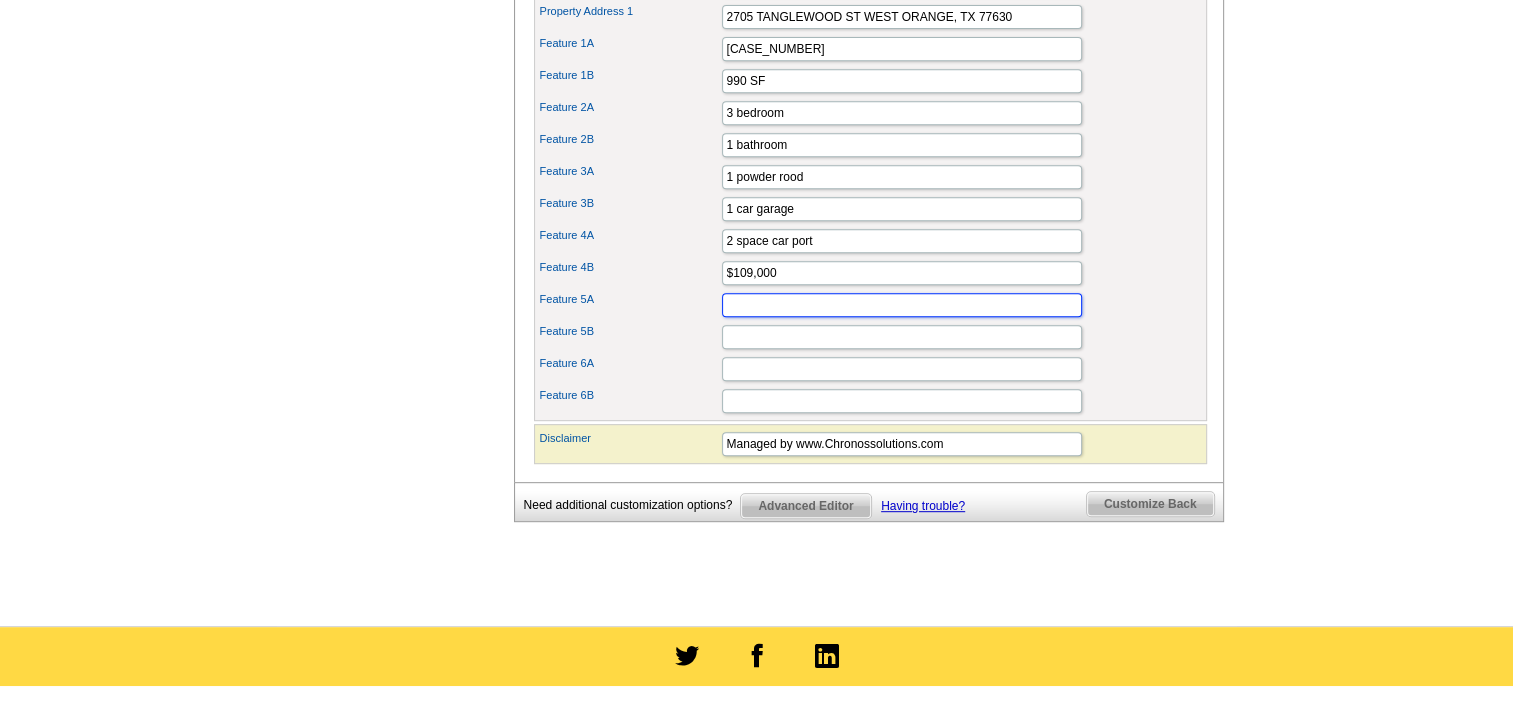 click on "Feature 5A" at bounding box center (902, 305) 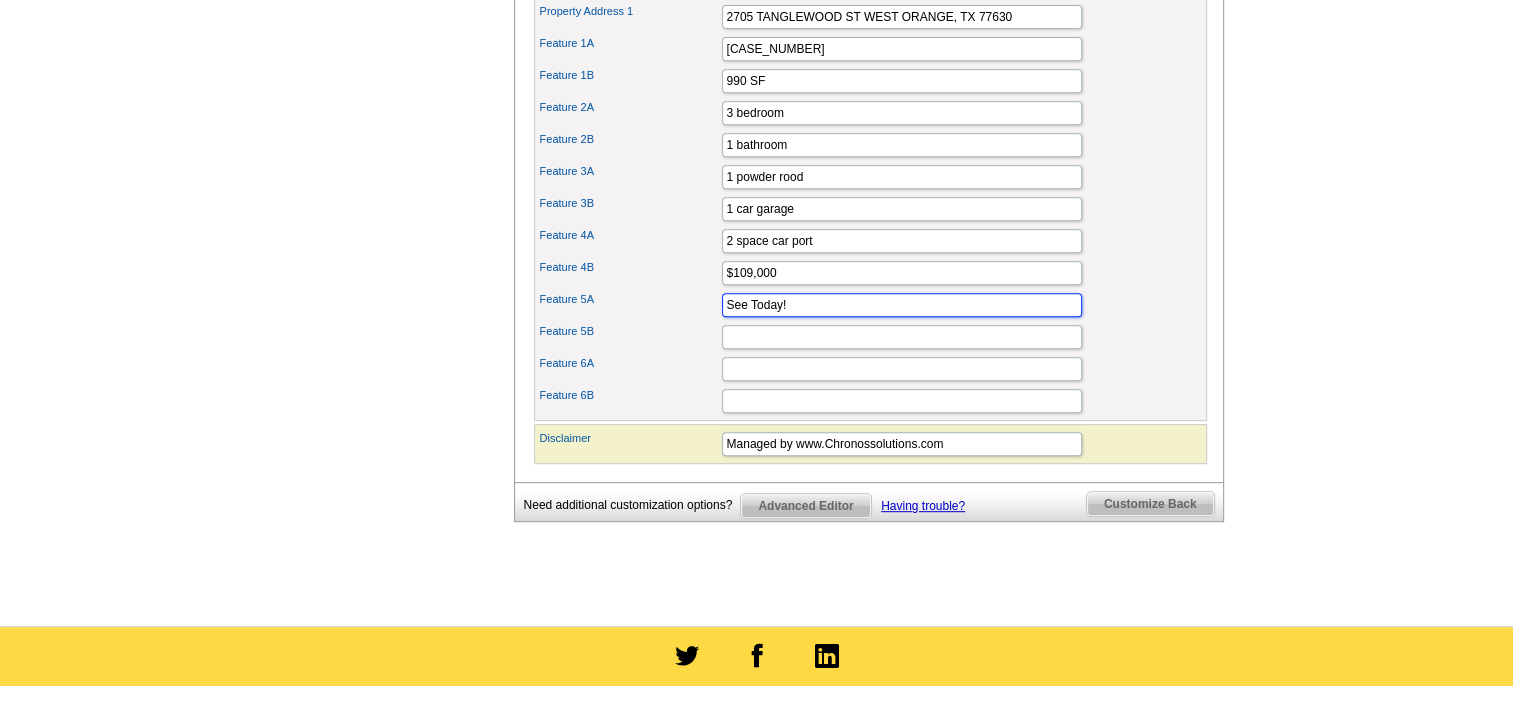 type on "See Today!" 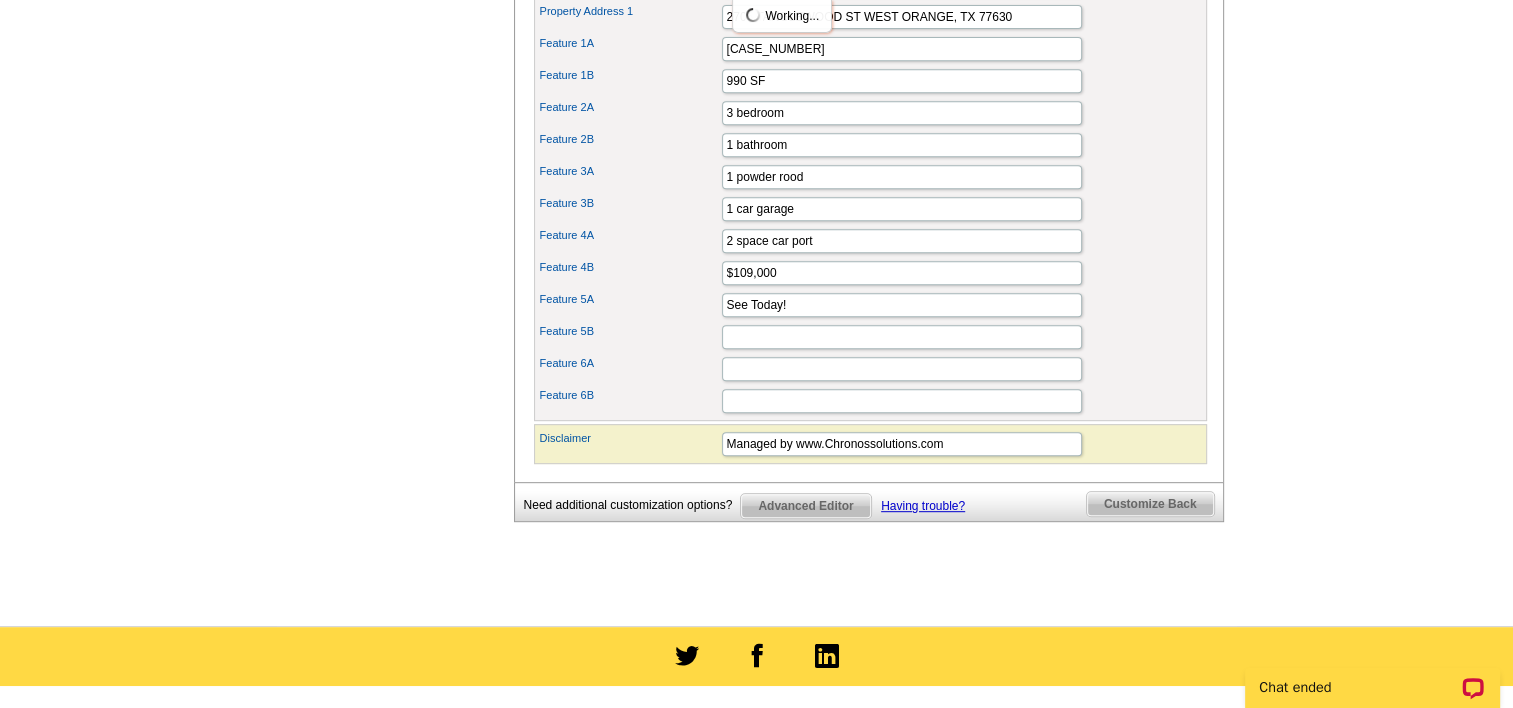 click on "Feature 4A
2 space car port" at bounding box center (870, 241) 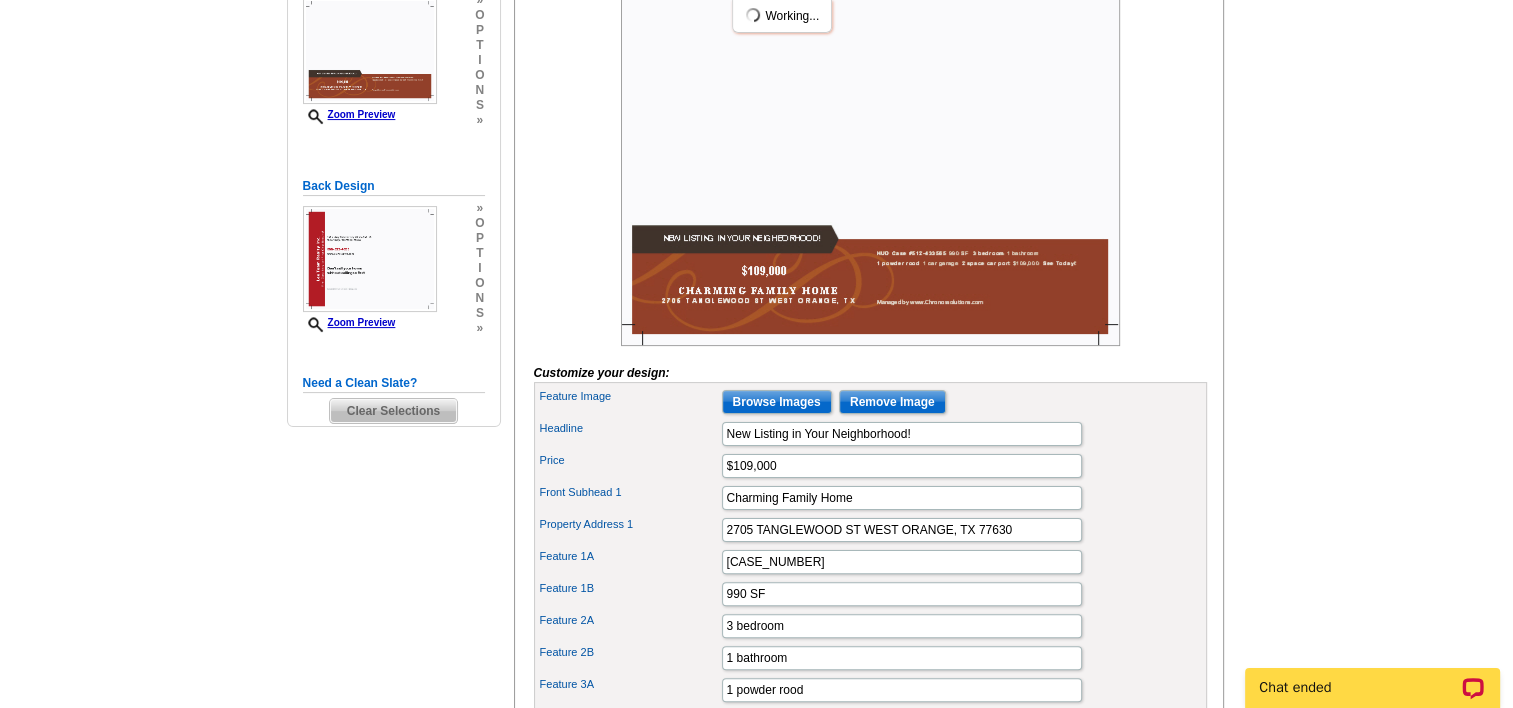 scroll, scrollTop: 400, scrollLeft: 0, axis: vertical 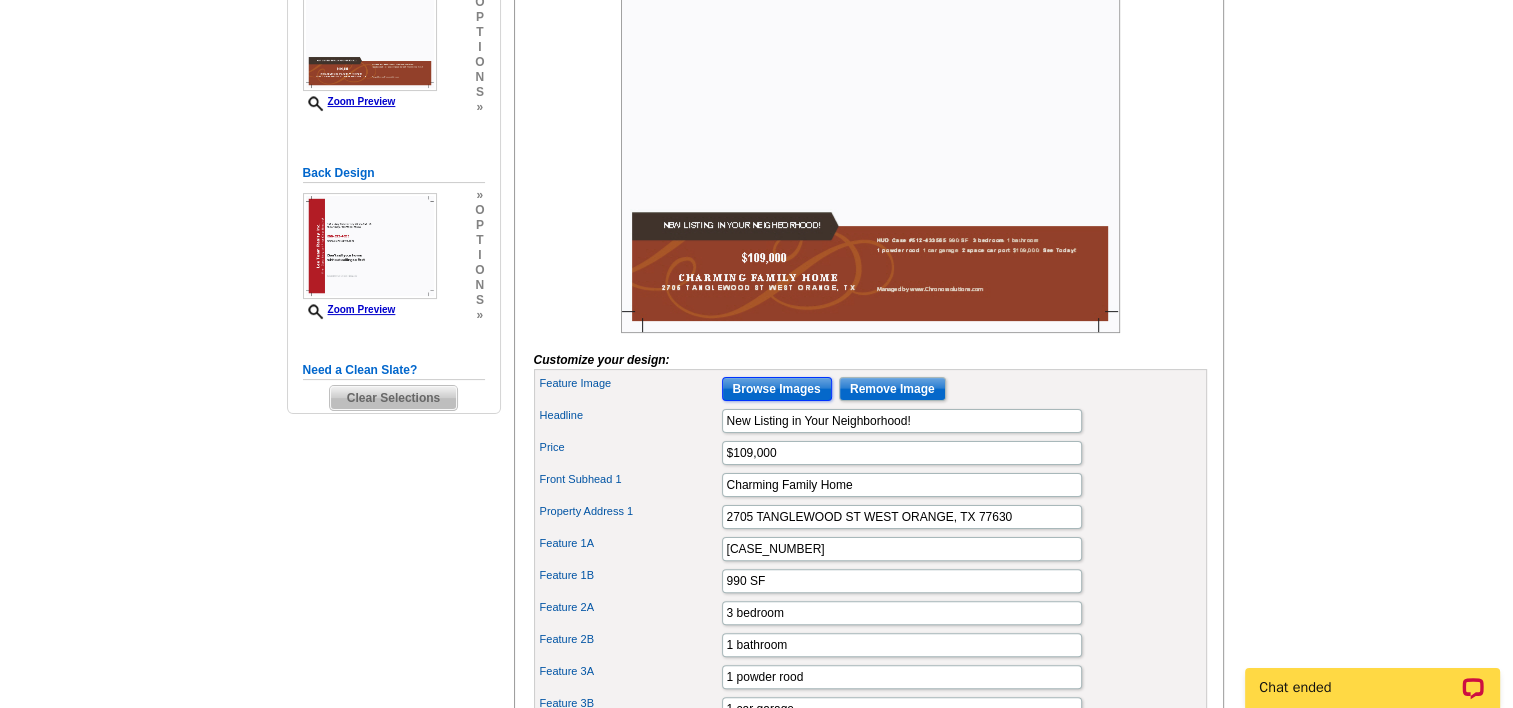 click on "Browse Images" at bounding box center [777, 389] 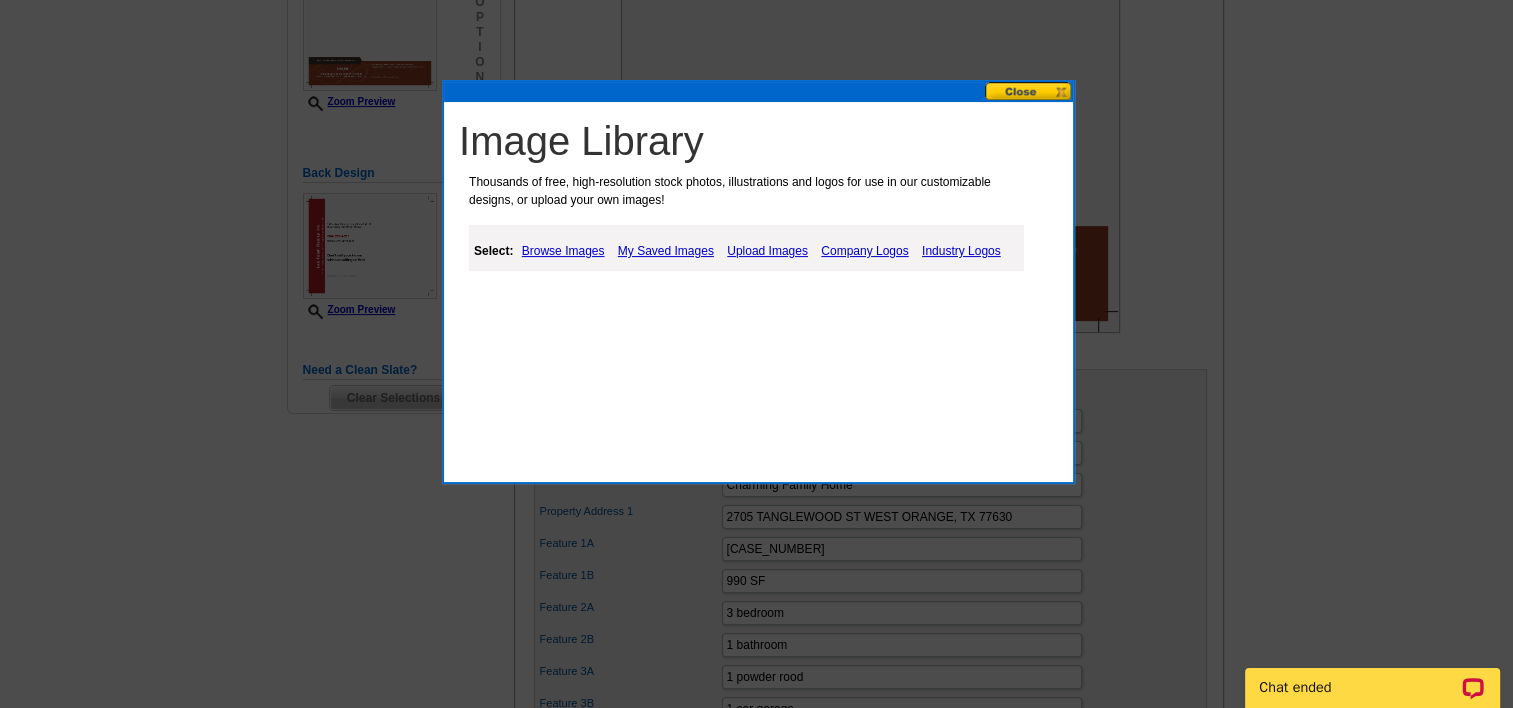 click on "Upload Images" at bounding box center (767, 251) 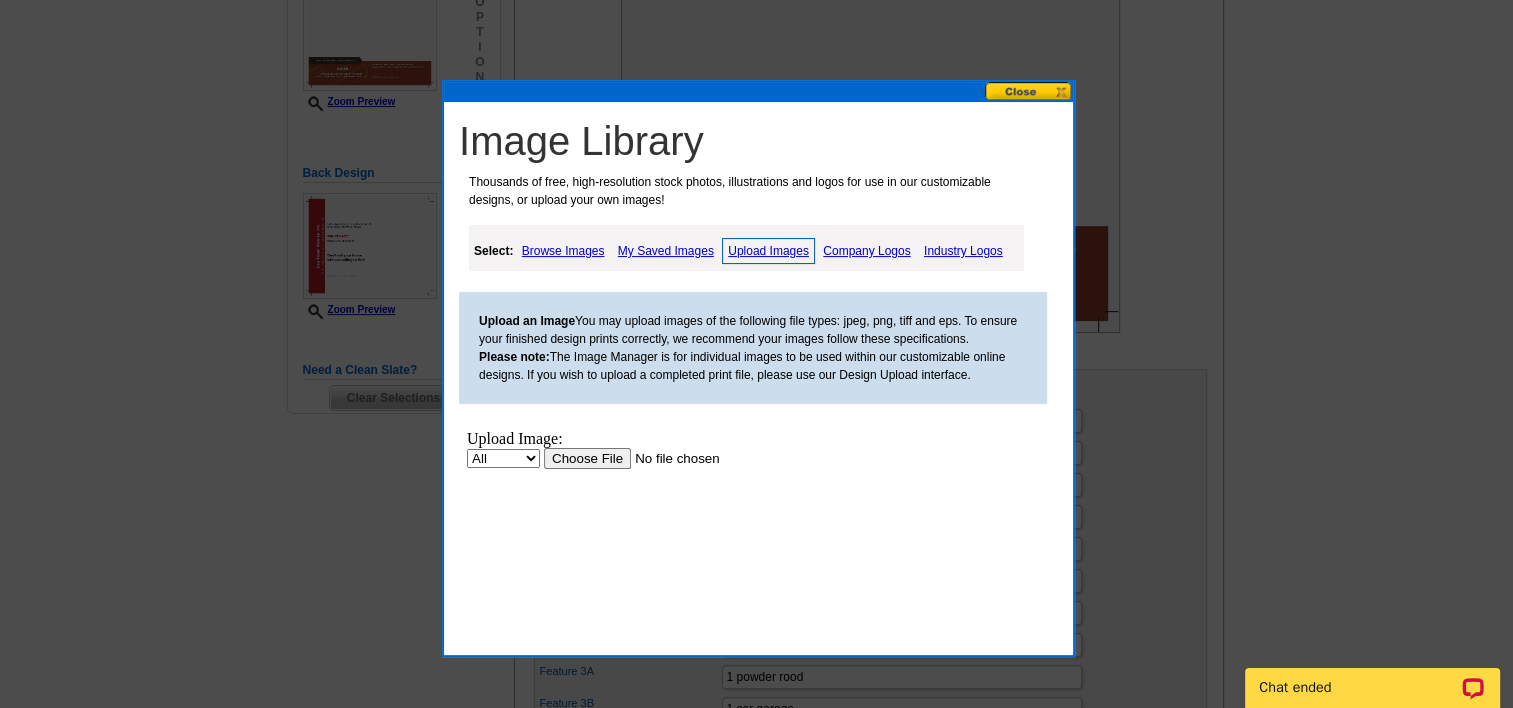 scroll, scrollTop: 0, scrollLeft: 0, axis: both 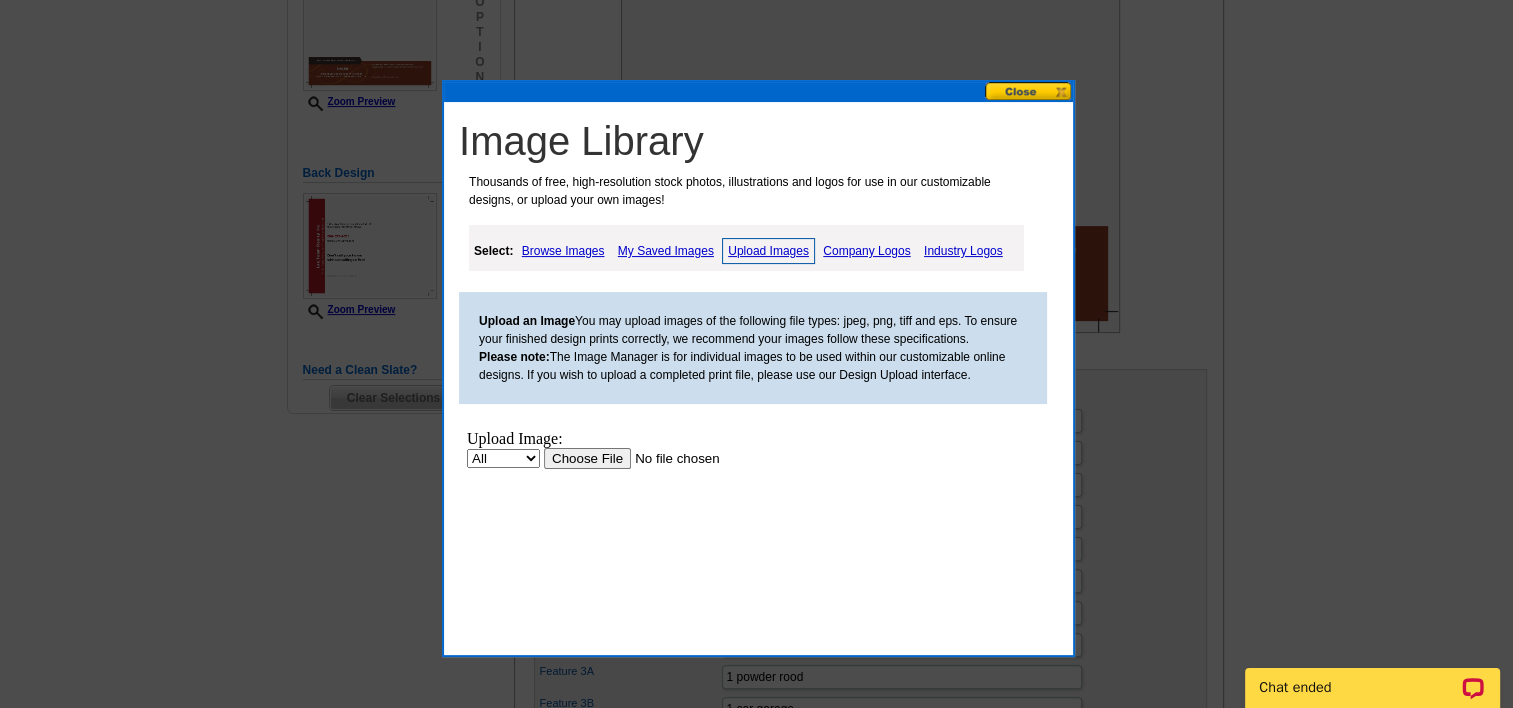 click at bounding box center (670, 458) 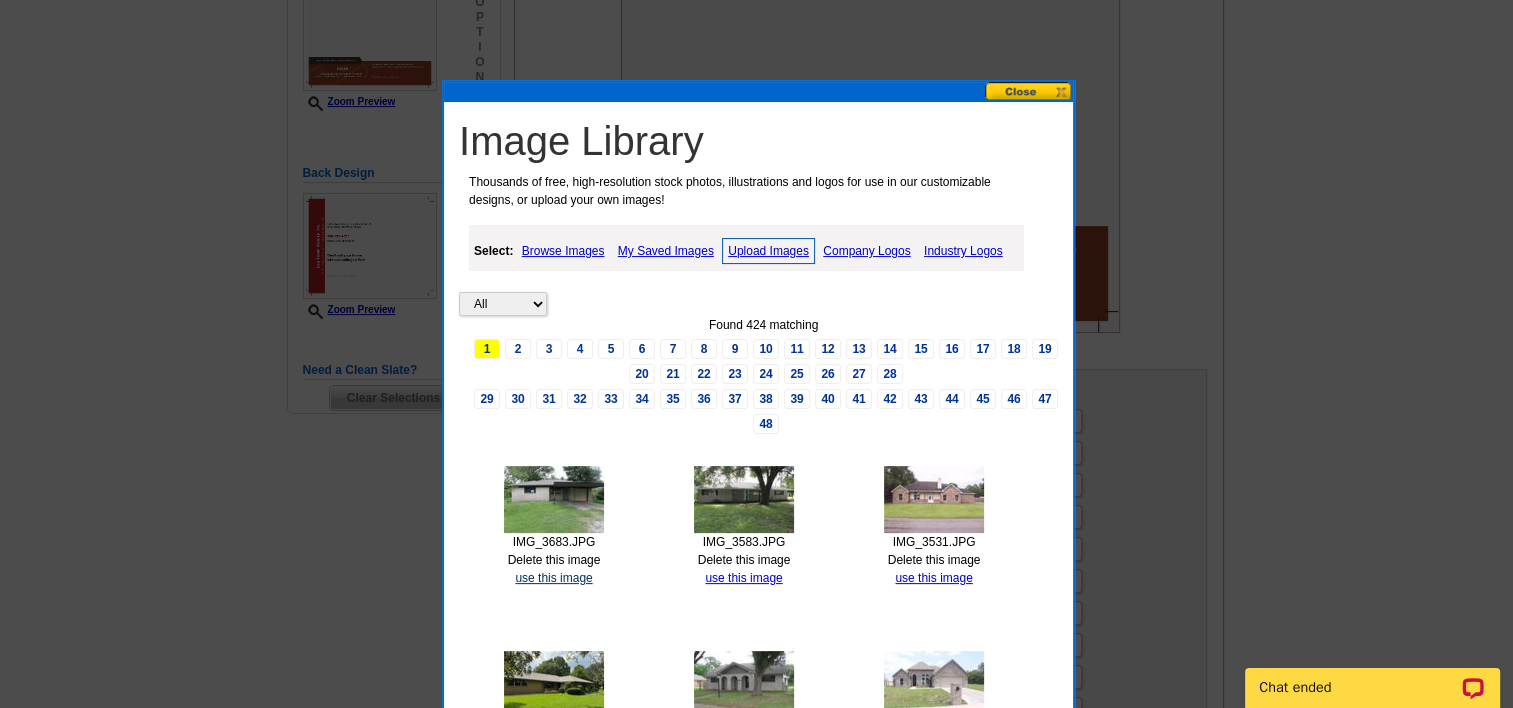 click on "use this image" at bounding box center [553, 578] 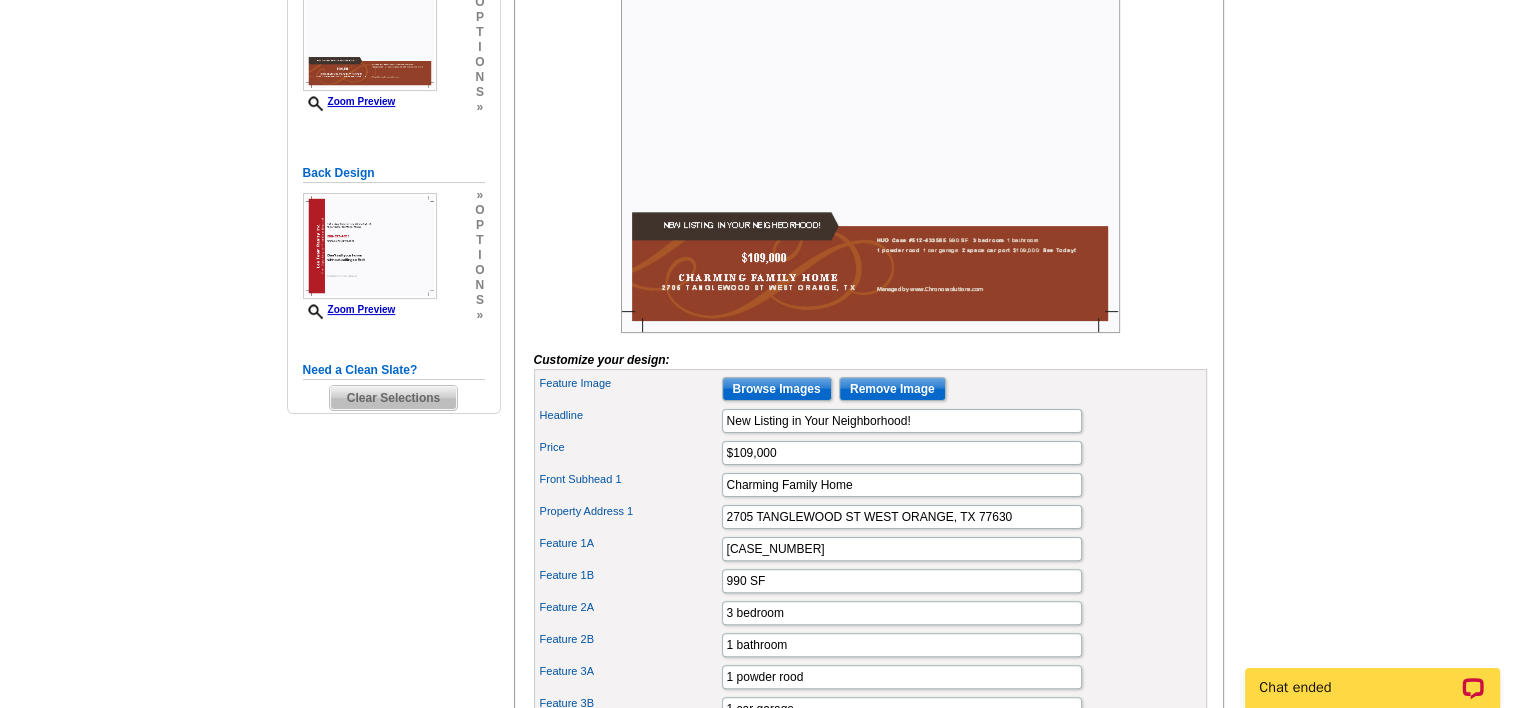 scroll, scrollTop: 0, scrollLeft: 0, axis: both 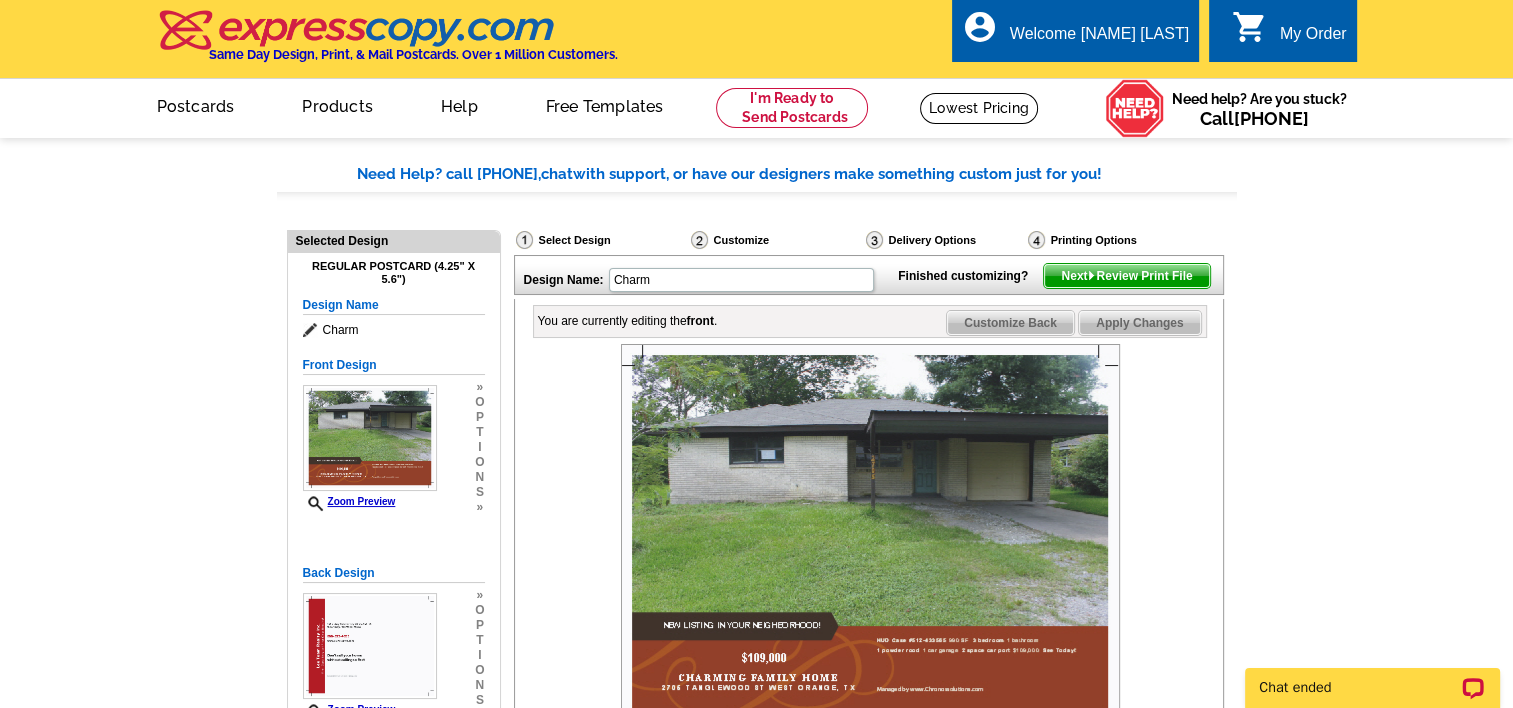 click on "Apply Changes" at bounding box center [1139, 323] 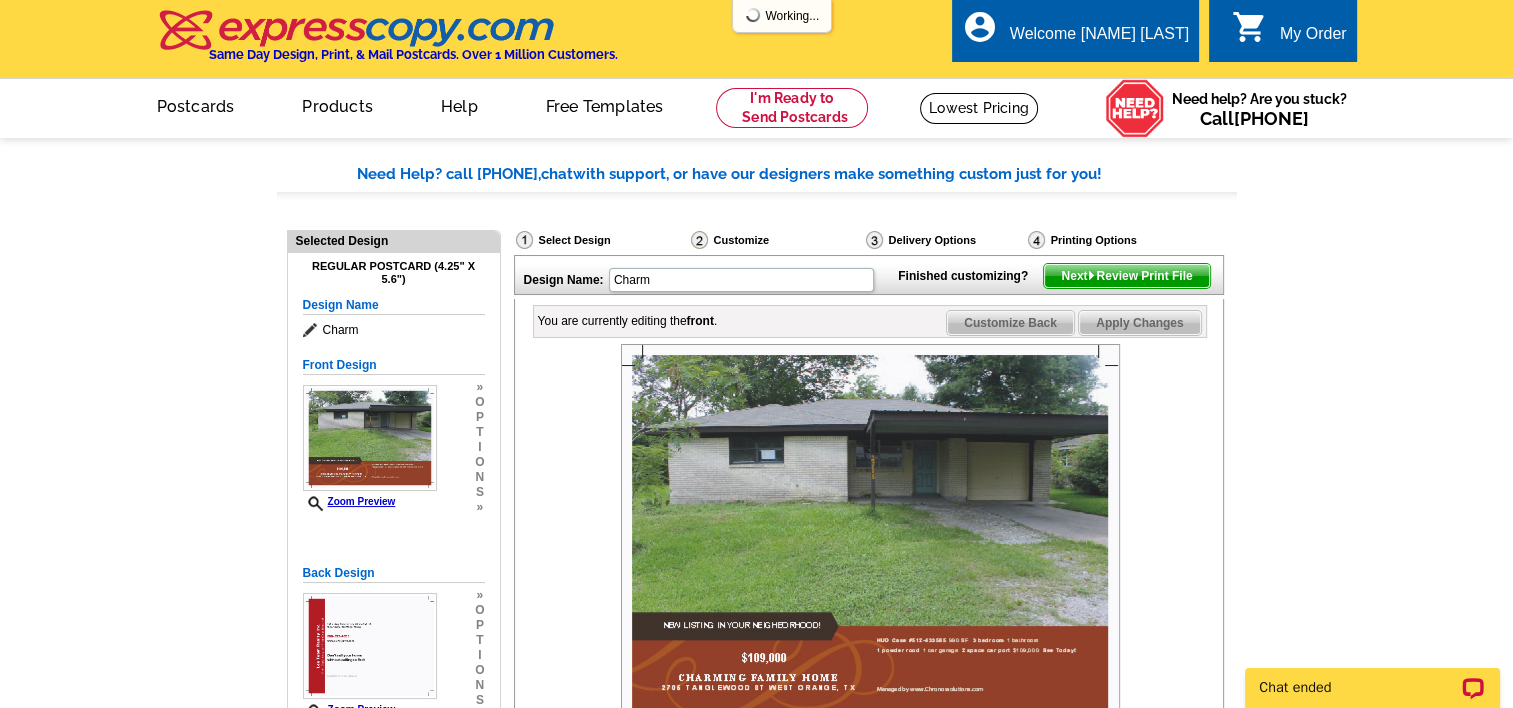 click on "Apply Changes" at bounding box center (1139, 323) 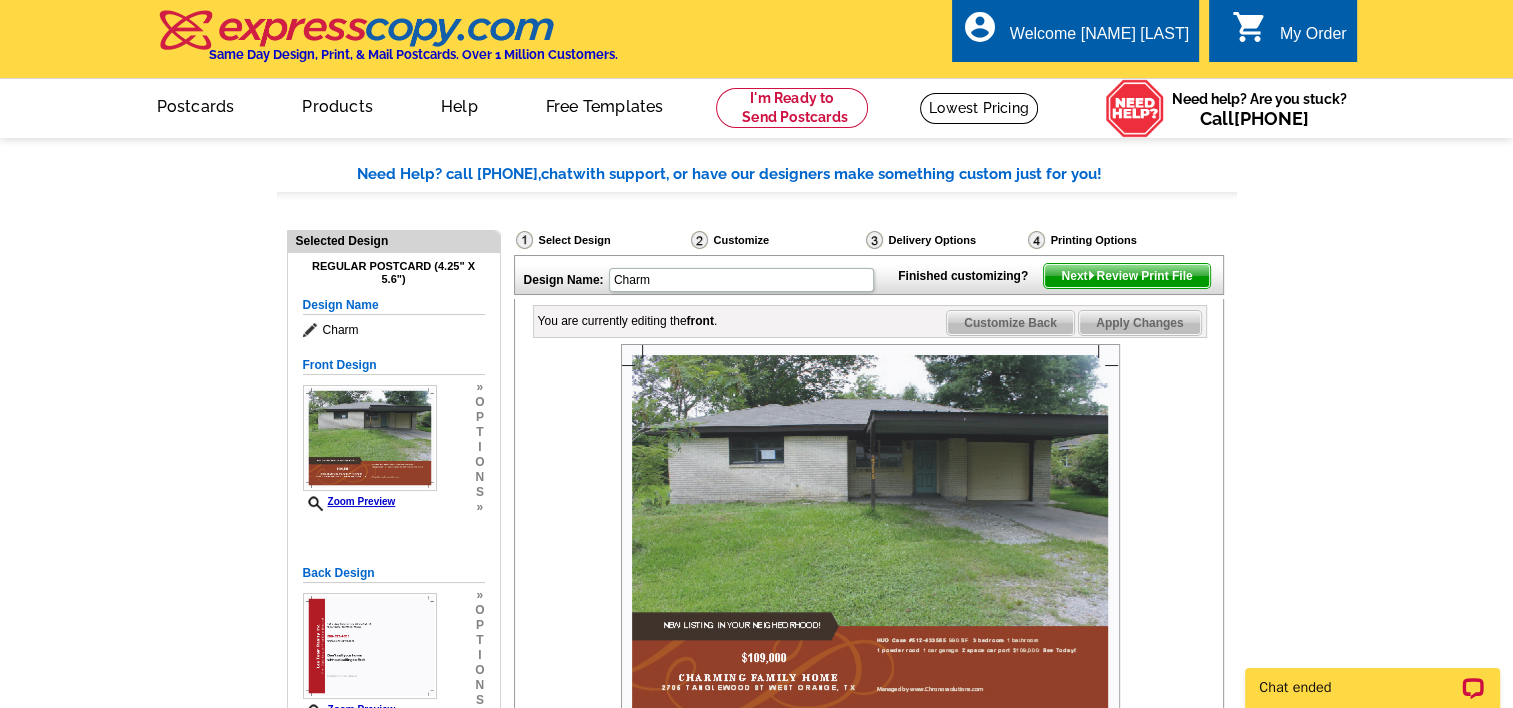 click on "Customize Back" at bounding box center (1010, 323) 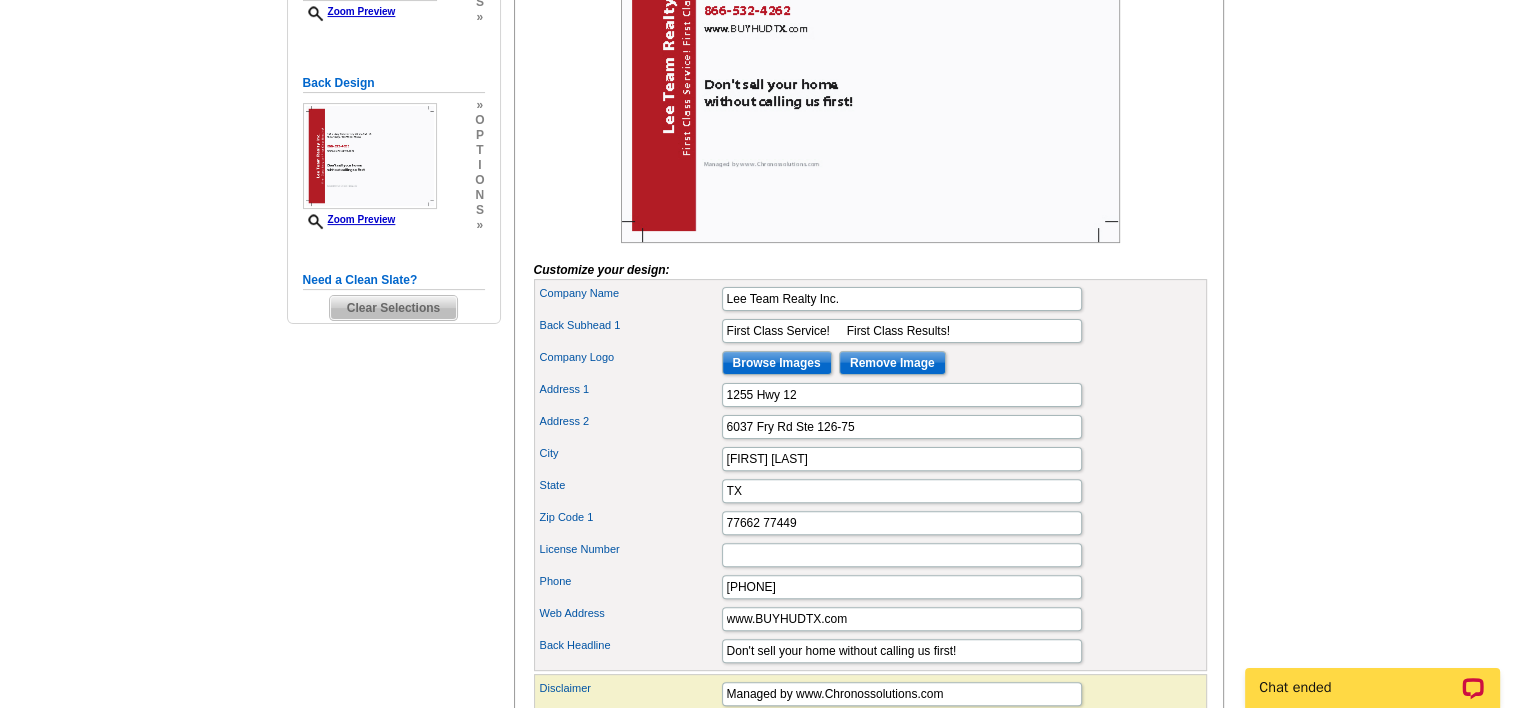 scroll, scrollTop: 500, scrollLeft: 0, axis: vertical 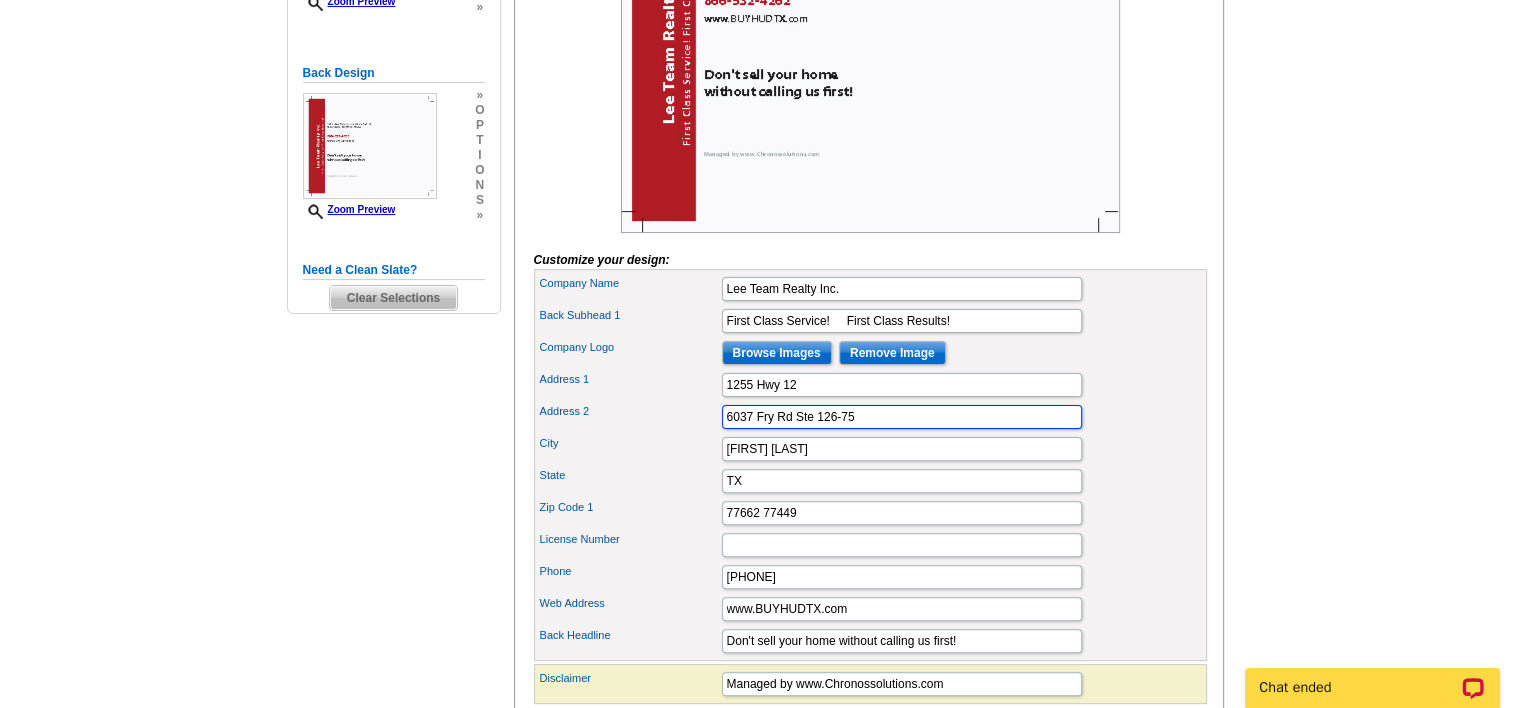 drag, startPoint x: 871, startPoint y: 446, endPoint x: 674, endPoint y: 452, distance: 197.09135 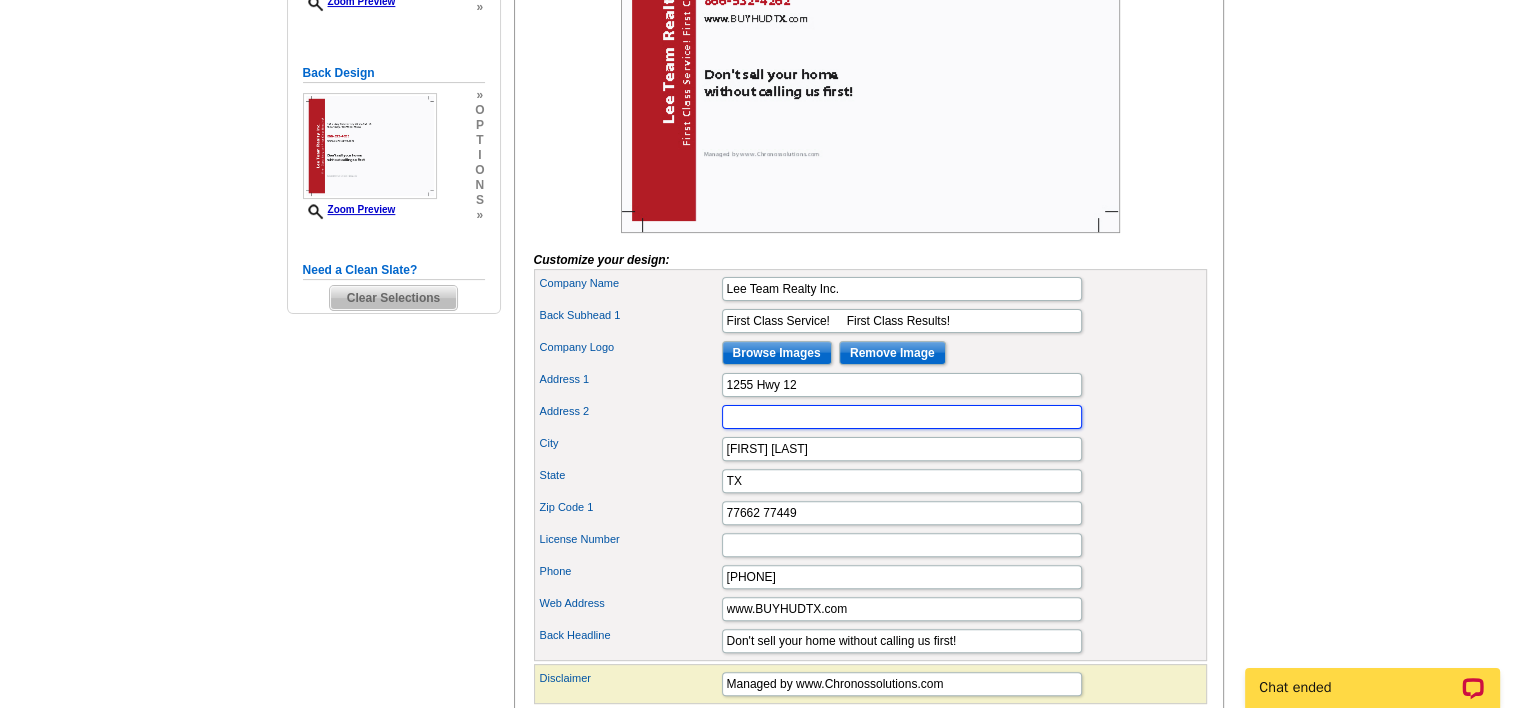type 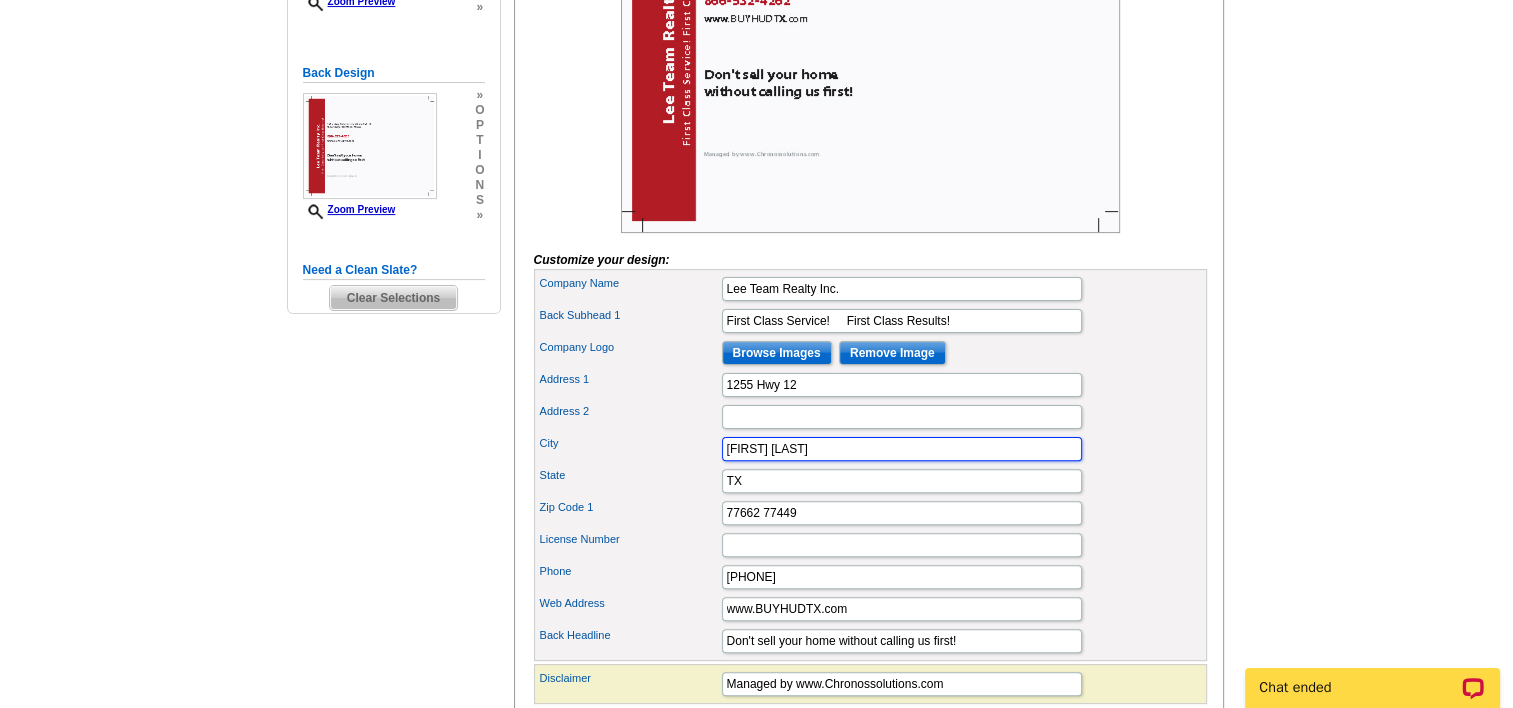 click on "Vidor Katy" at bounding box center (902, 449) 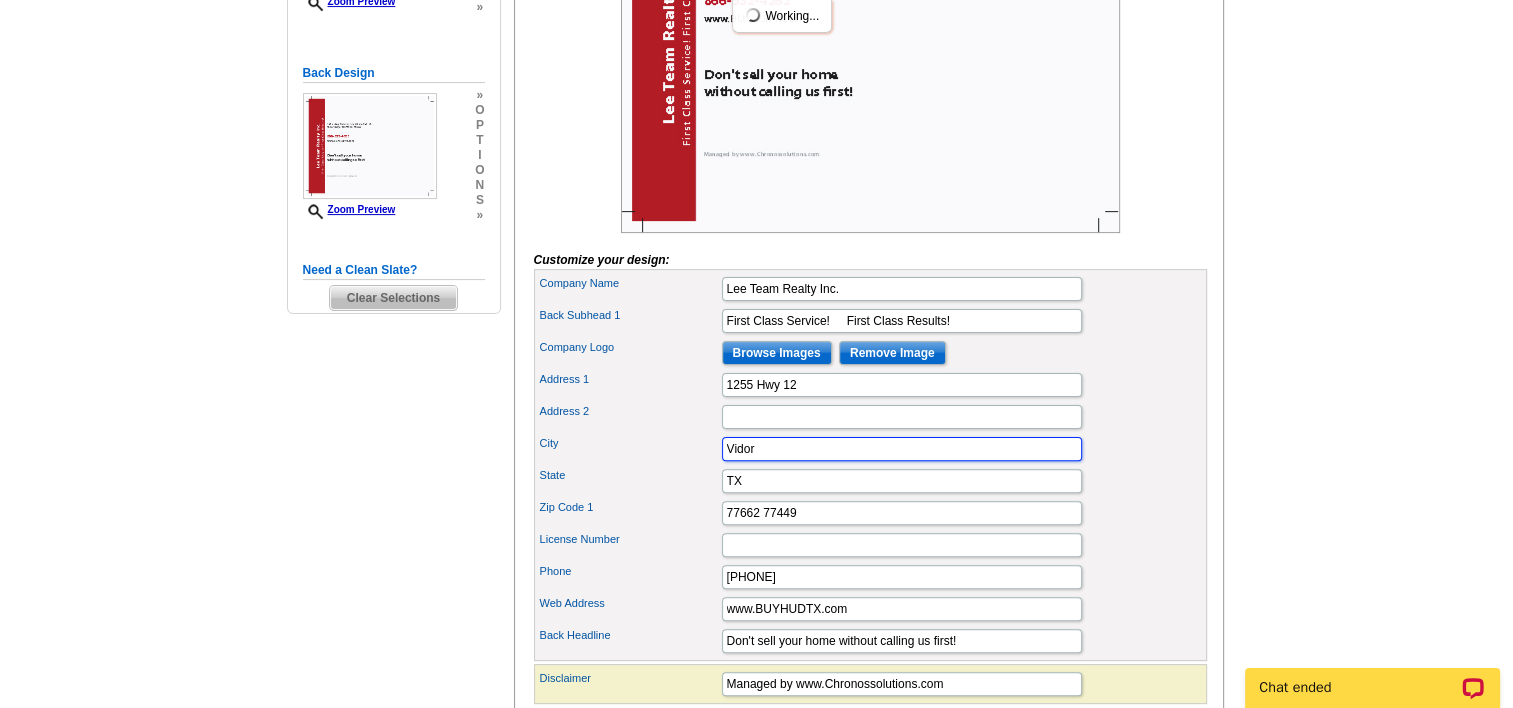 type on "Vidor" 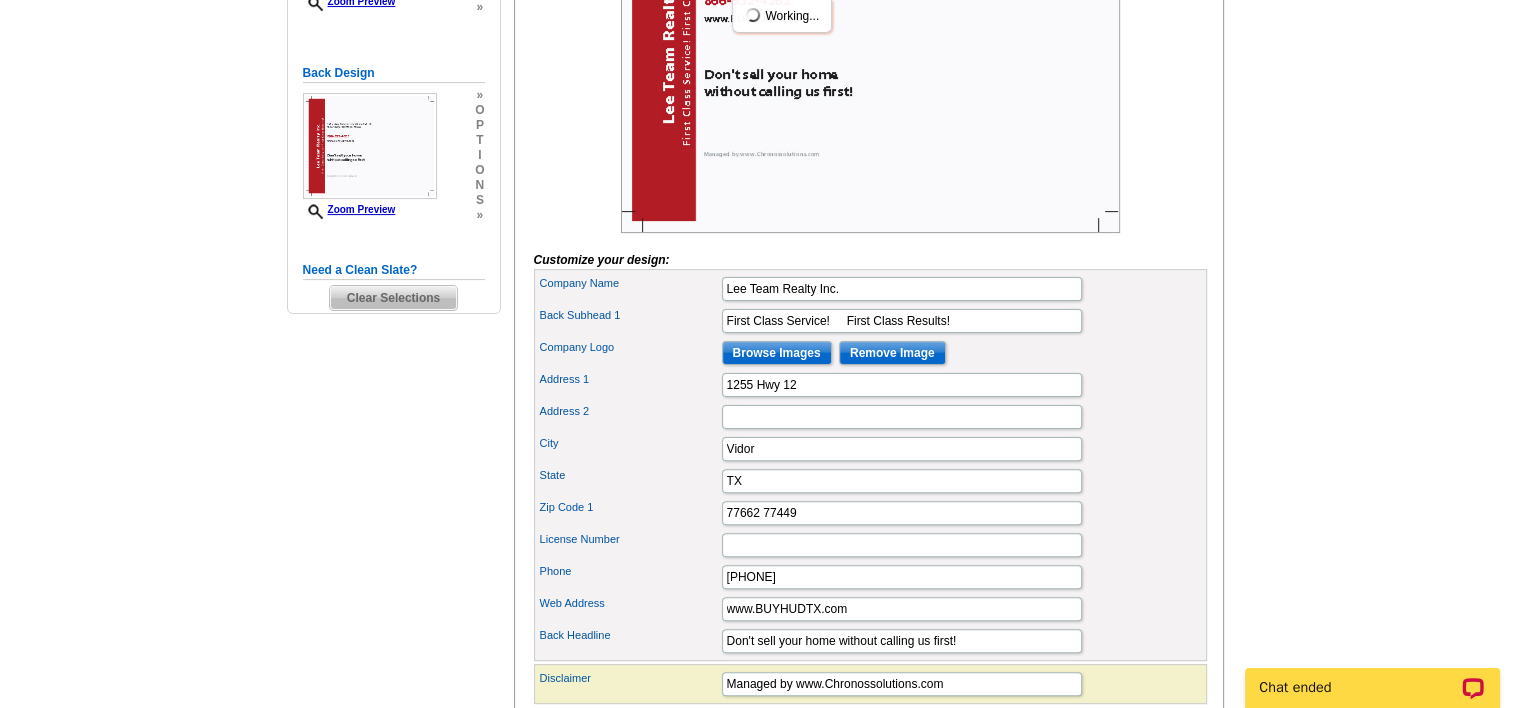 click on "Zip Code 1" at bounding box center [630, 507] 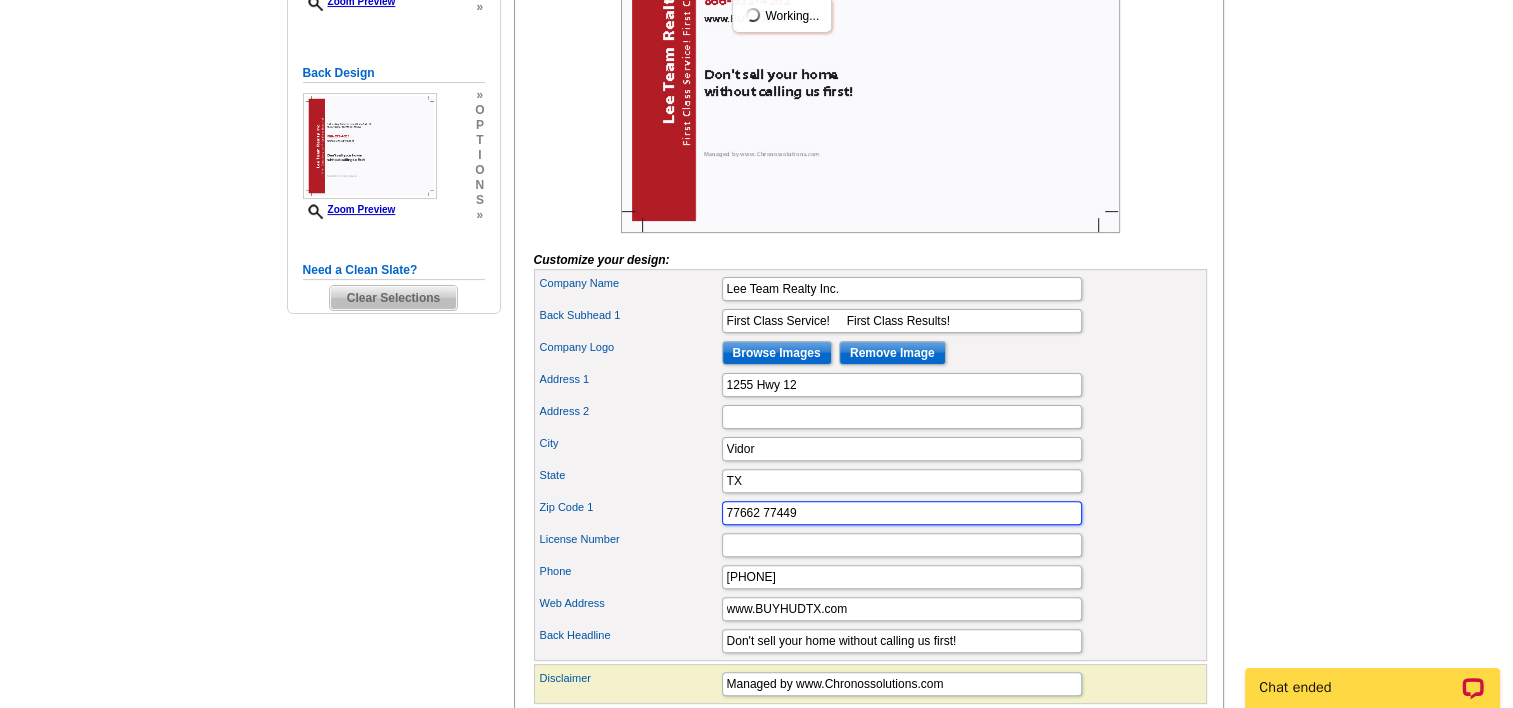 click on "77662 77449" at bounding box center (902, 513) 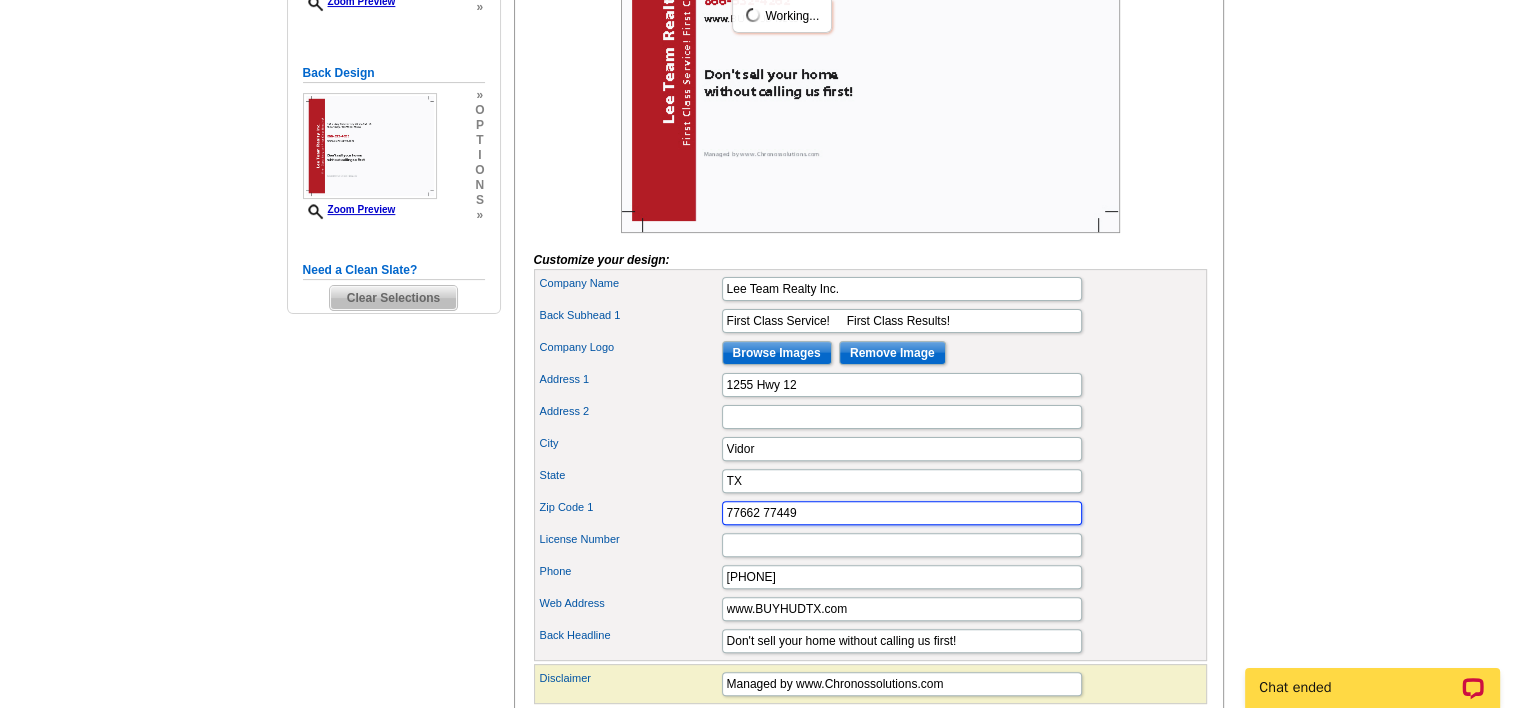 click on "77662 77449" at bounding box center (902, 513) 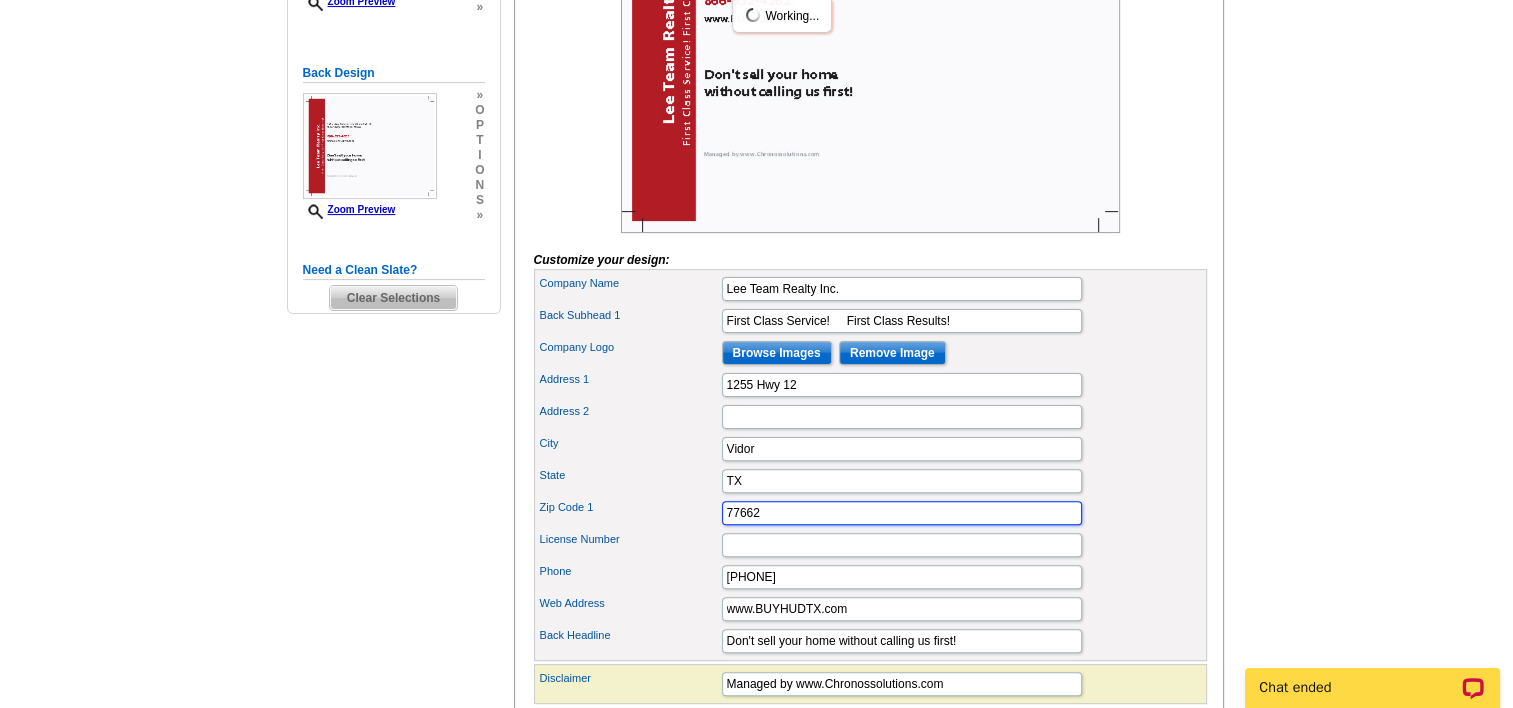 type on "77662" 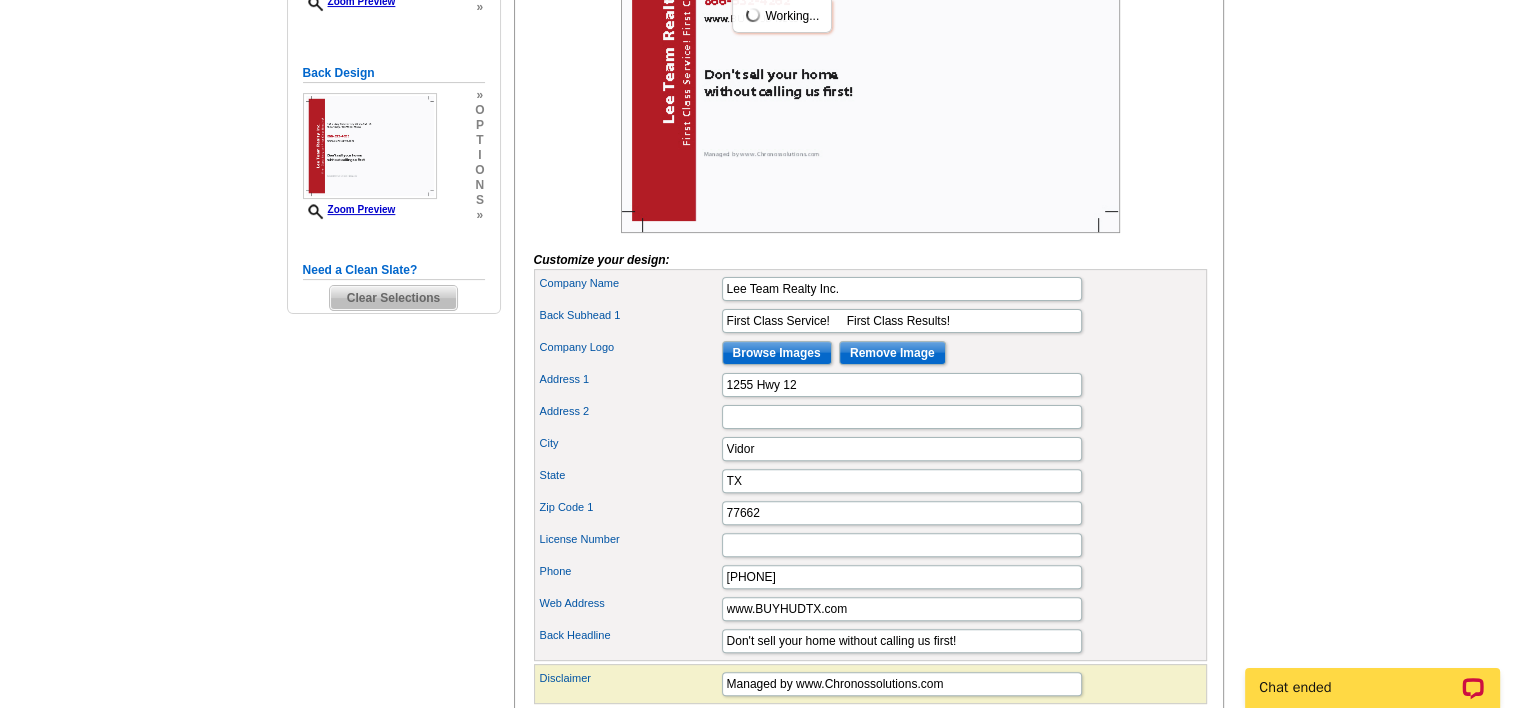 click on "Phone" at bounding box center [630, 571] 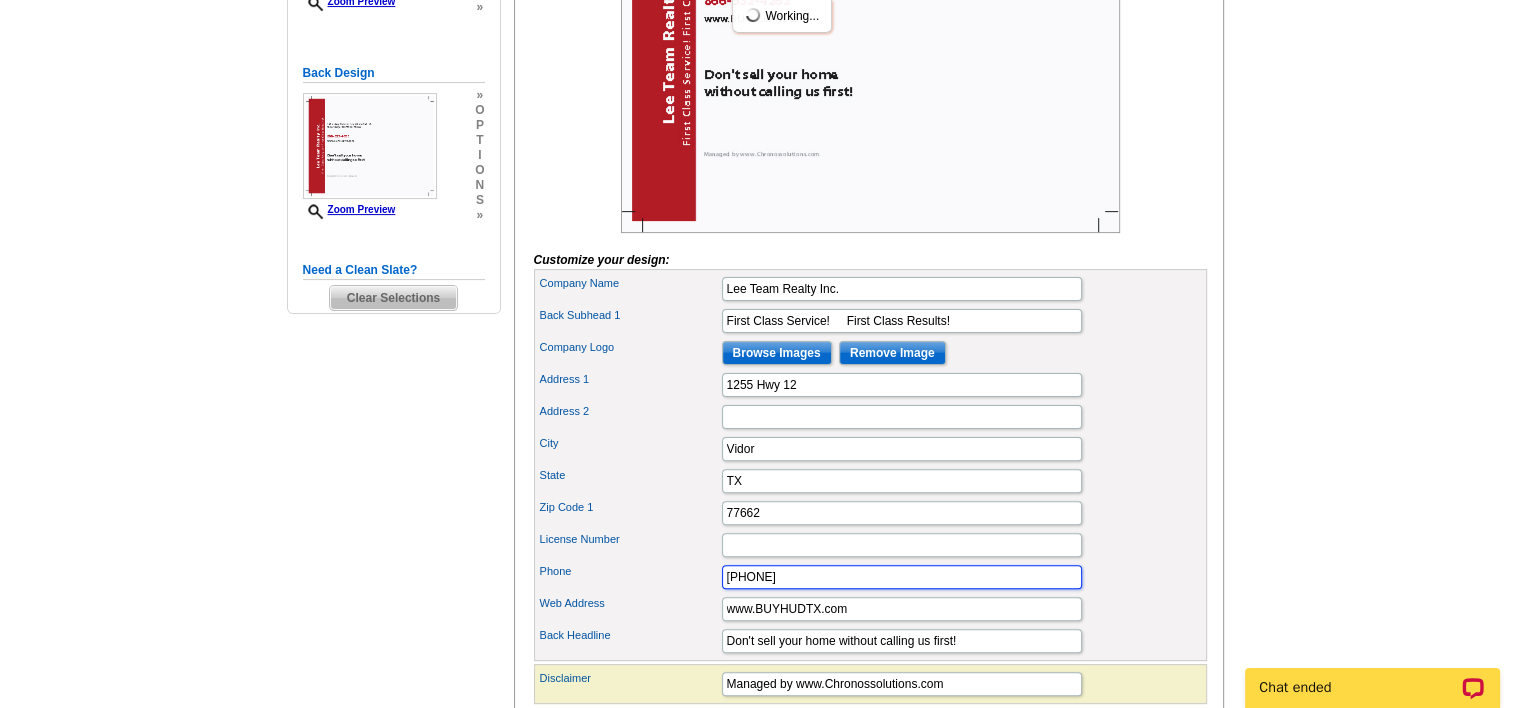 click on "866-532-4262" at bounding box center [902, 577] 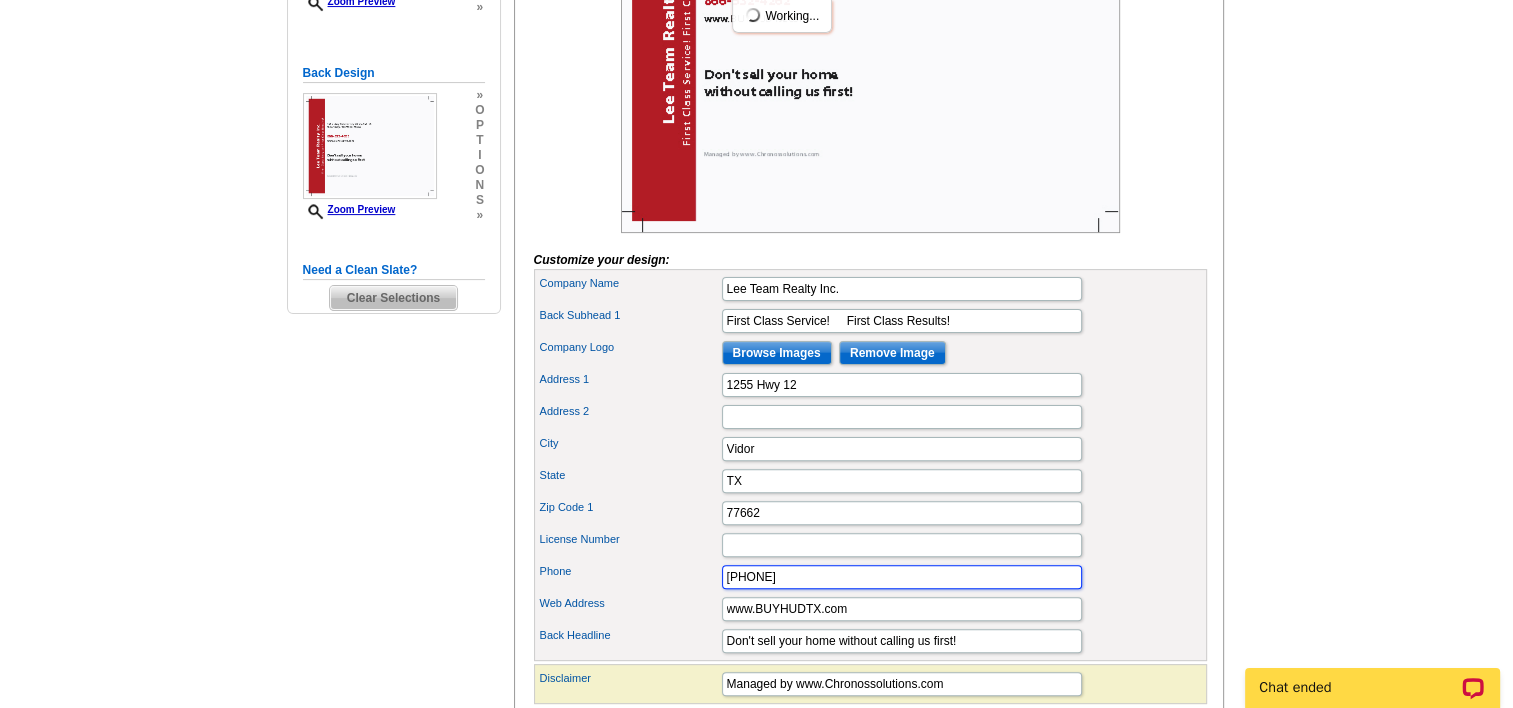 drag, startPoint x: 830, startPoint y: 610, endPoint x: 681, endPoint y: 606, distance: 149.05368 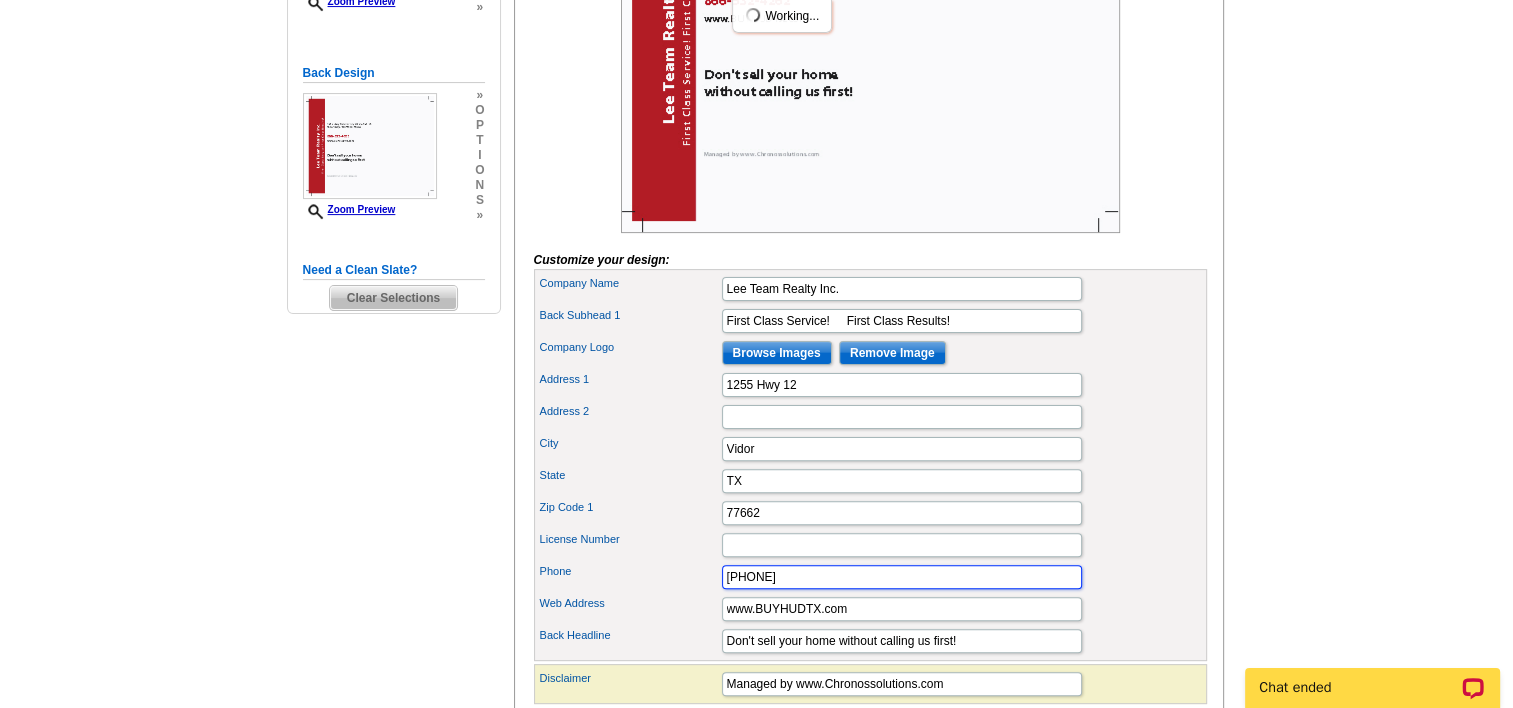 click on "Phone
866-532-4262" at bounding box center [870, 577] 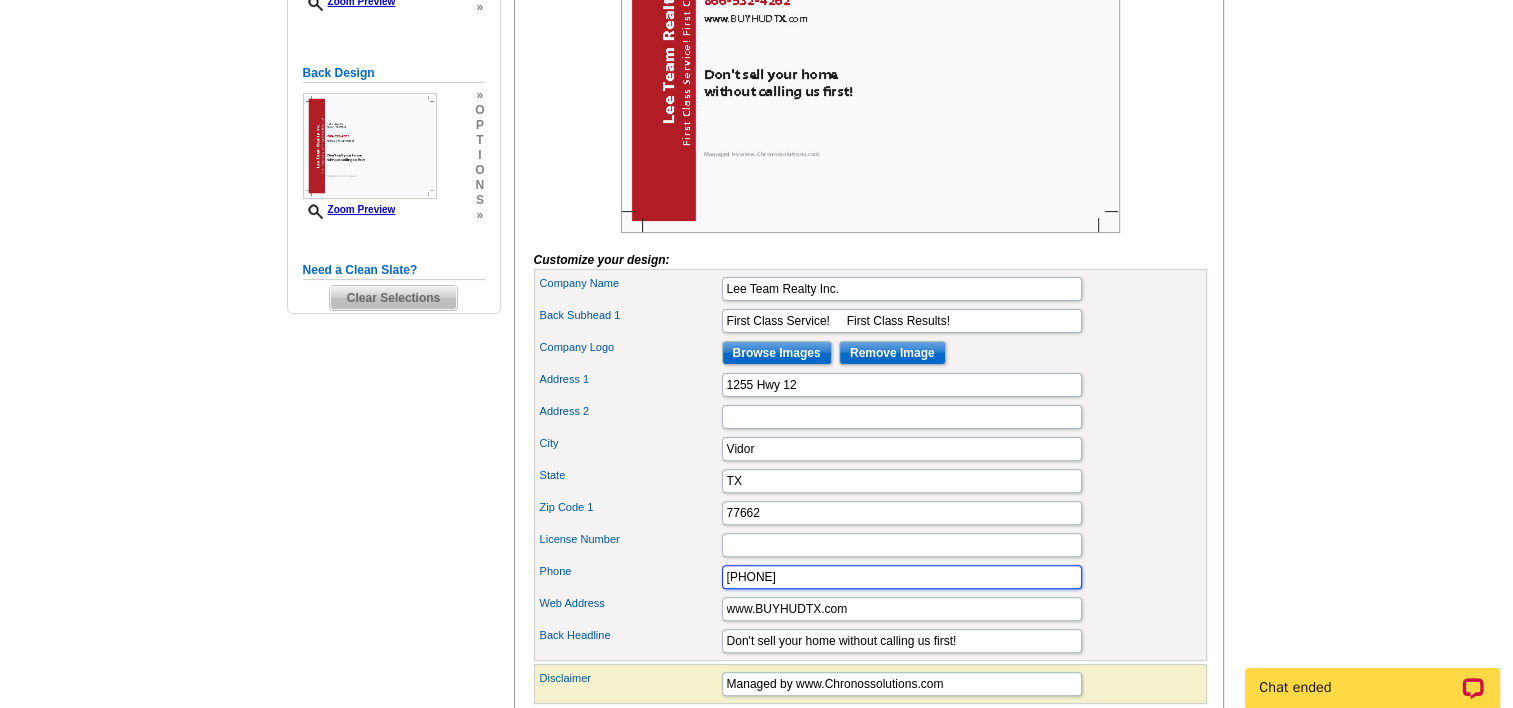 type on "409-782-7155" 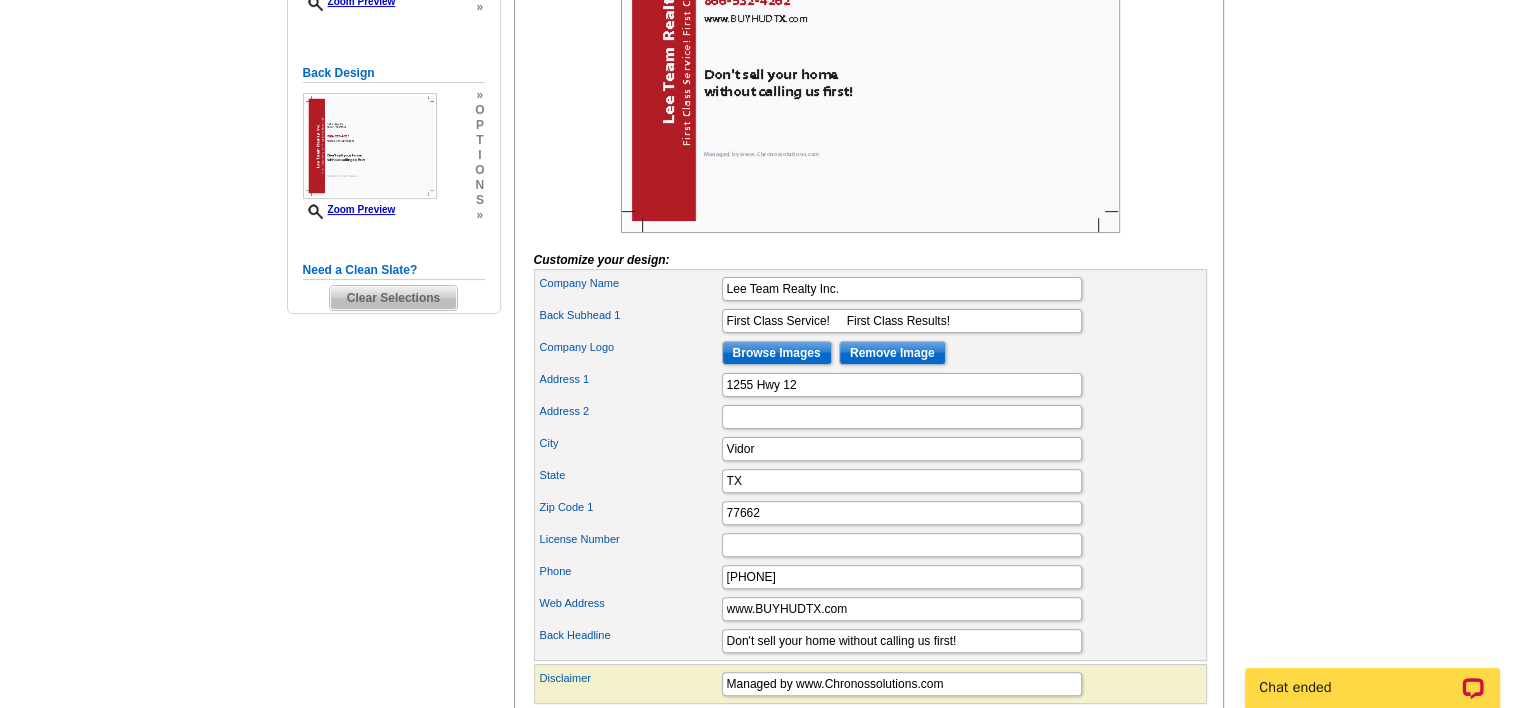 click on "Address 1
1255 Hwy 12" at bounding box center [870, 385] 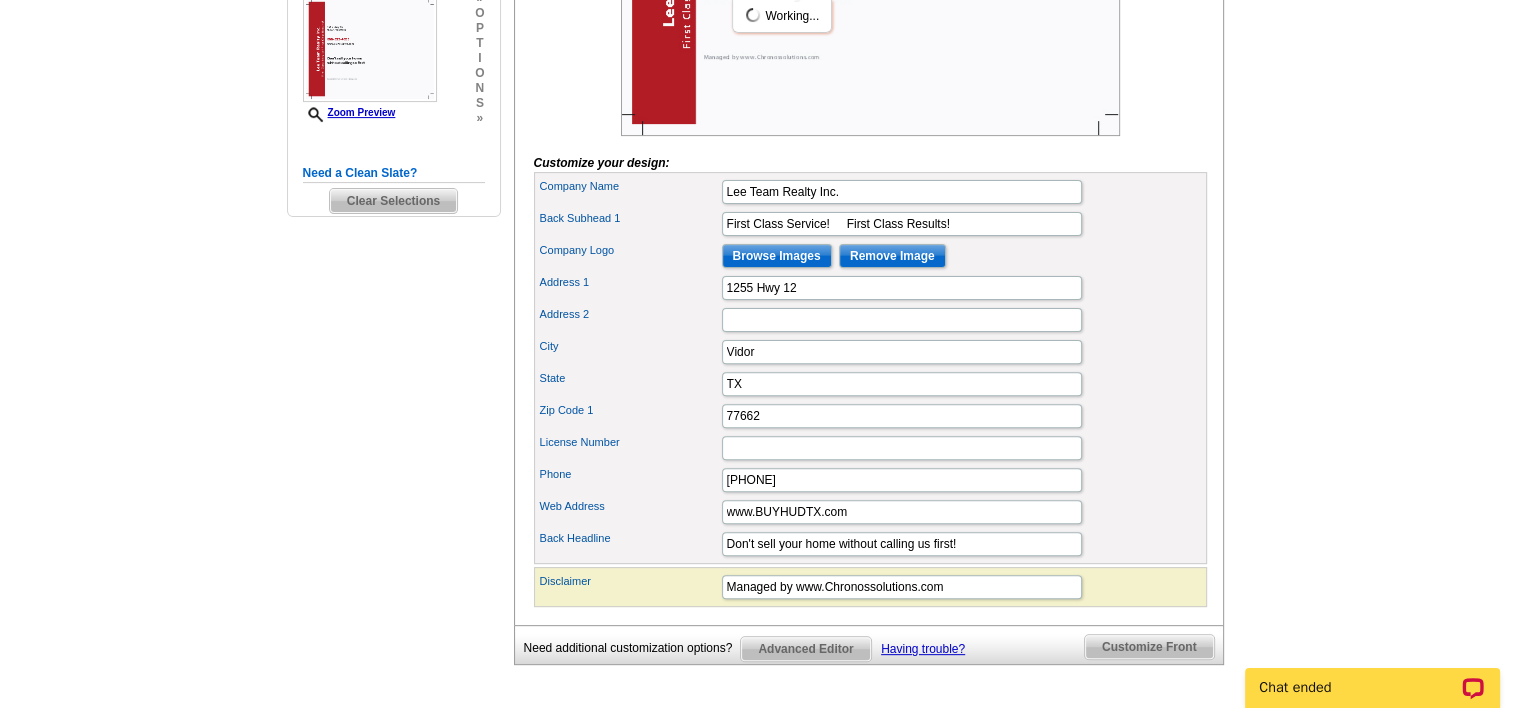 scroll, scrollTop: 600, scrollLeft: 0, axis: vertical 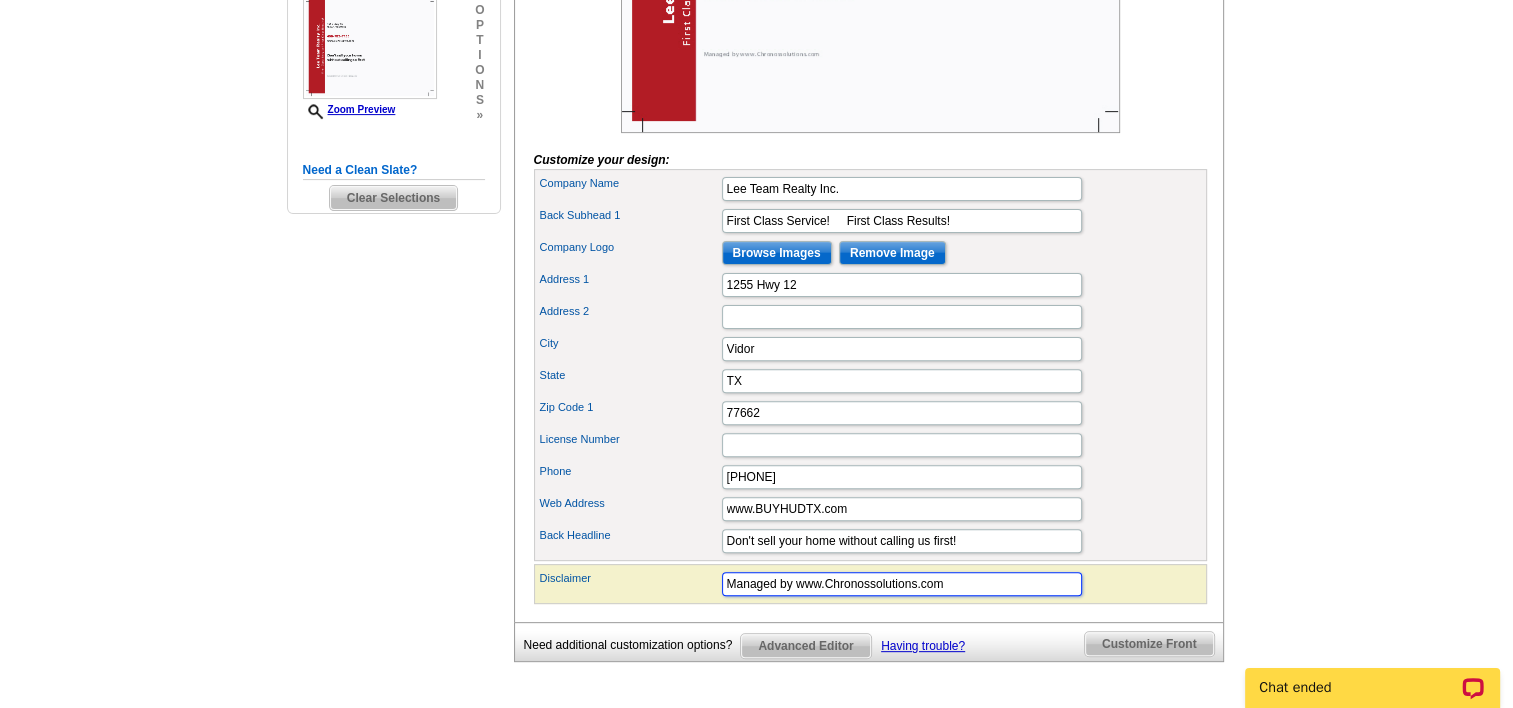 drag, startPoint x: 913, startPoint y: 610, endPoint x: 824, endPoint y: 606, distance: 89.08984 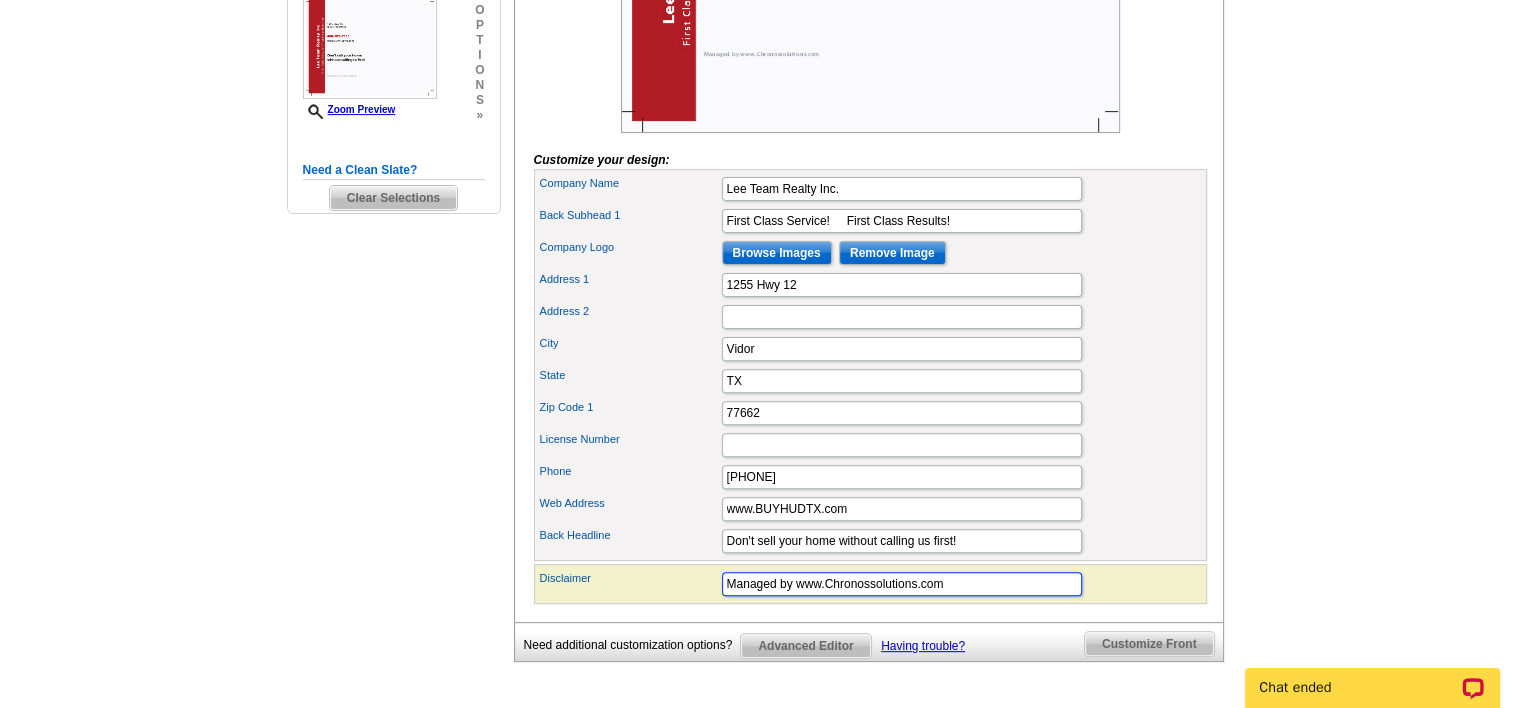 click on "Managed by www.Chronossolutions.com" at bounding box center [902, 584] 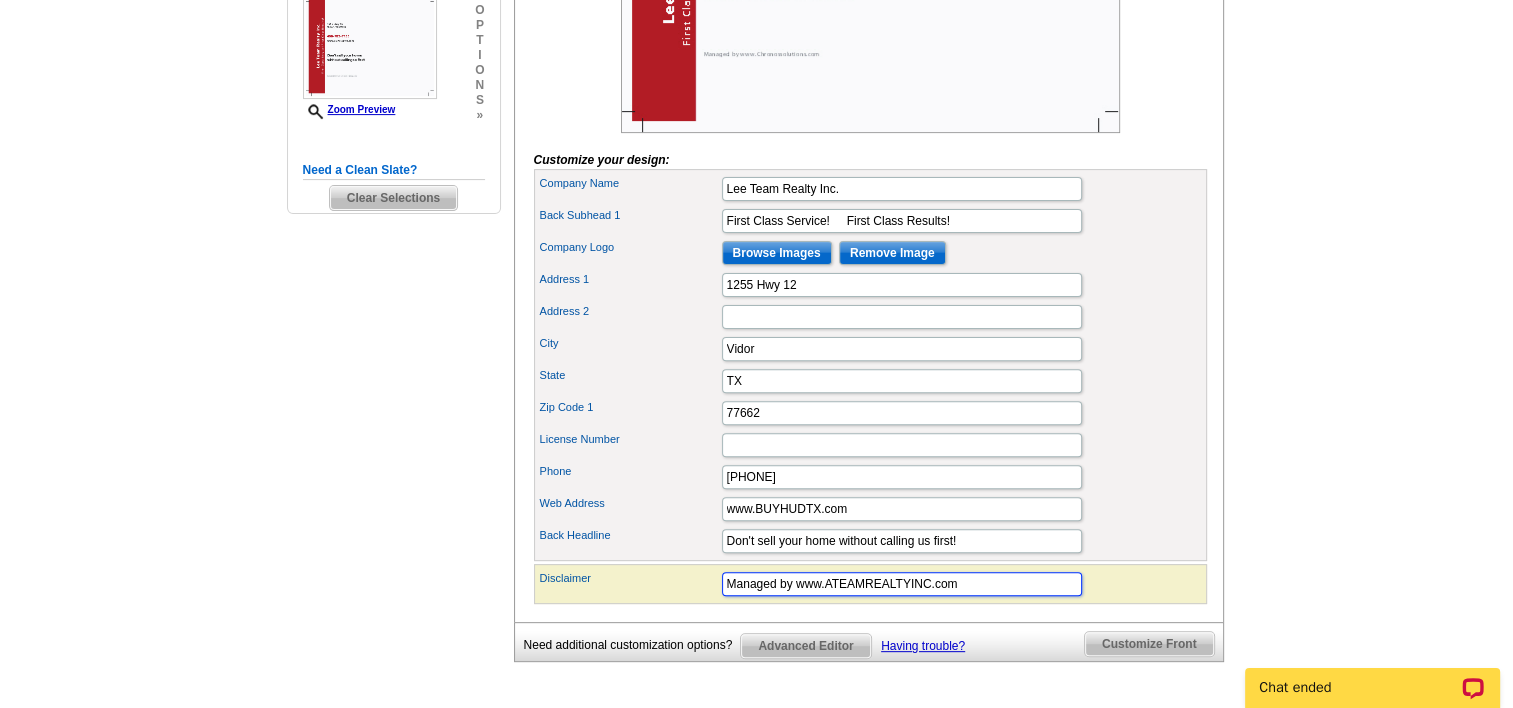 type on "Managed by www.ATEAMREALTYINC.com" 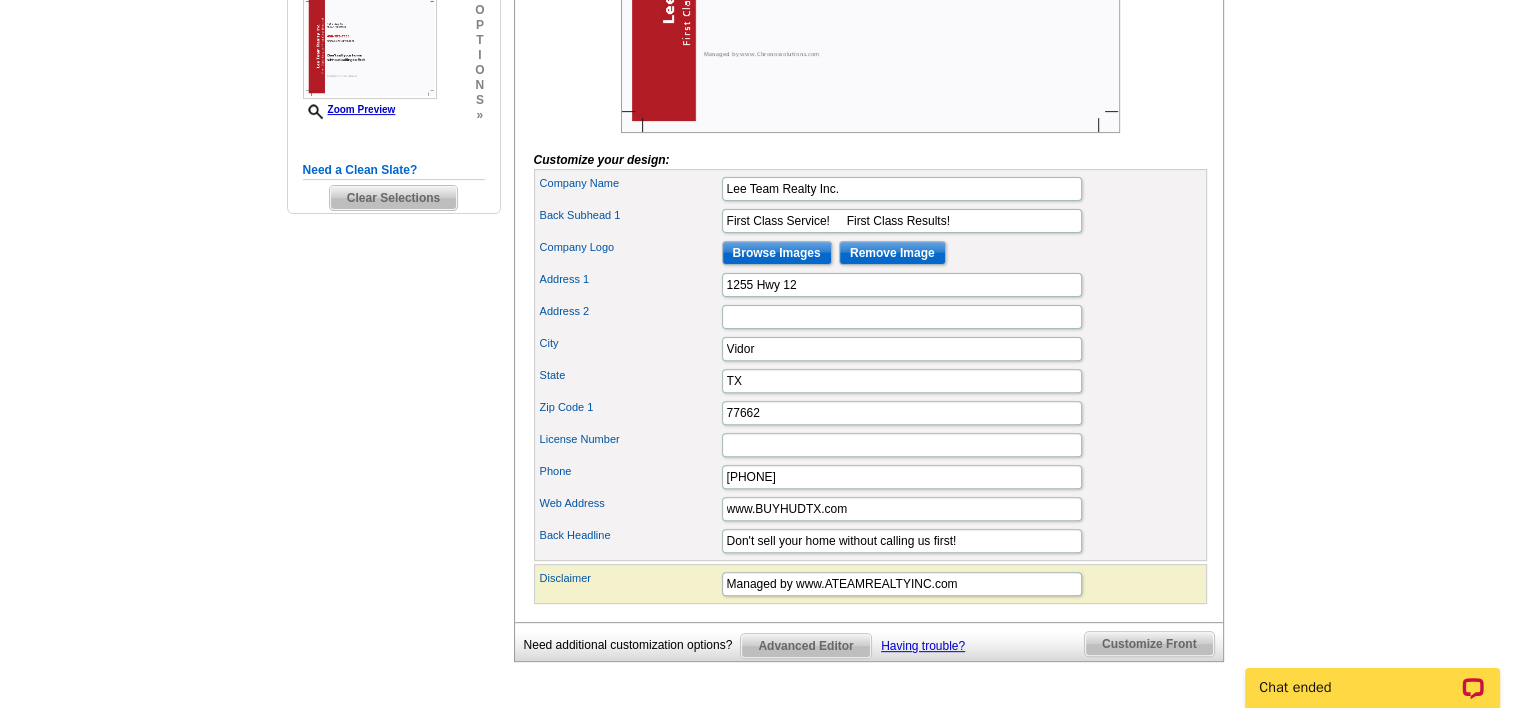 click on "Zip Code 1
77662" at bounding box center (870, 413) 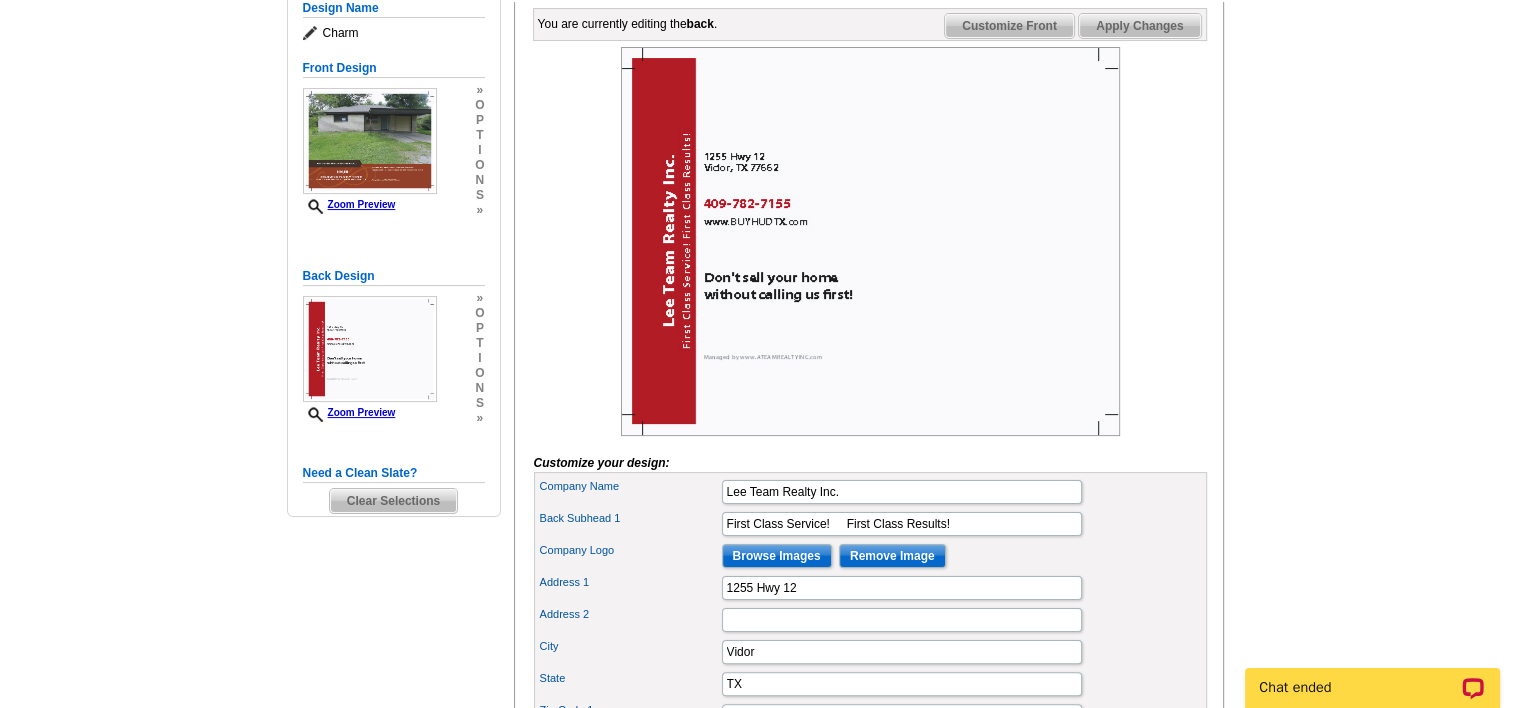 scroll, scrollTop: 300, scrollLeft: 0, axis: vertical 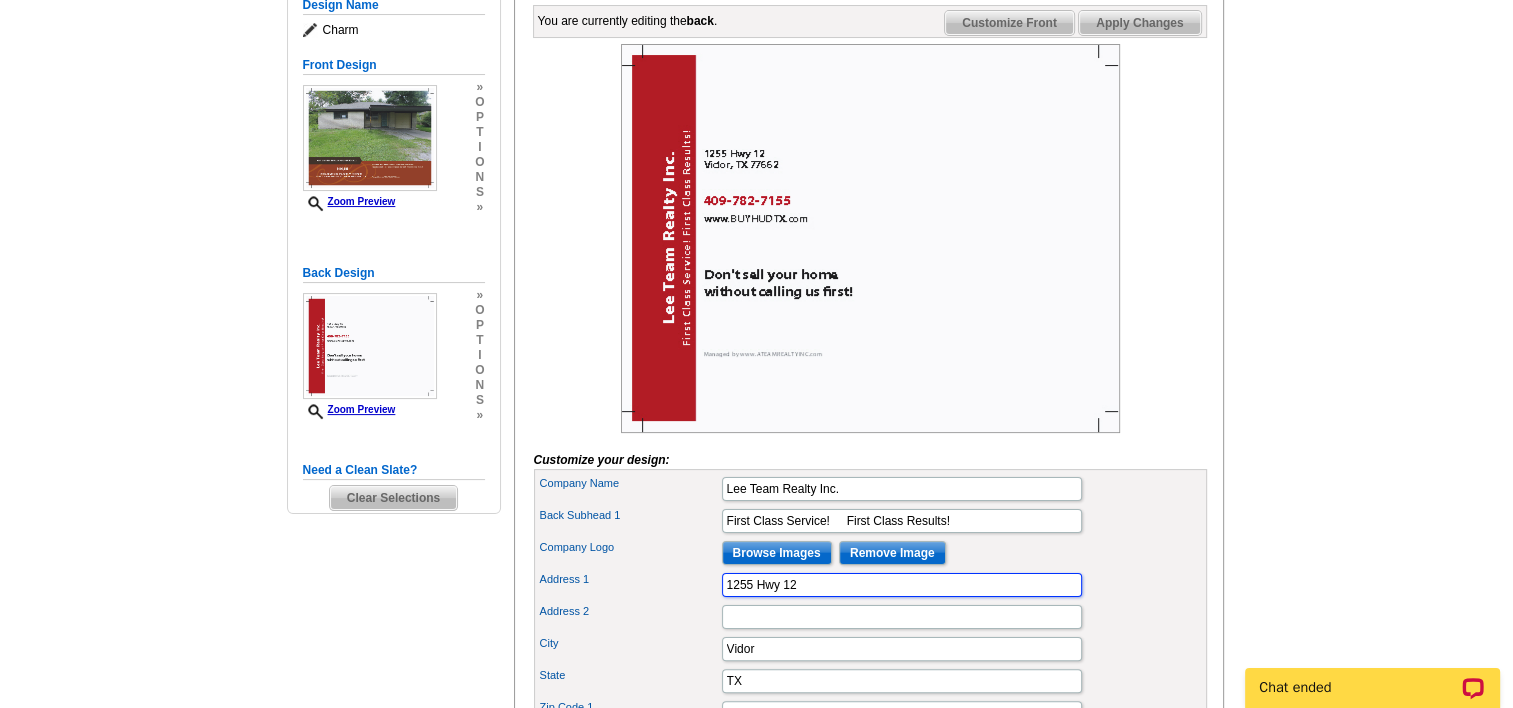 drag, startPoint x: 800, startPoint y: 612, endPoint x: 713, endPoint y: 606, distance: 87.20665 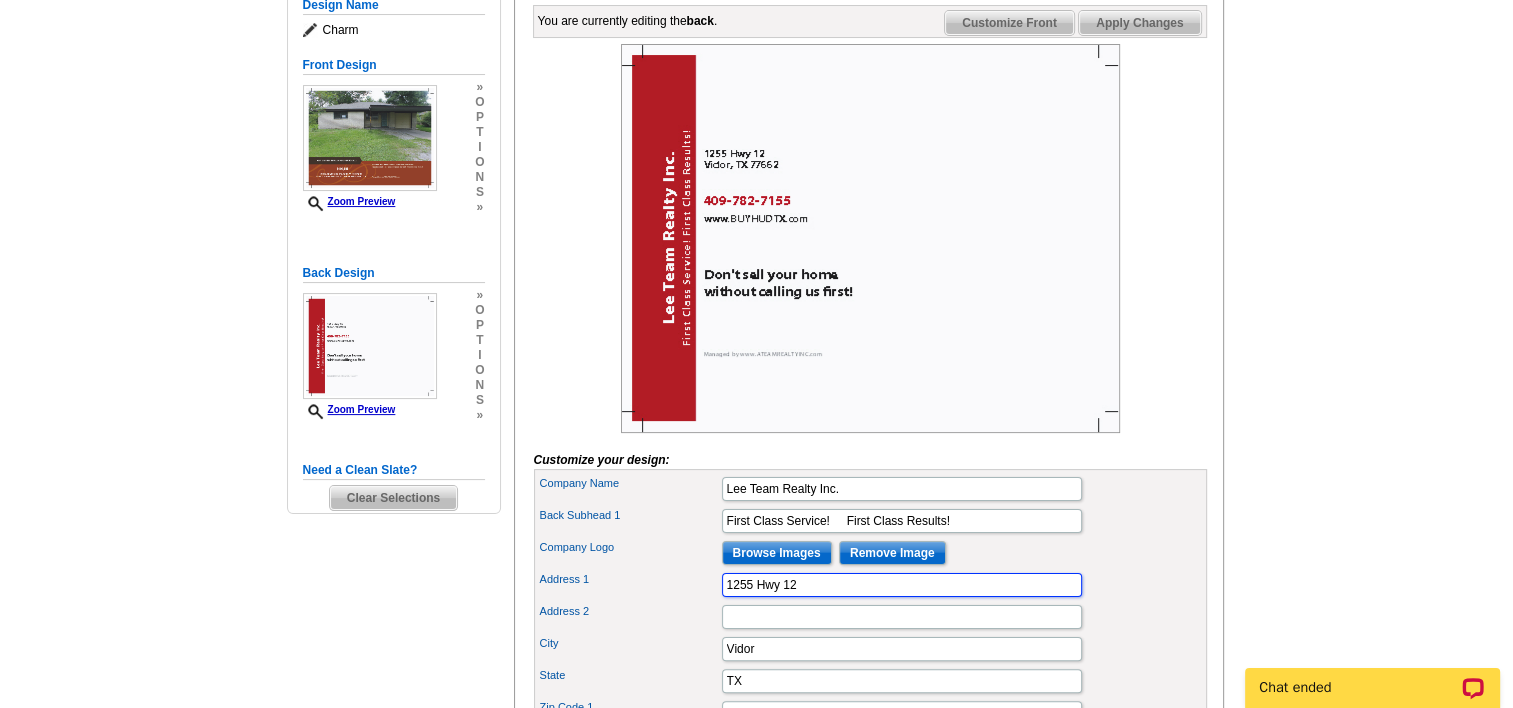type 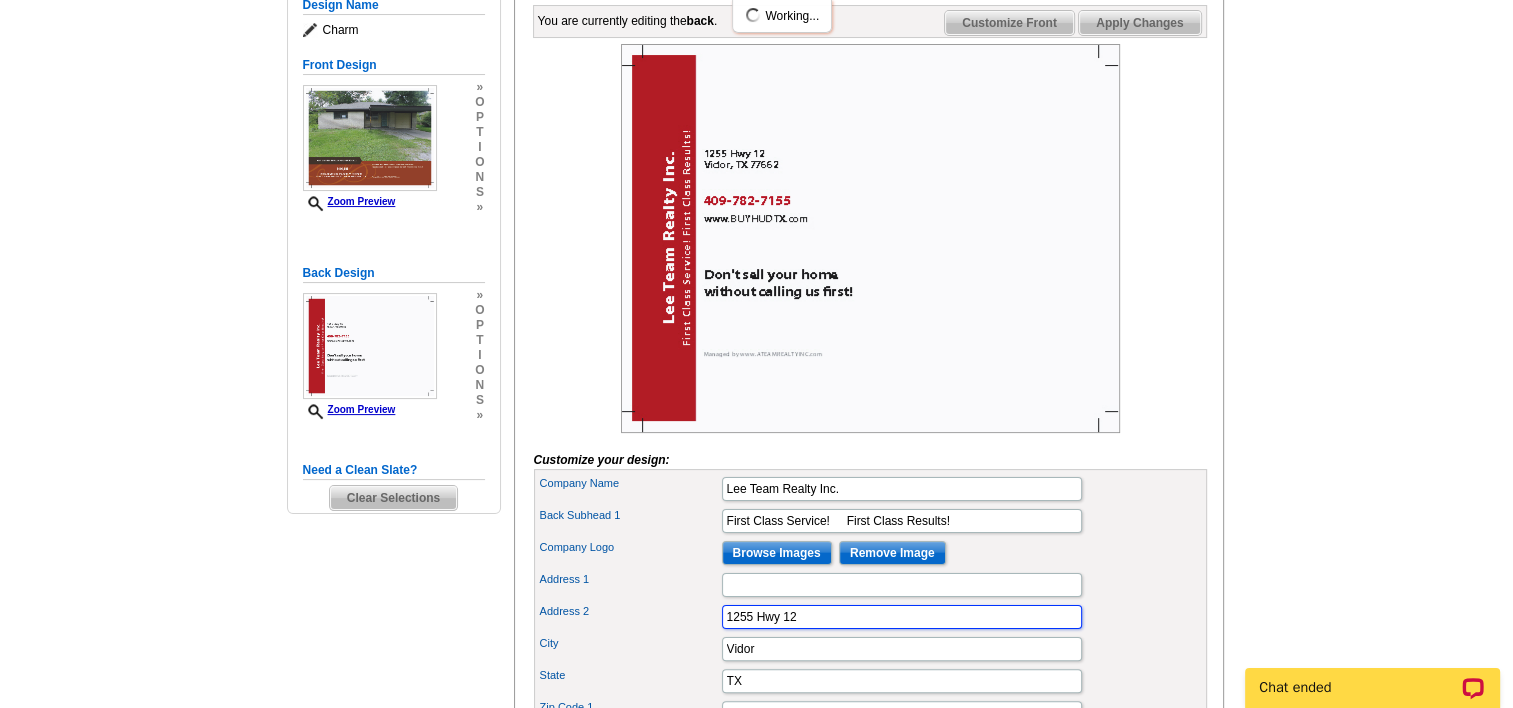type on "1255 Hwy 12" 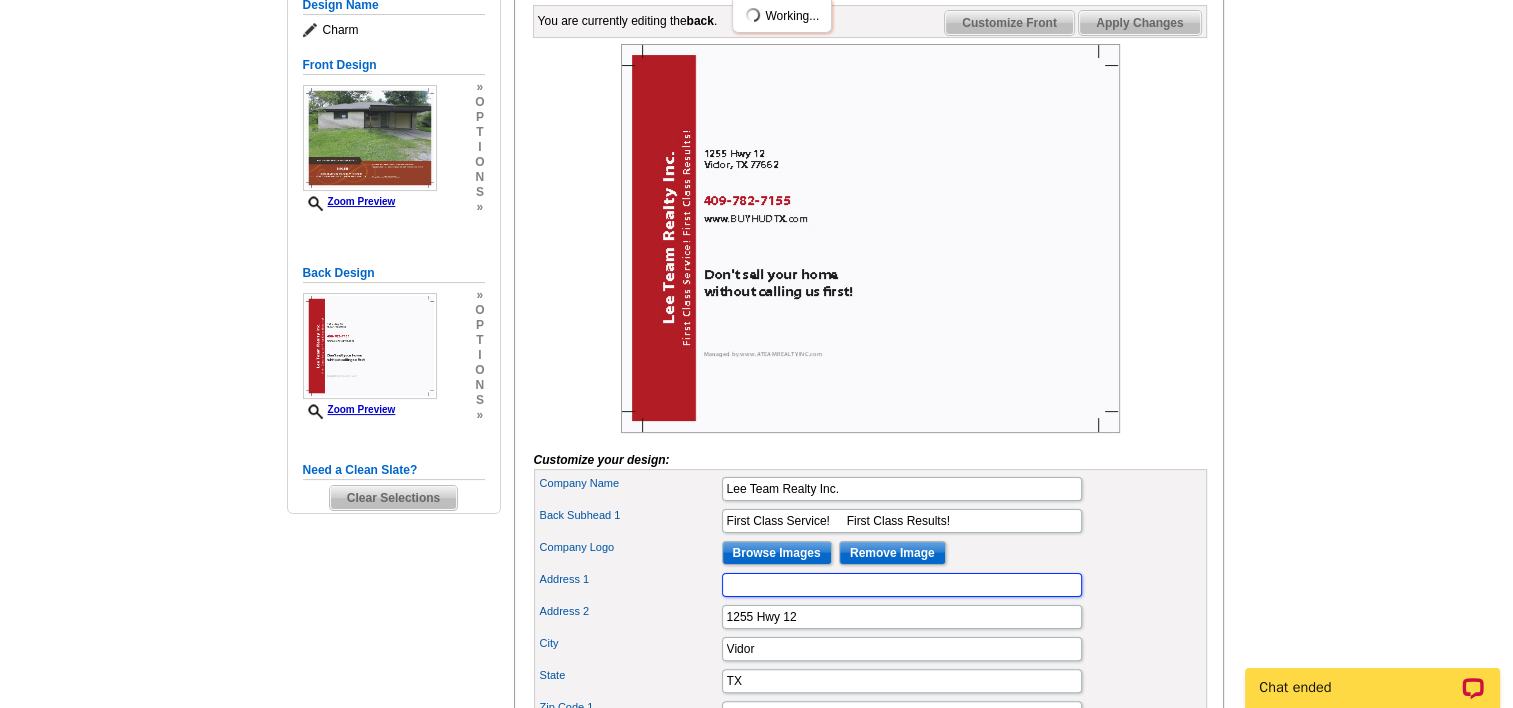 click on "Address 1" at bounding box center (902, 585) 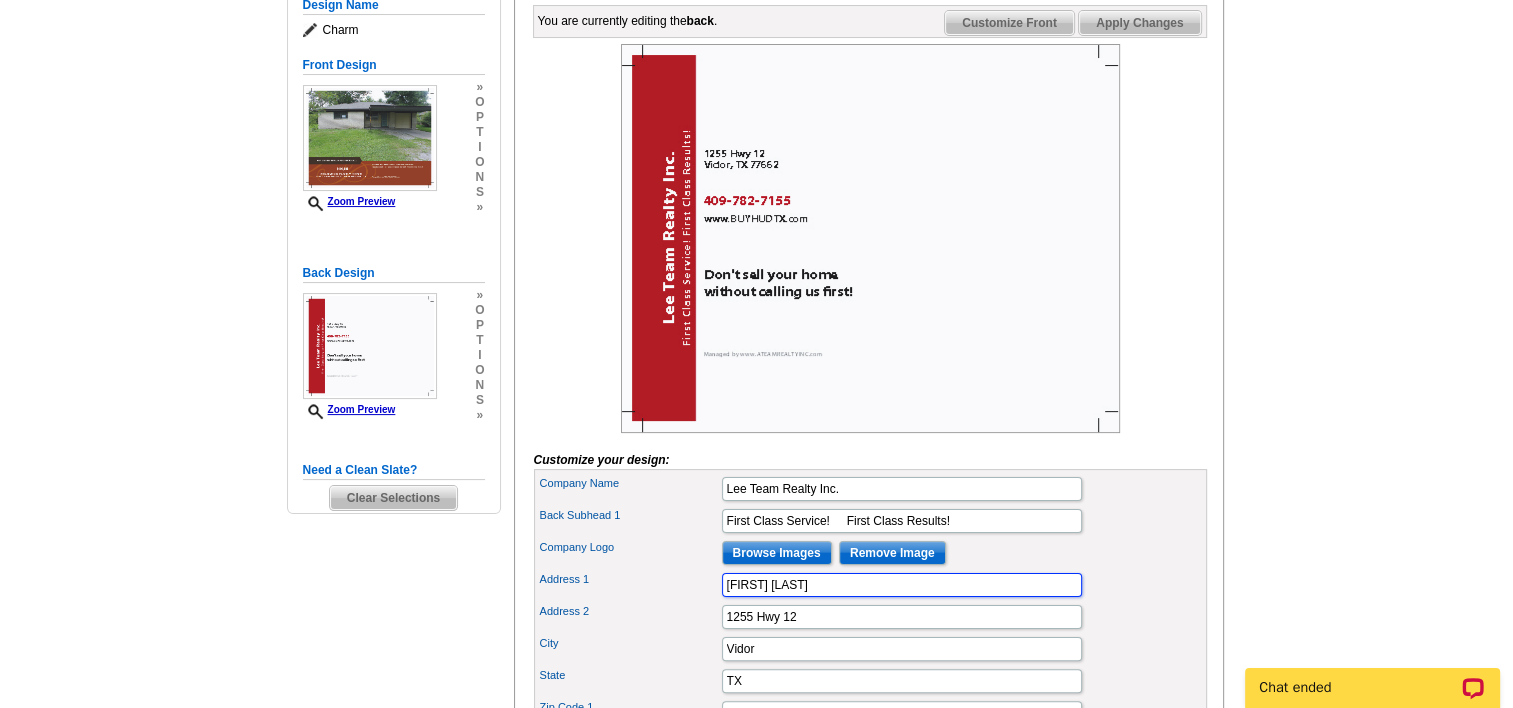 type on "JANICE GRAY" 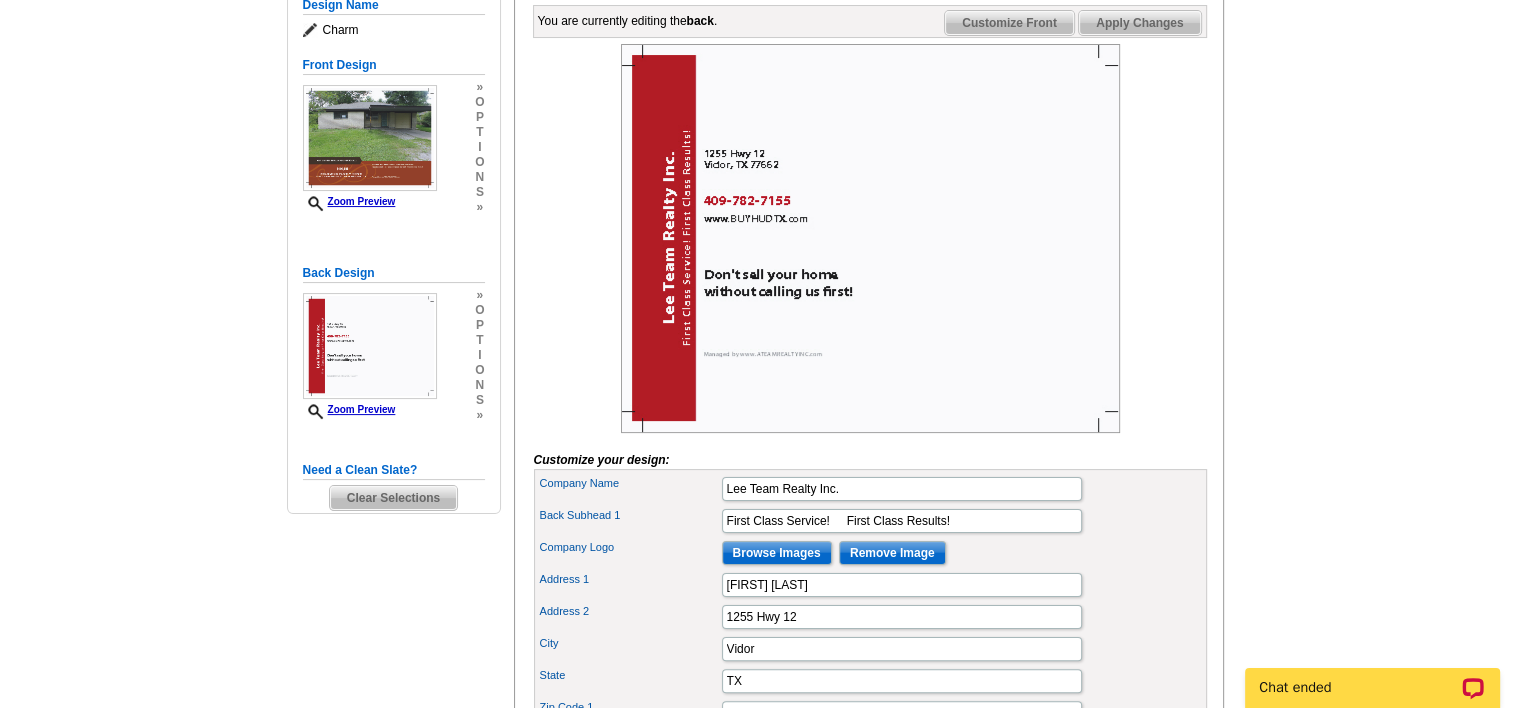 click at bounding box center (870, 238) 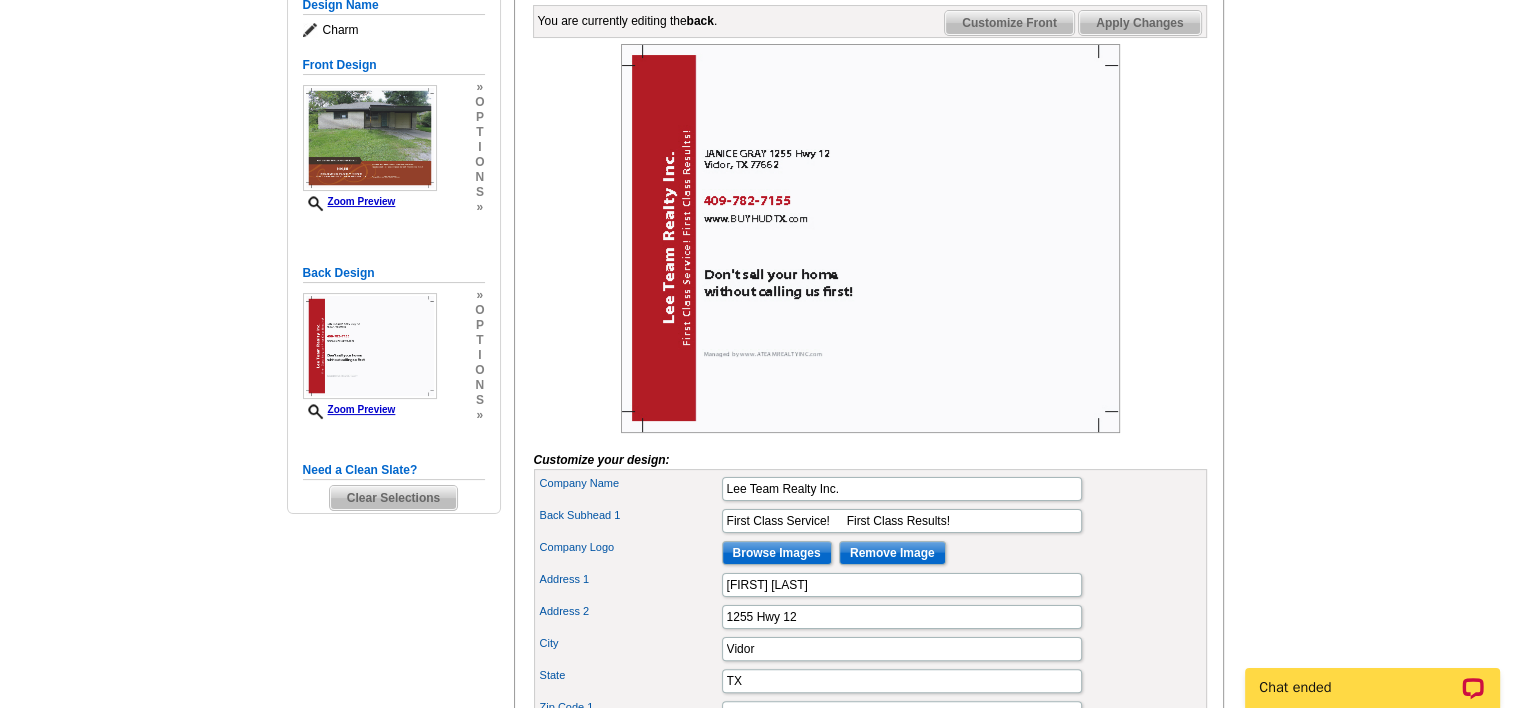 click on "Apply Changes" at bounding box center [1139, 23] 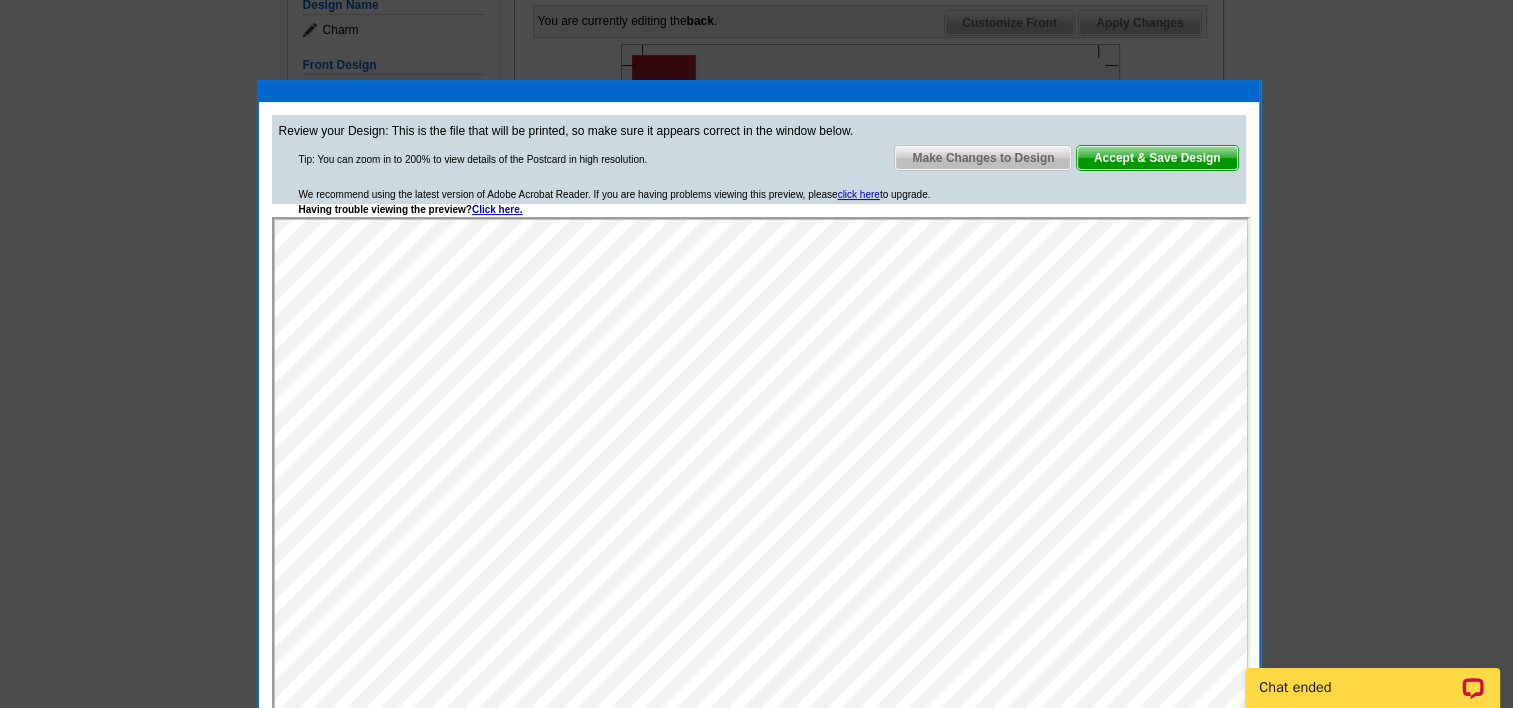 scroll, scrollTop: 0, scrollLeft: 0, axis: both 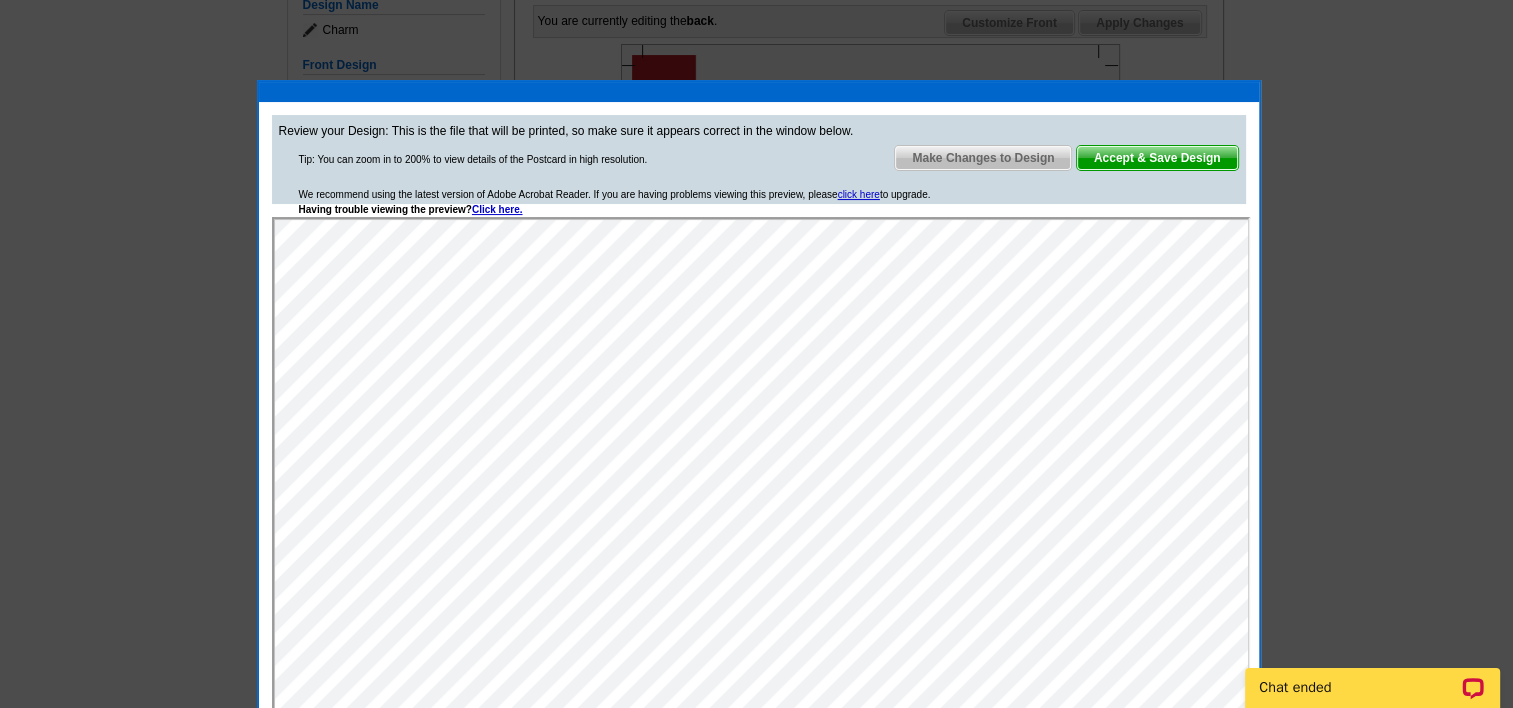 click on "Accept & Save Design" at bounding box center (1157, 158) 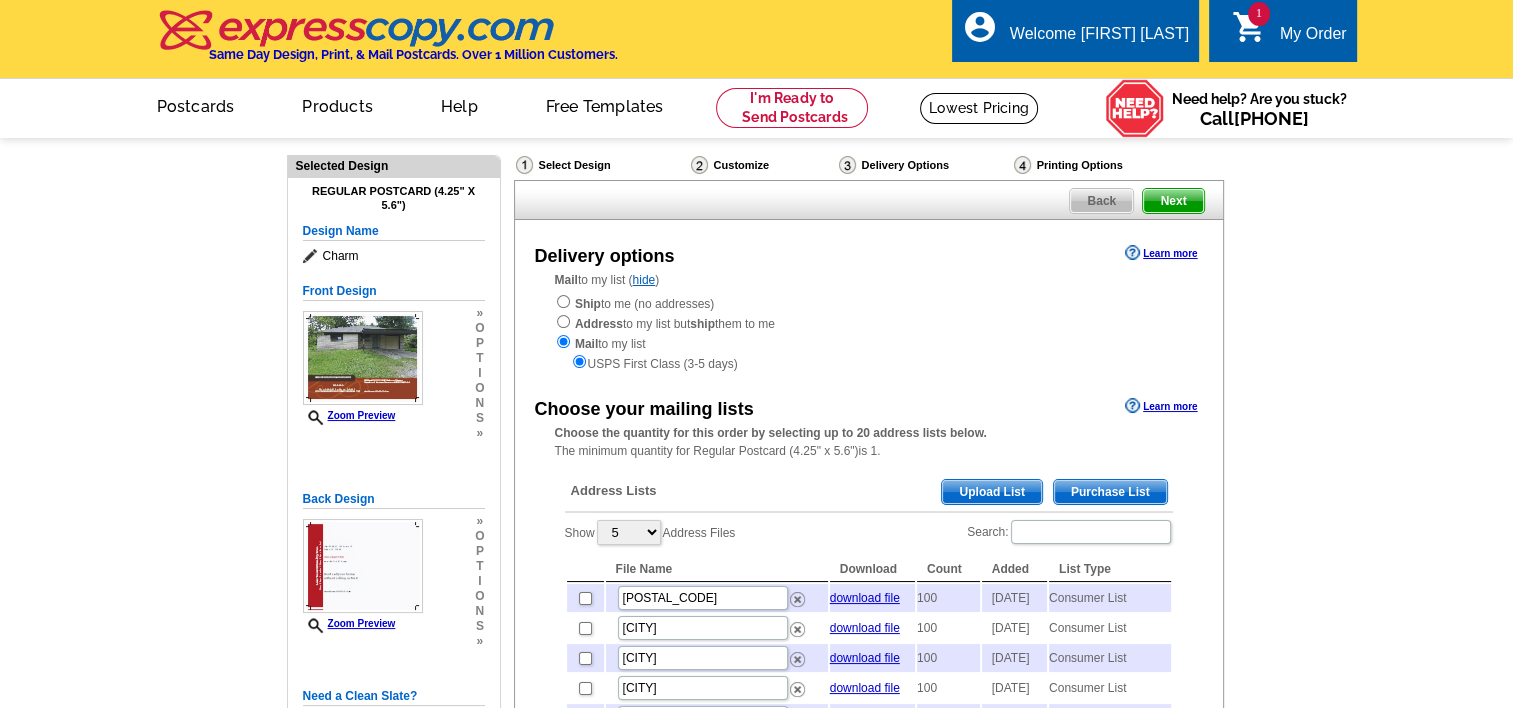 scroll, scrollTop: 300, scrollLeft: 0, axis: vertical 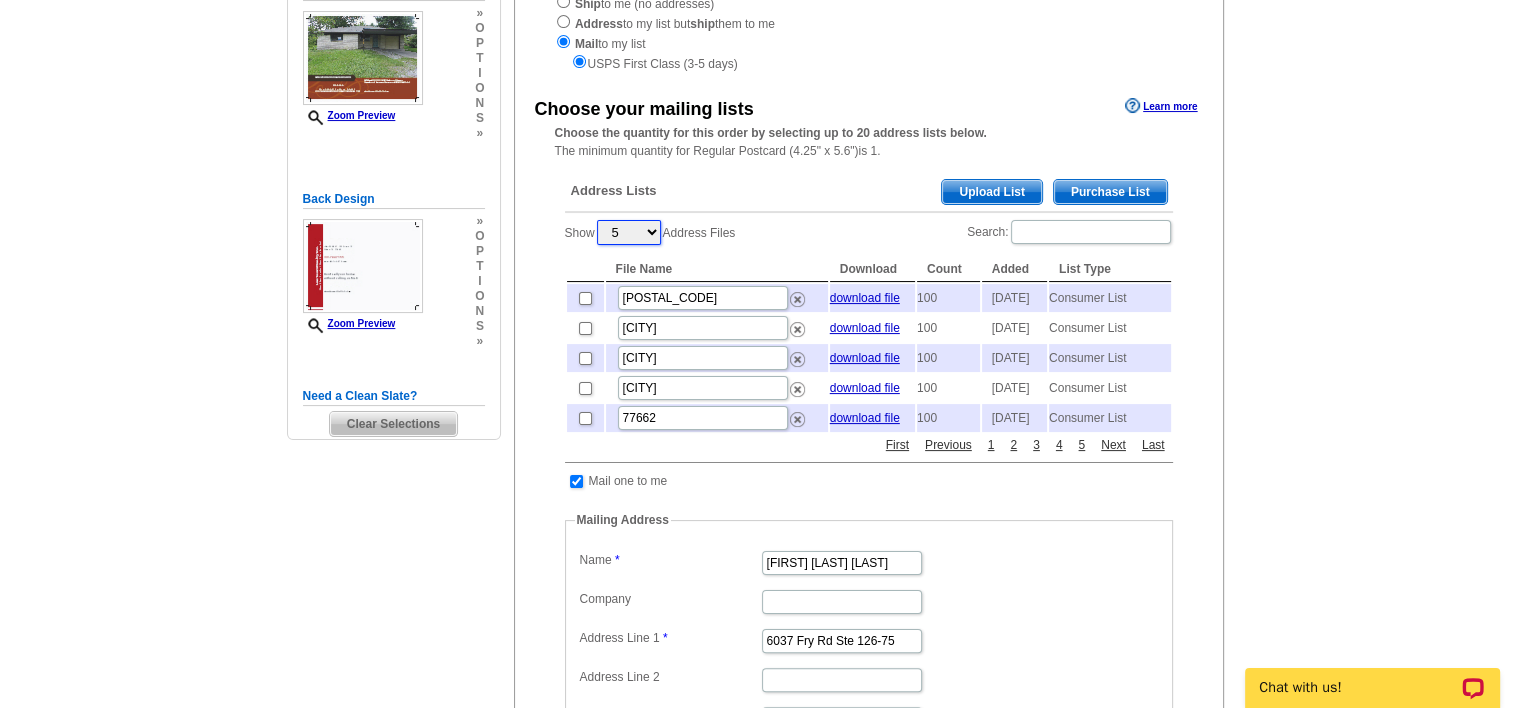 click on "5 10 25 50 100" at bounding box center [629, 232] 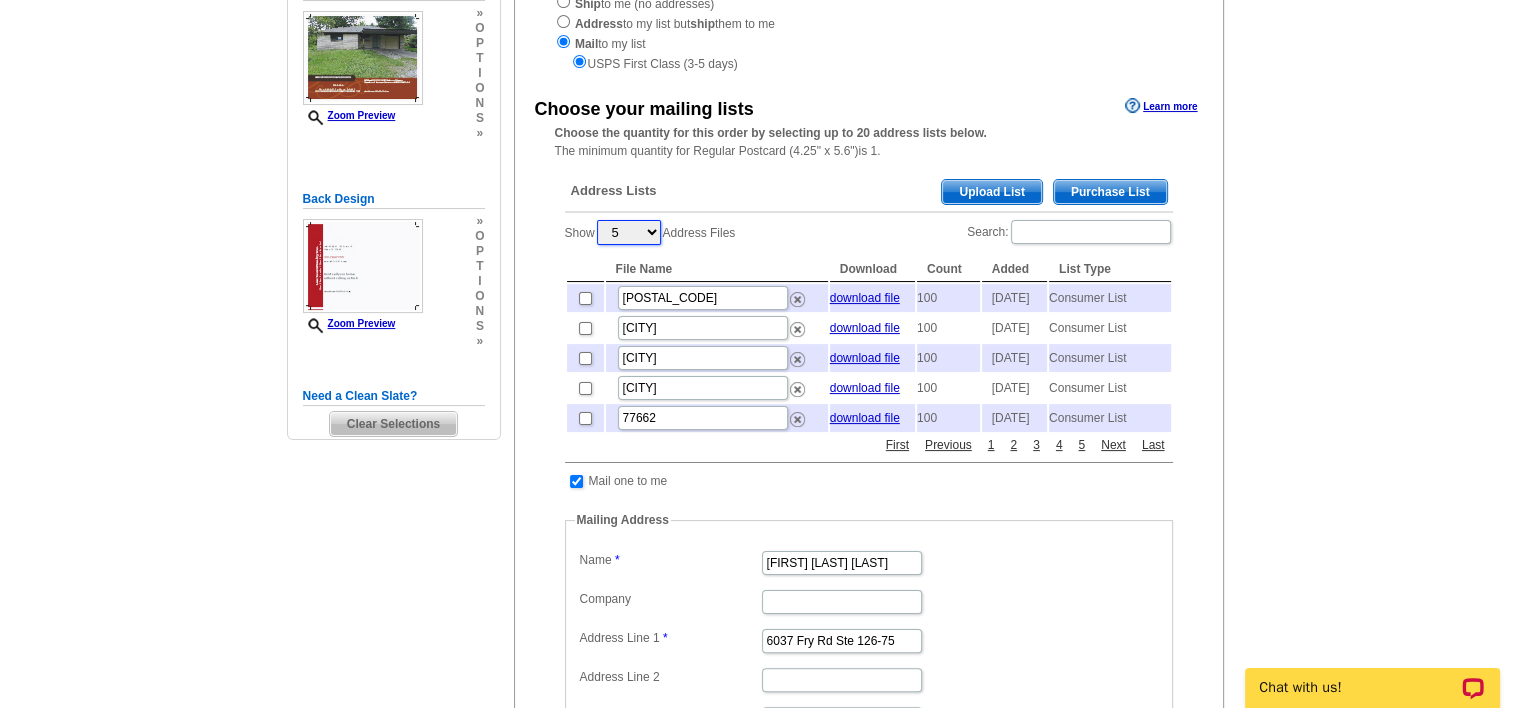 select on "25" 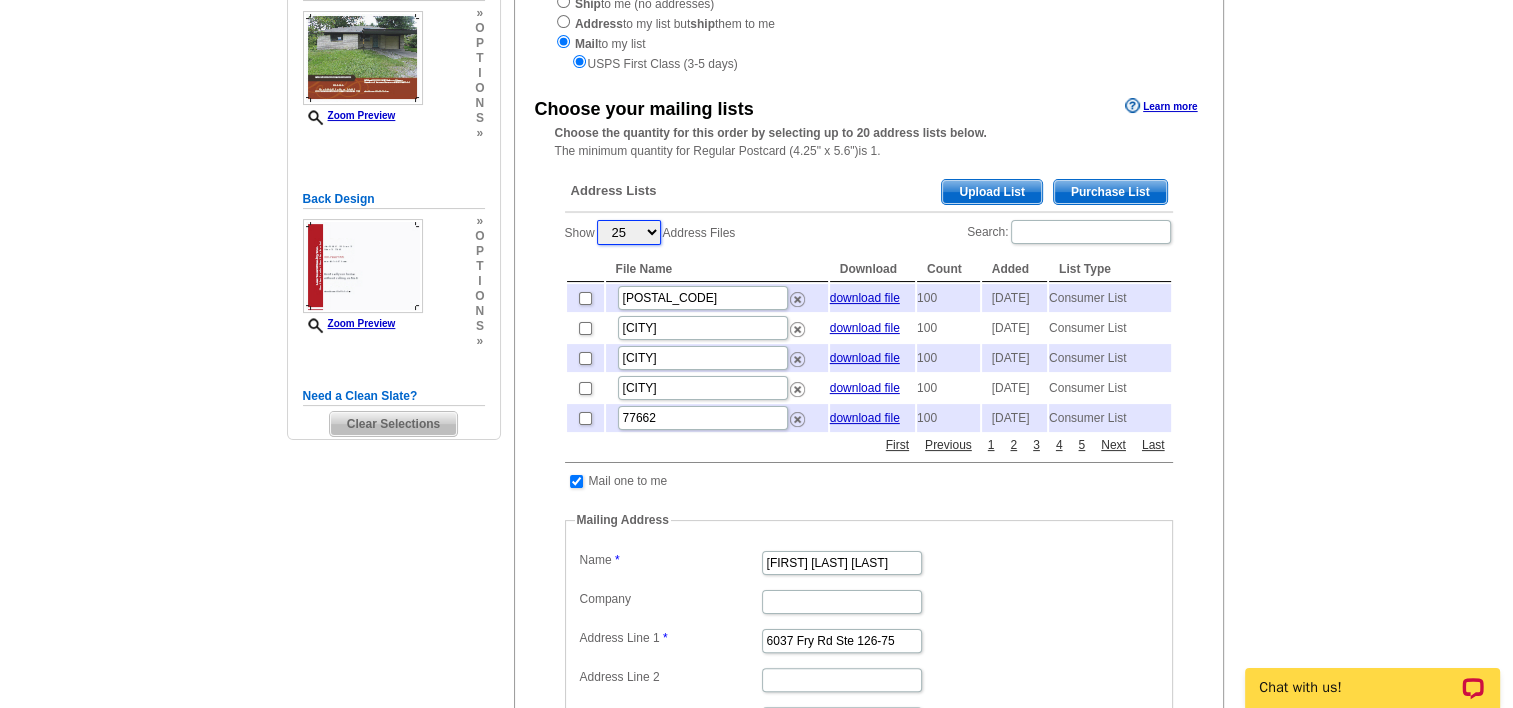 click on "5 10 25 50 100" at bounding box center (629, 232) 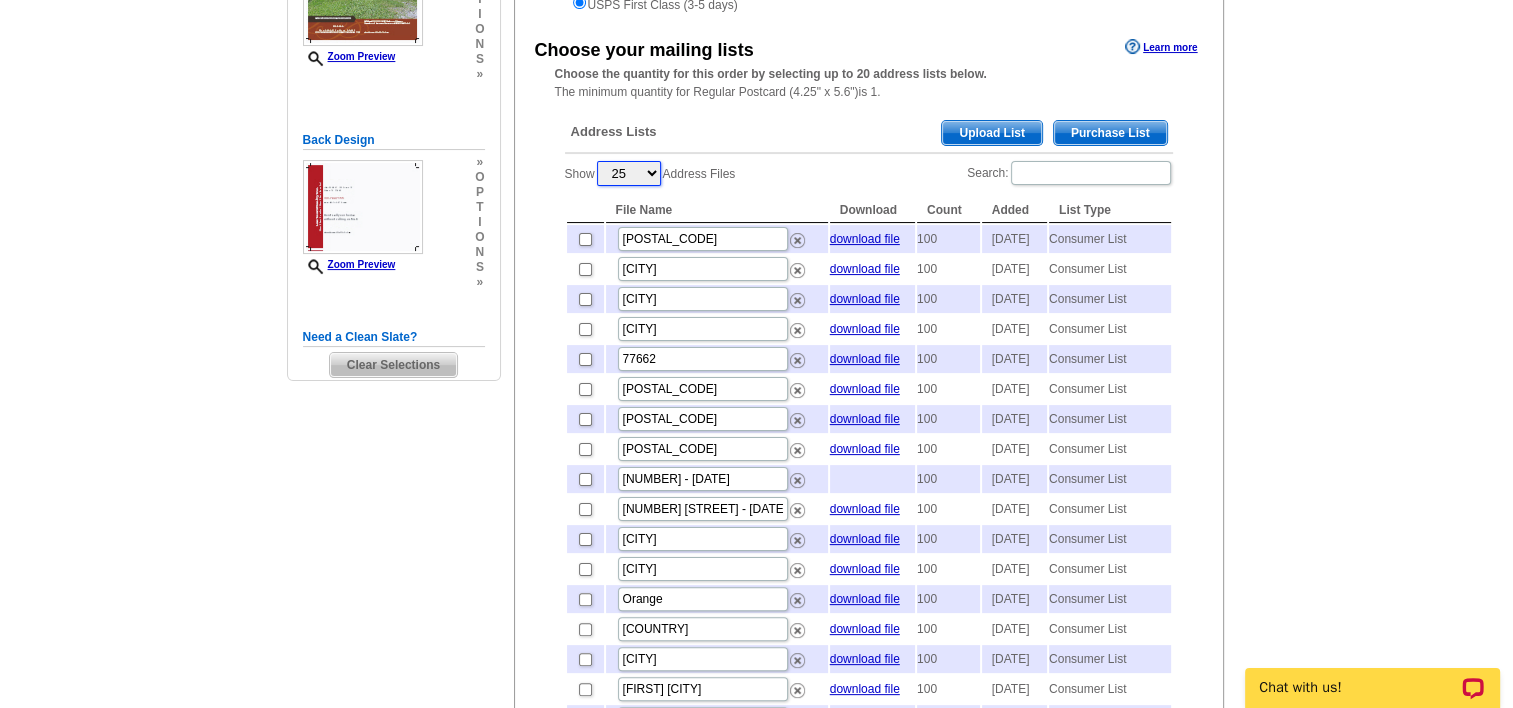 scroll, scrollTop: 400, scrollLeft: 0, axis: vertical 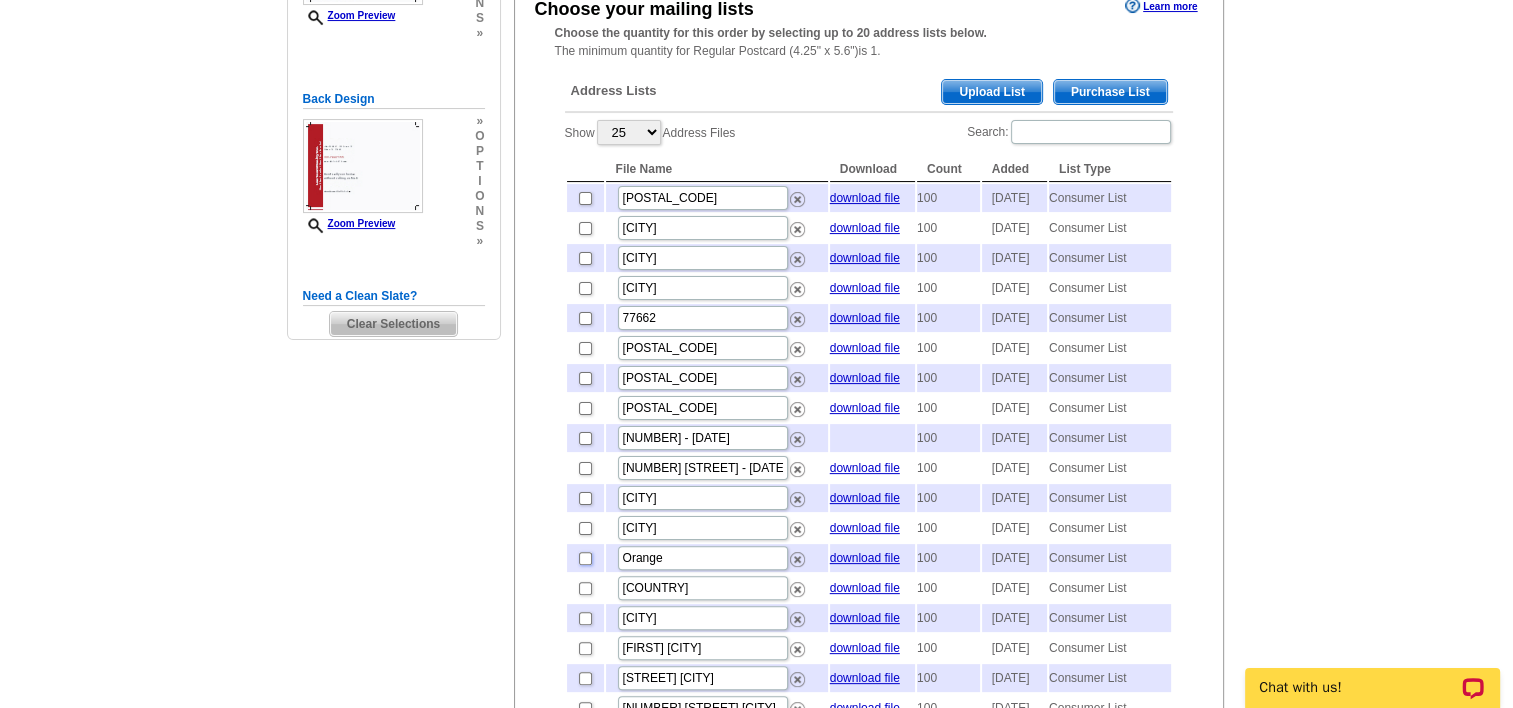 click at bounding box center [585, 558] 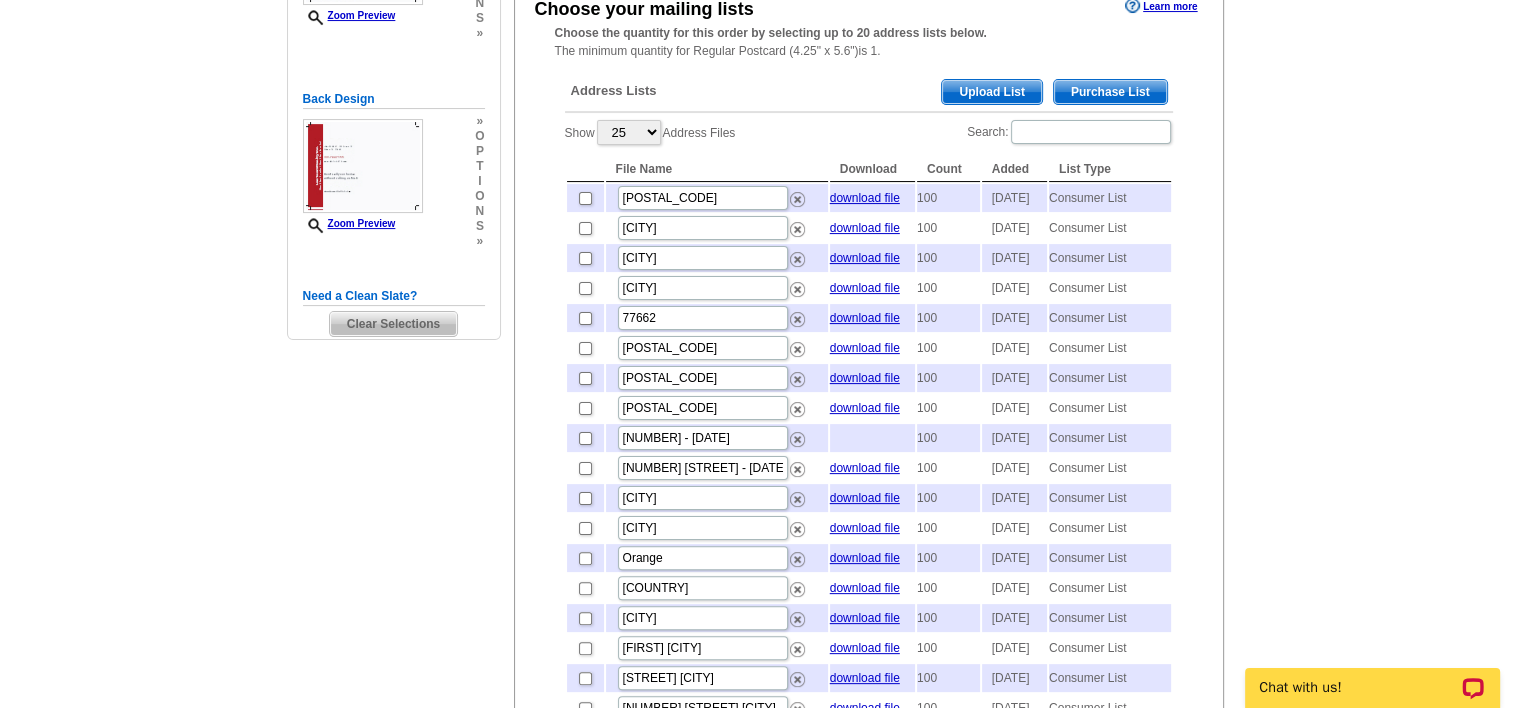 checkbox on "true" 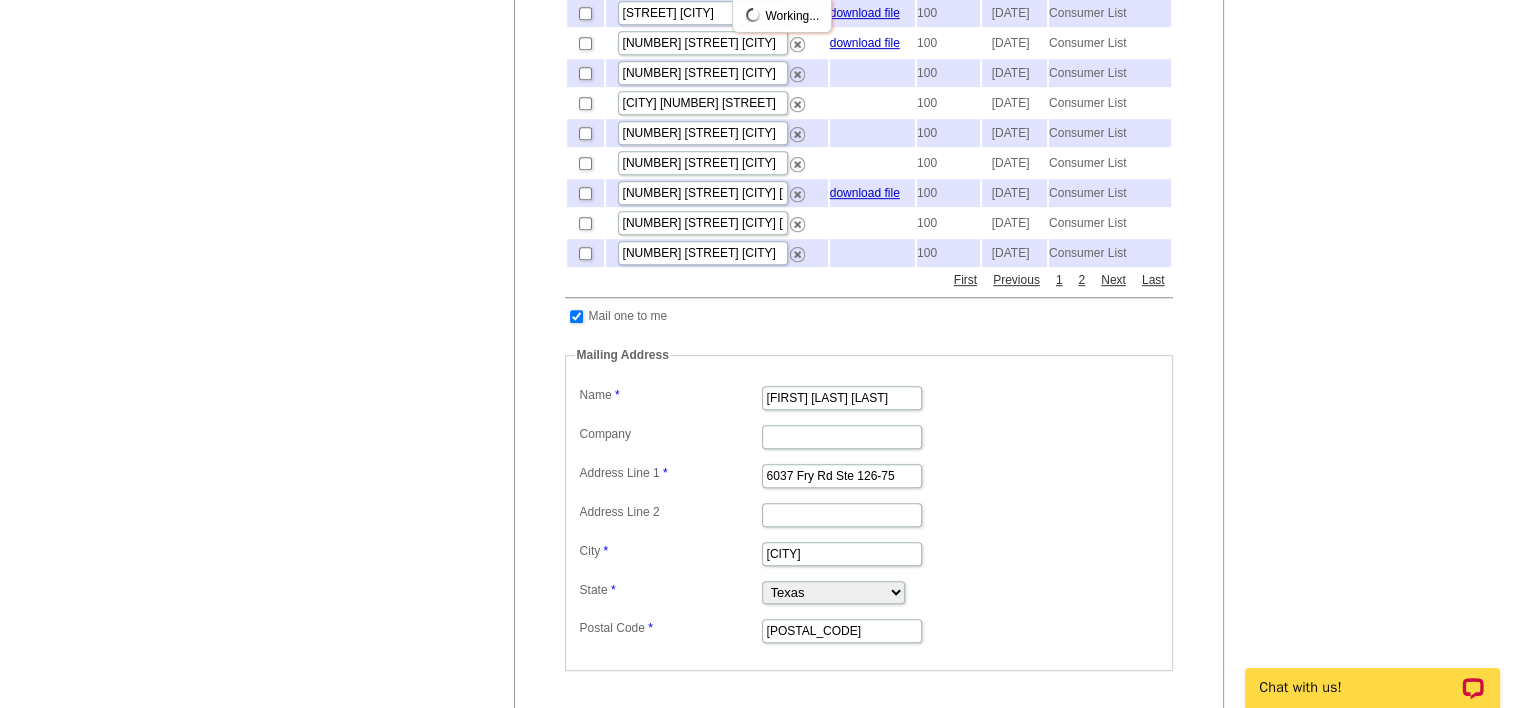 scroll, scrollTop: 1100, scrollLeft: 0, axis: vertical 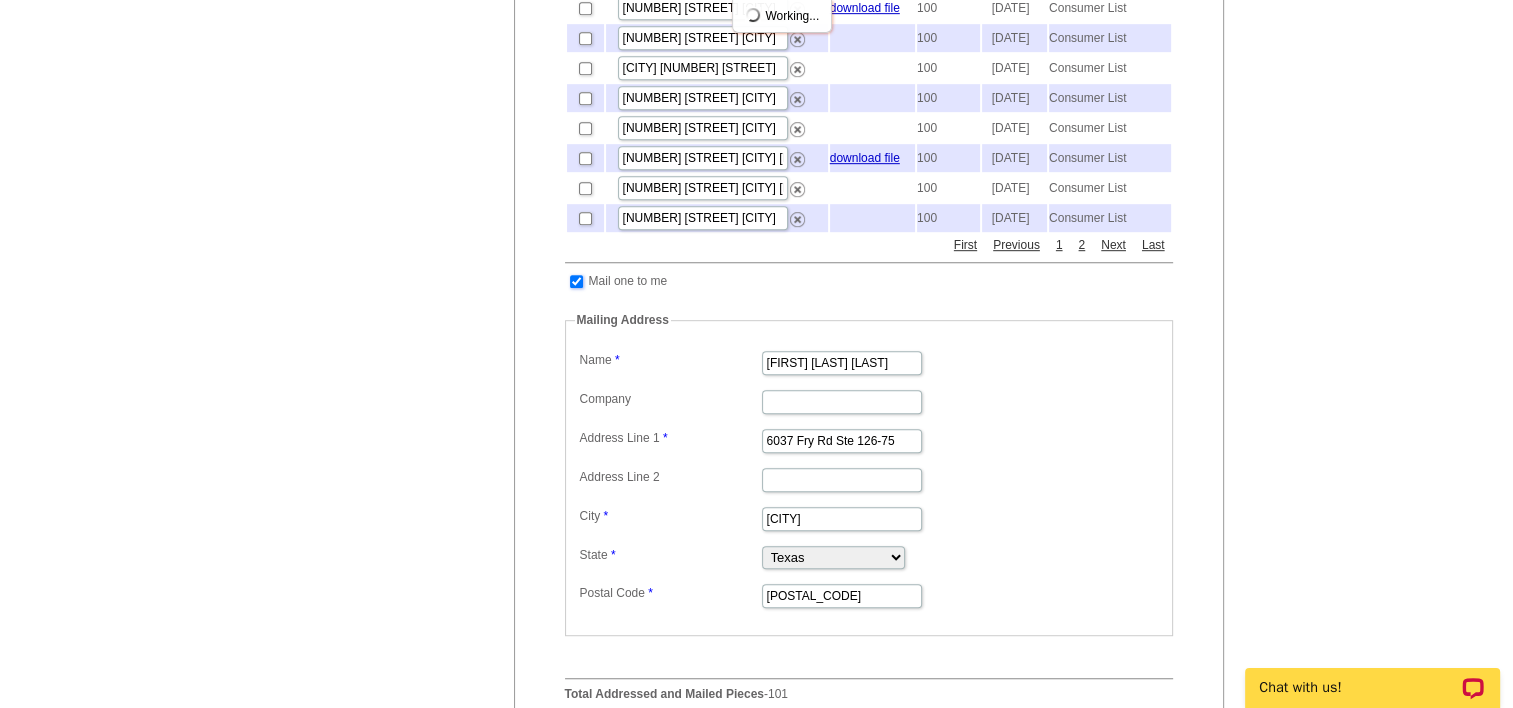 click at bounding box center (576, 281) 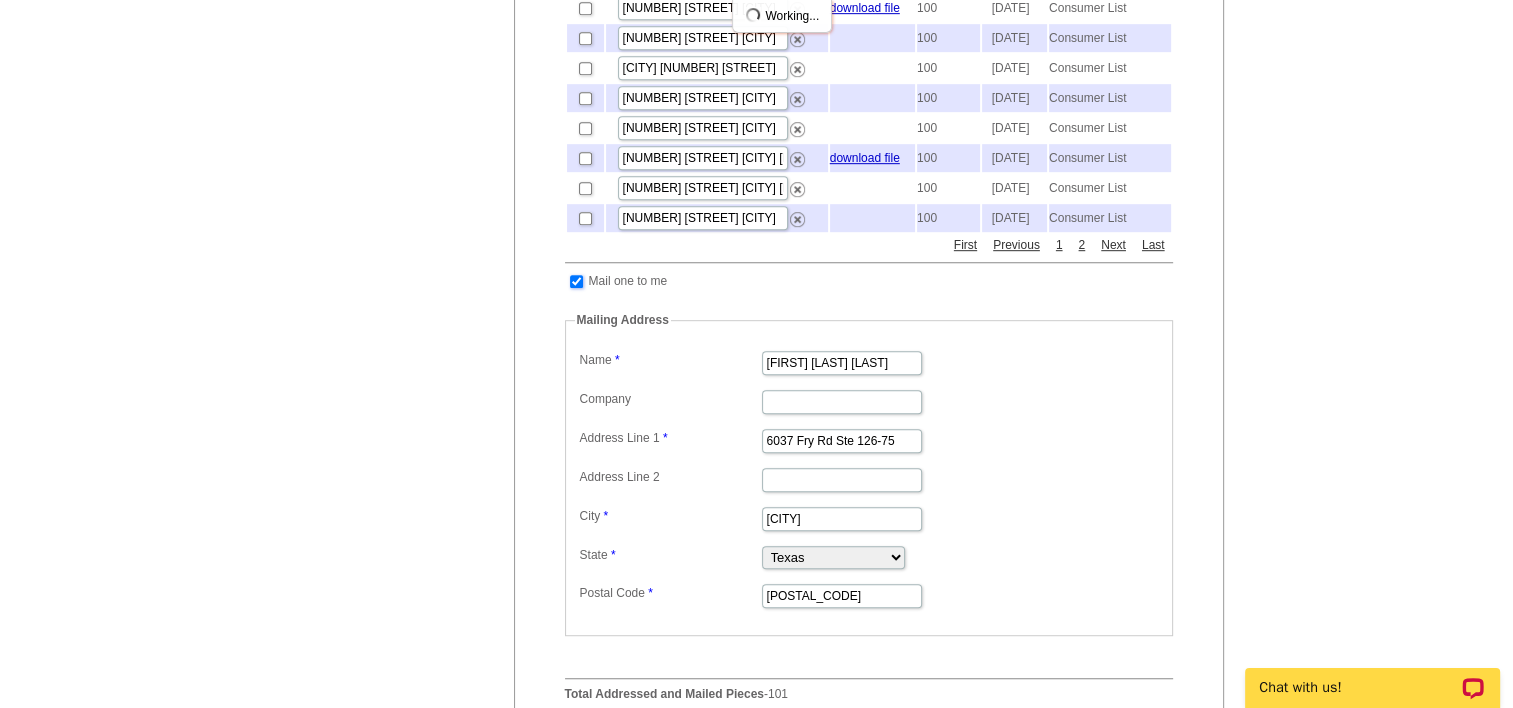 checkbox on "false" 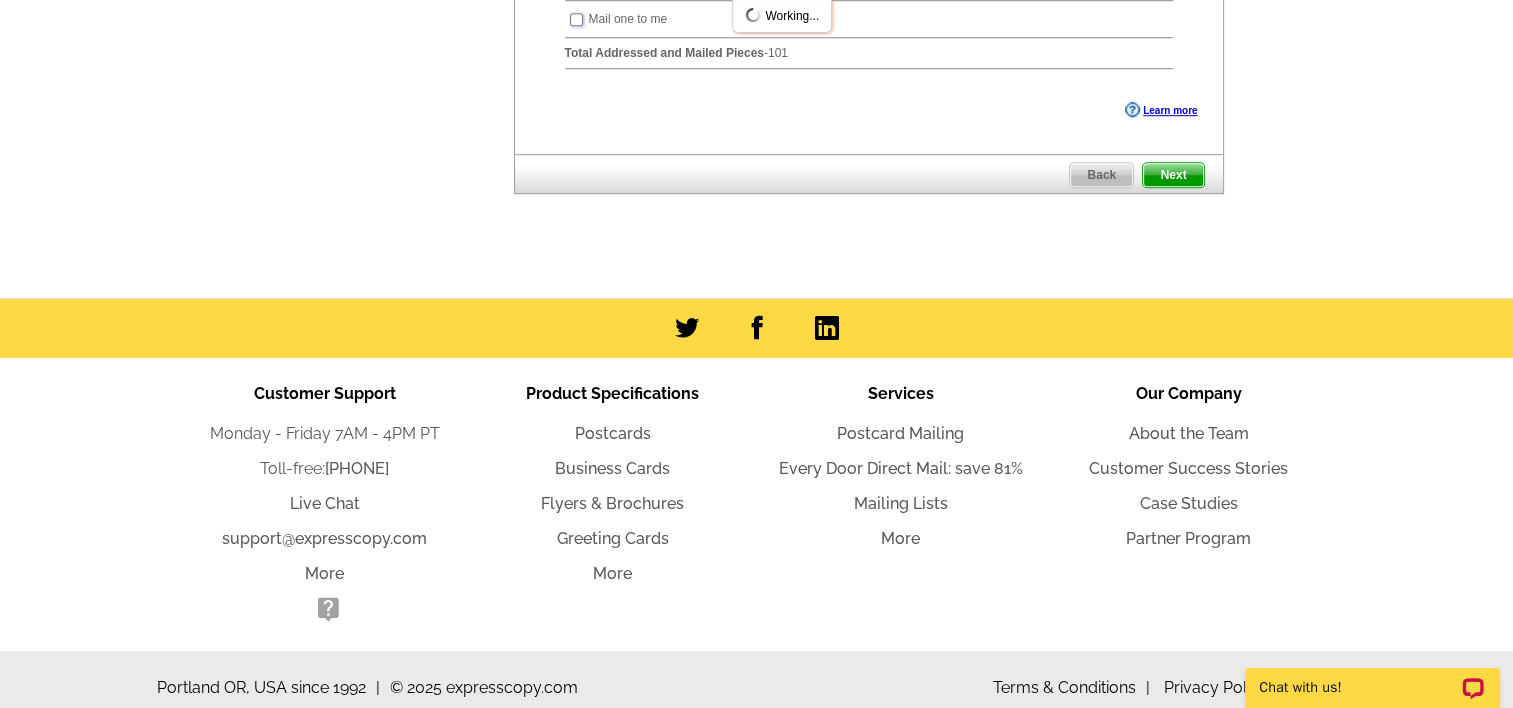 scroll, scrollTop: 1400, scrollLeft: 0, axis: vertical 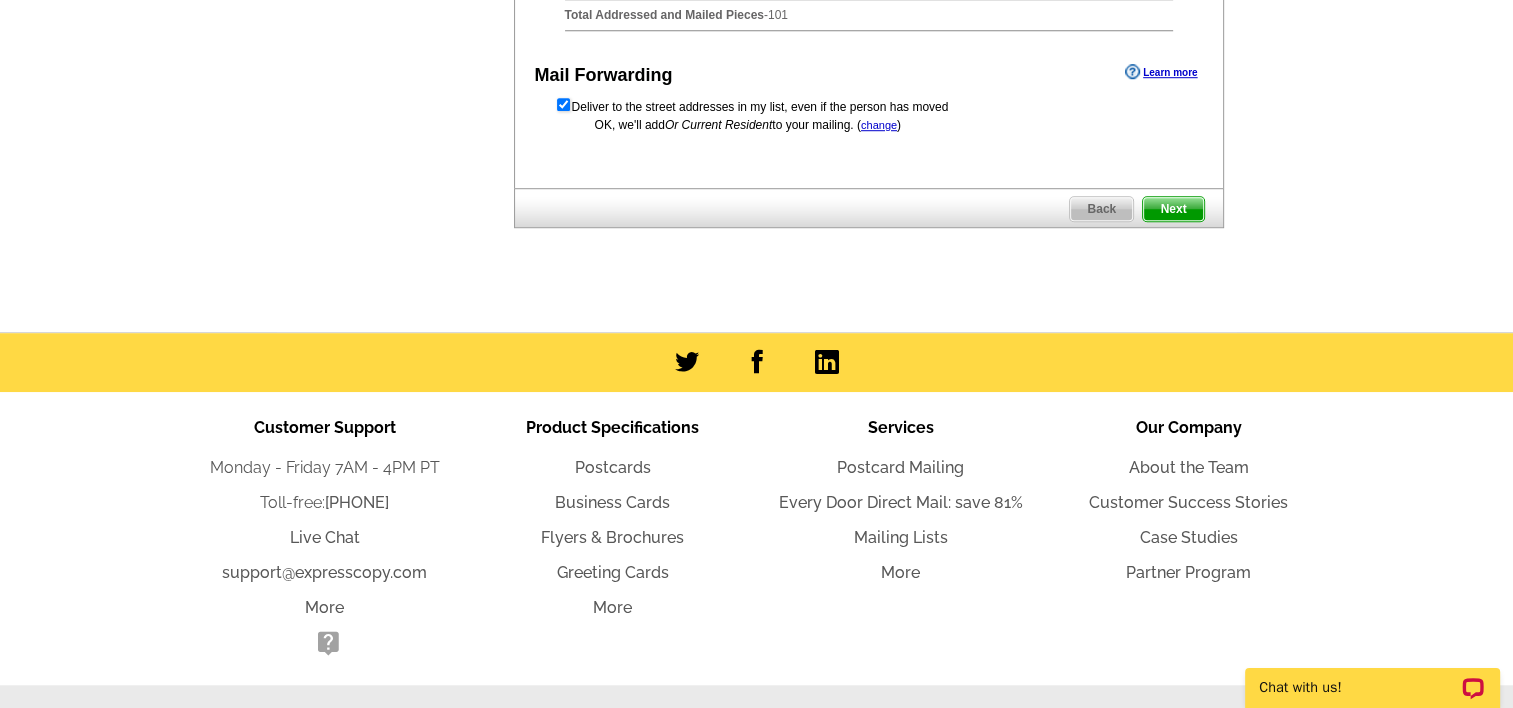 click on "Next" at bounding box center [1173, 209] 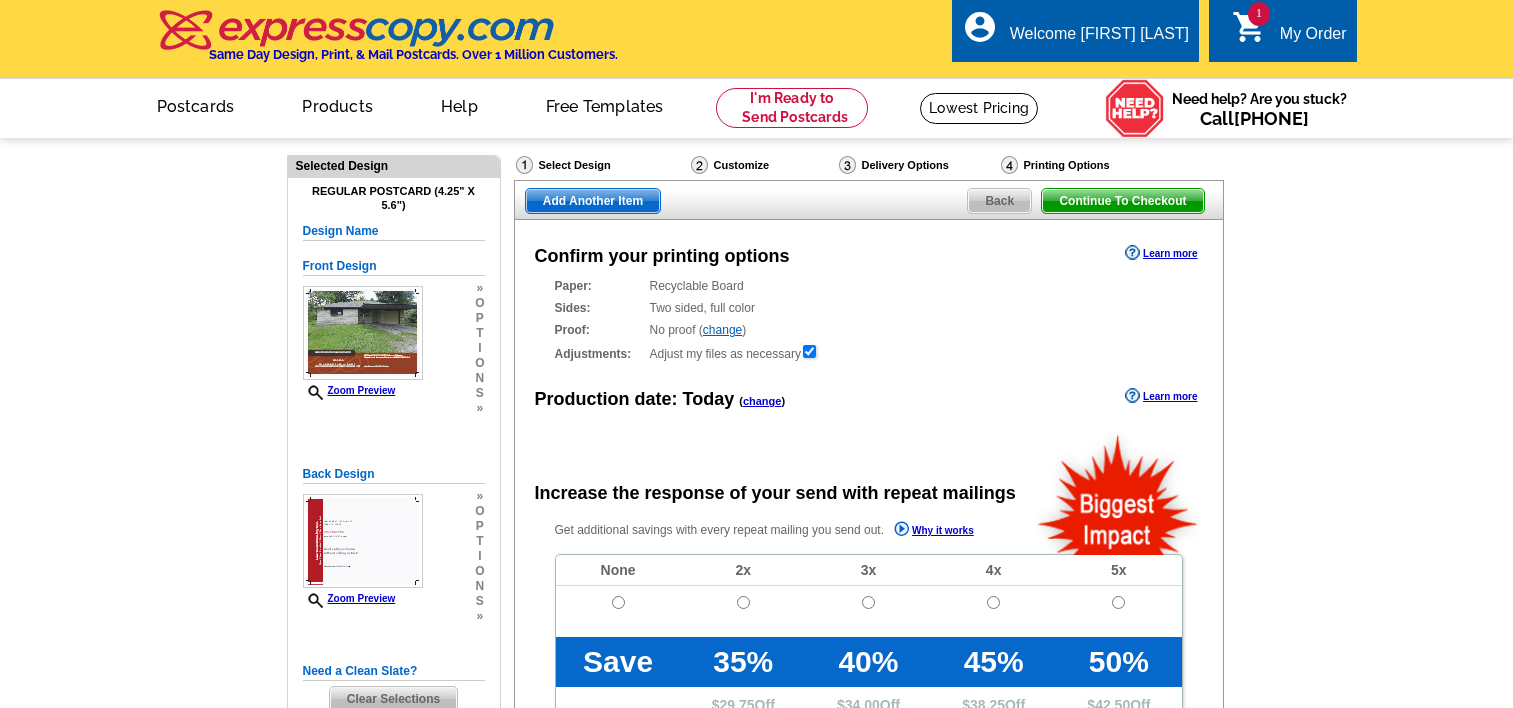 scroll, scrollTop: 0, scrollLeft: 0, axis: both 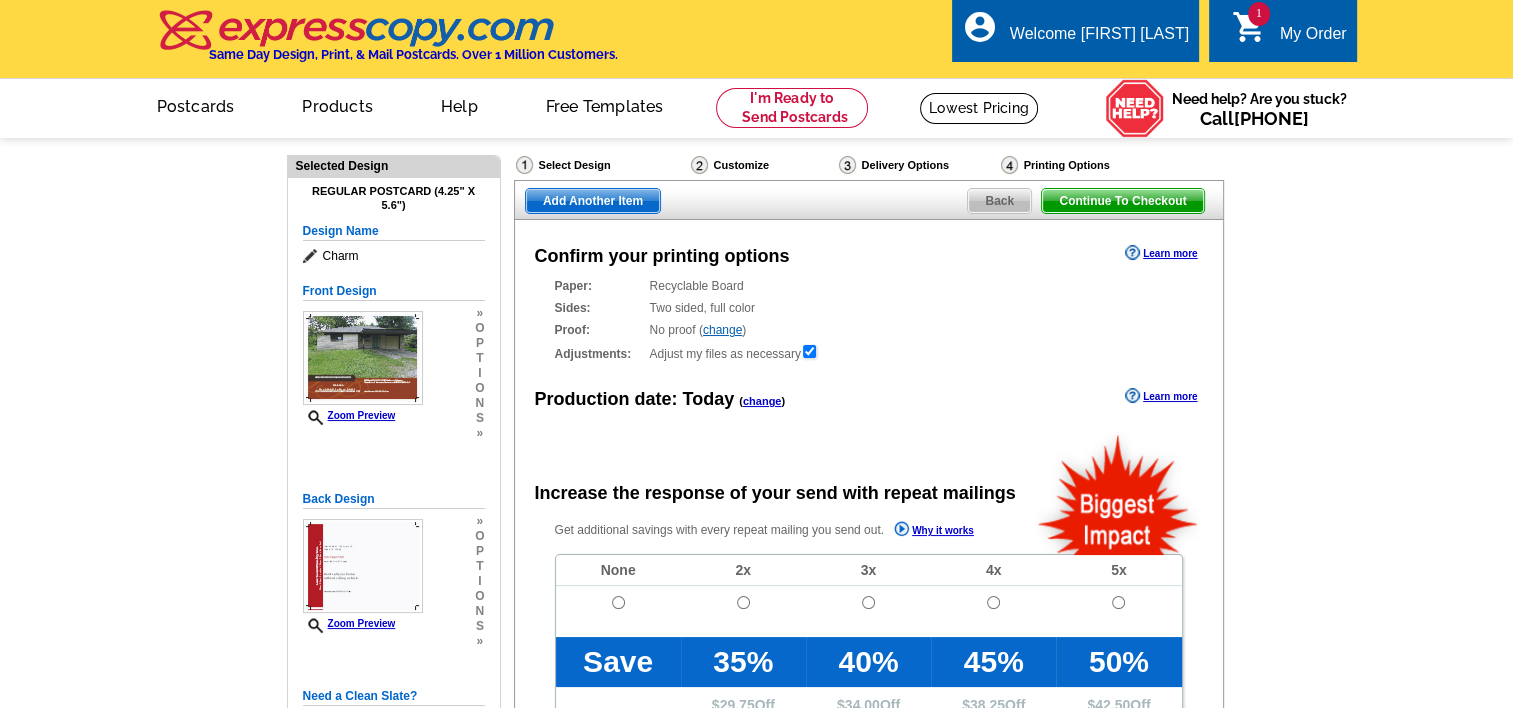 radio on "false" 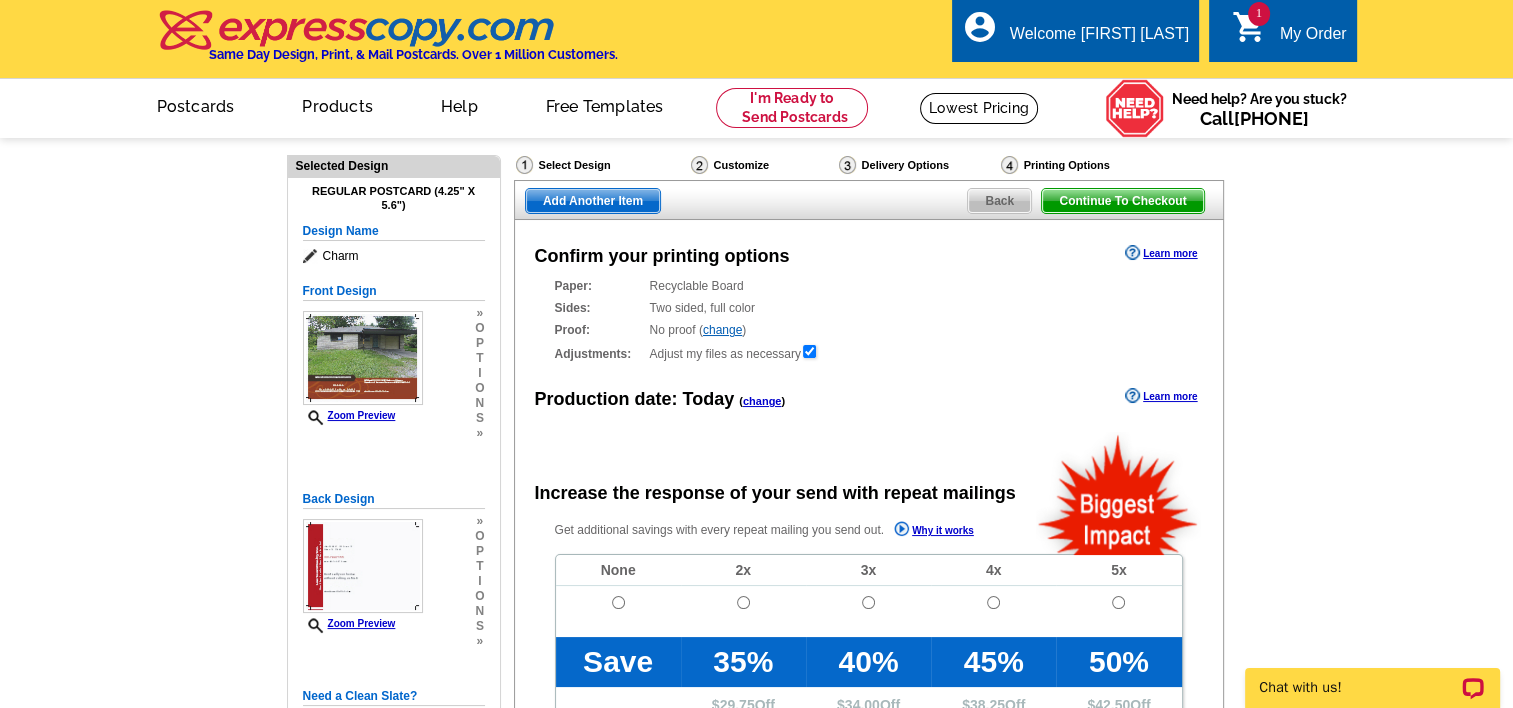 scroll, scrollTop: 0, scrollLeft: 0, axis: both 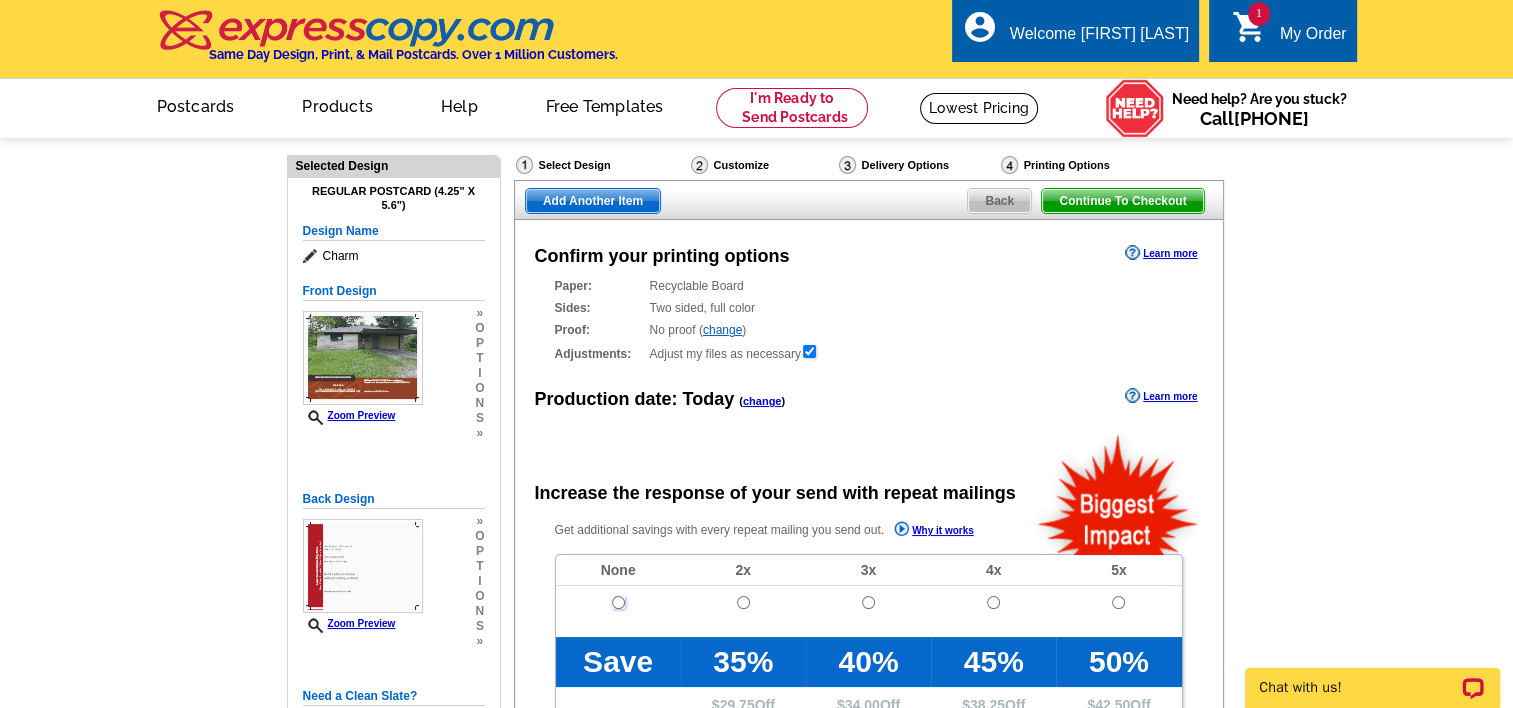 click at bounding box center [618, 602] 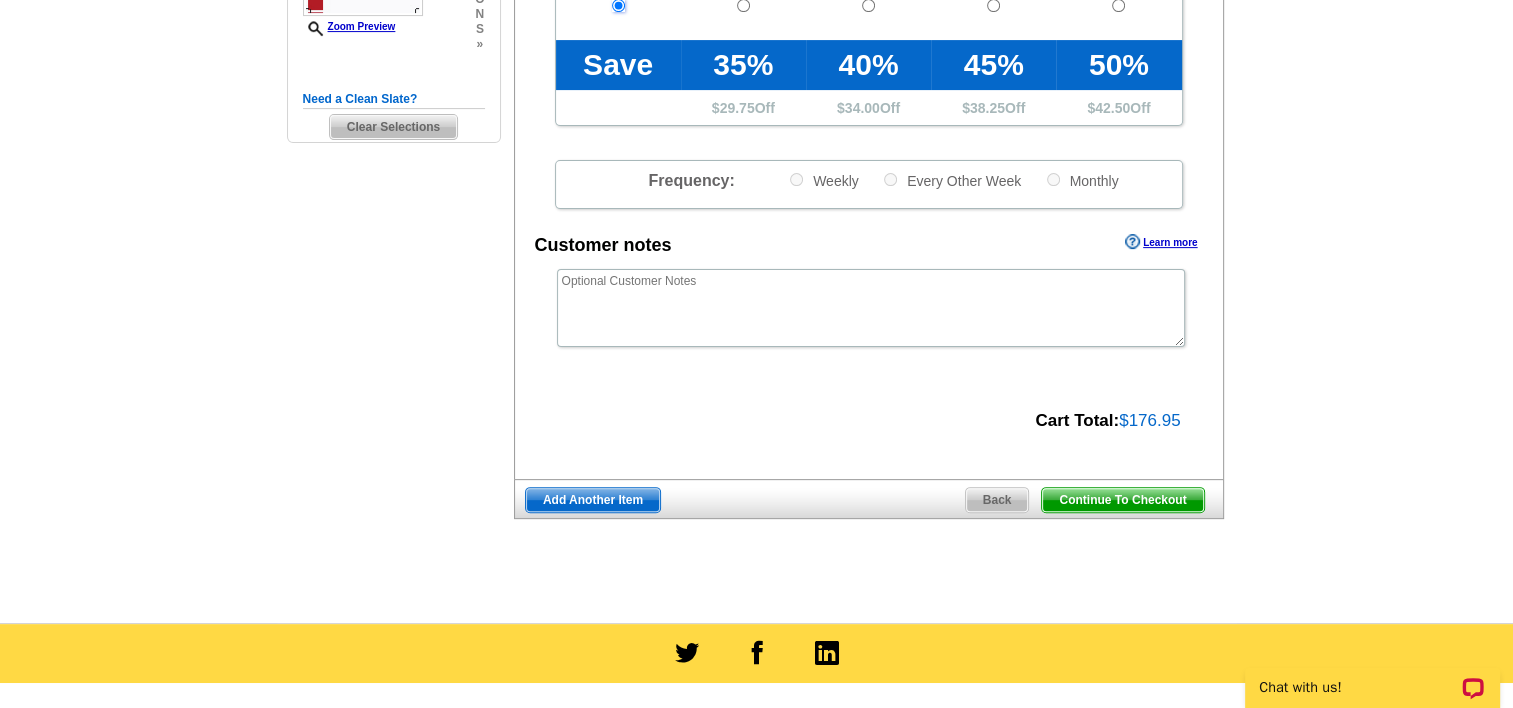 scroll, scrollTop: 600, scrollLeft: 0, axis: vertical 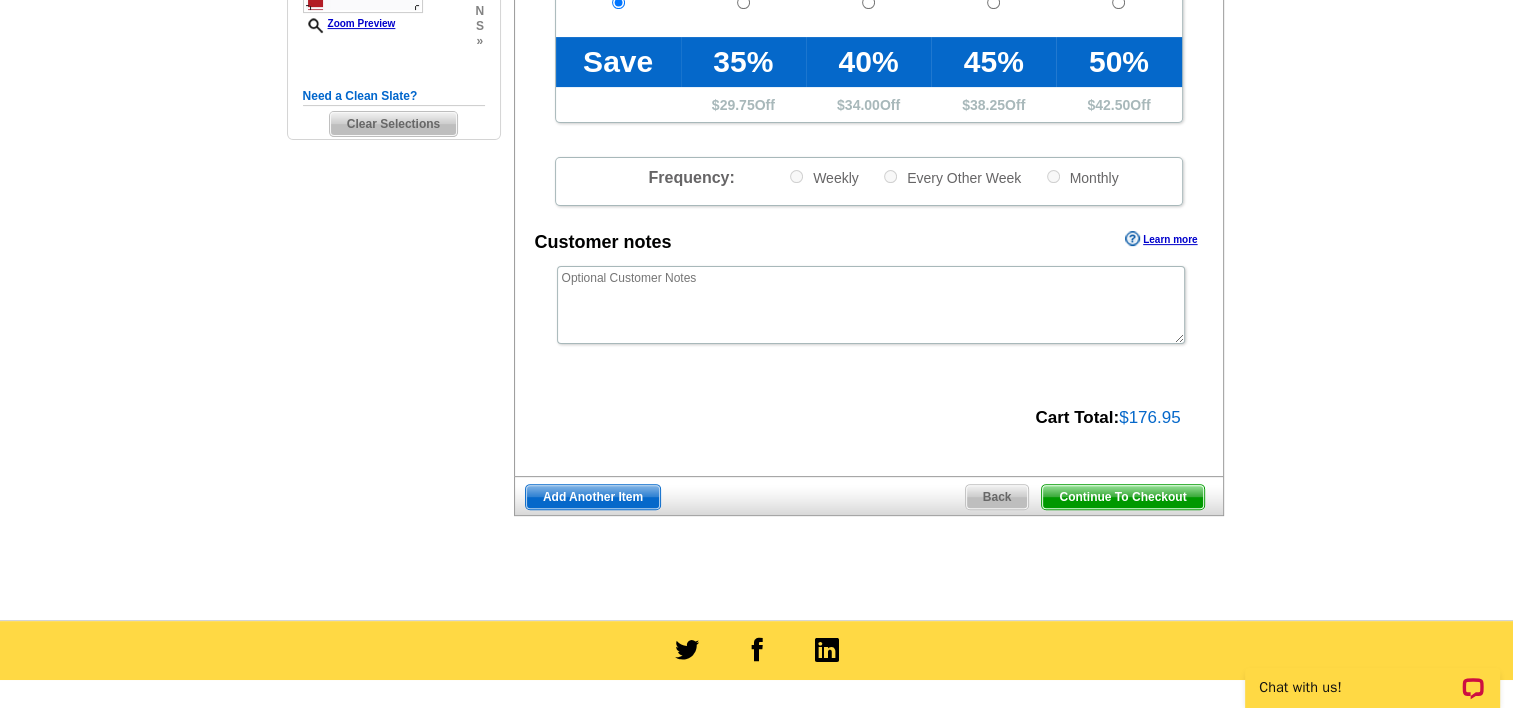 click on "Continue To Checkout" at bounding box center (1122, 497) 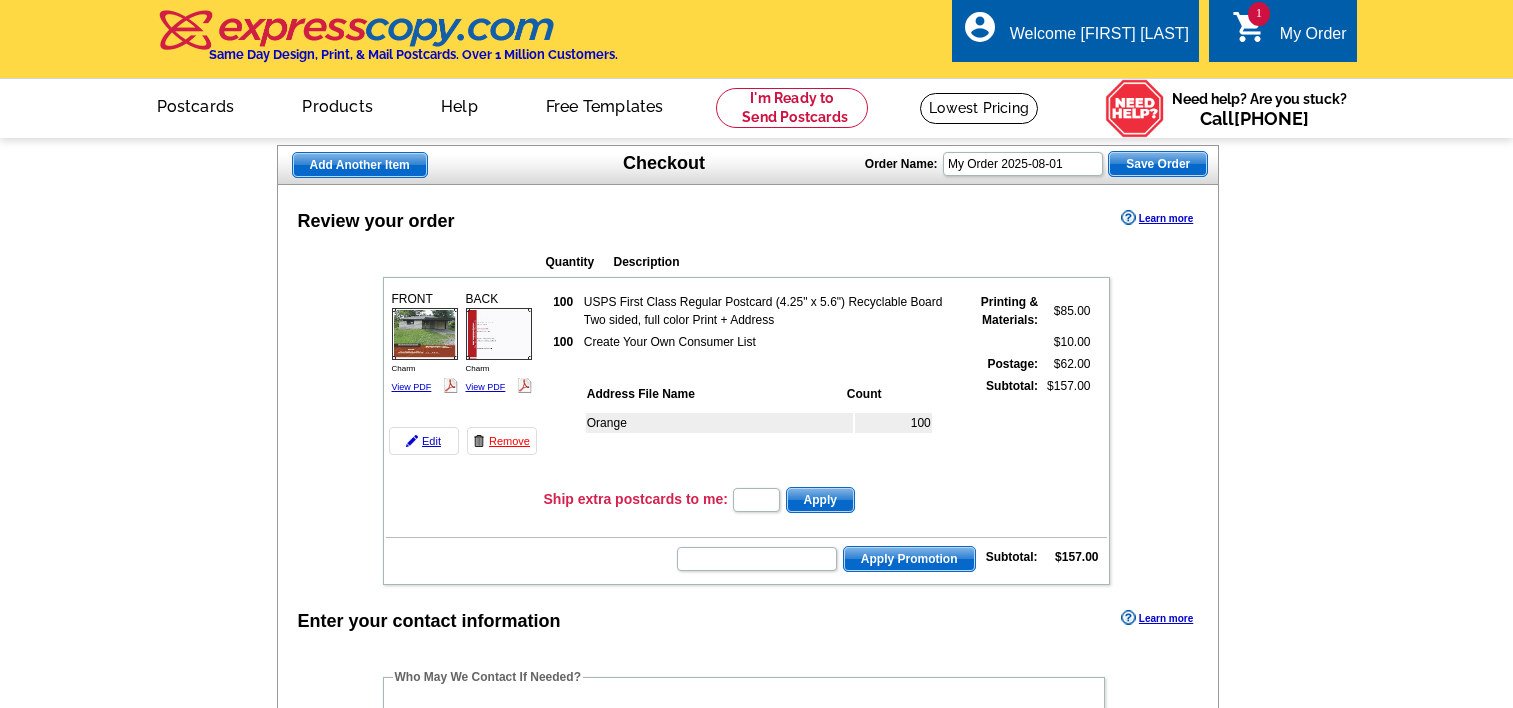 scroll, scrollTop: 0, scrollLeft: 0, axis: both 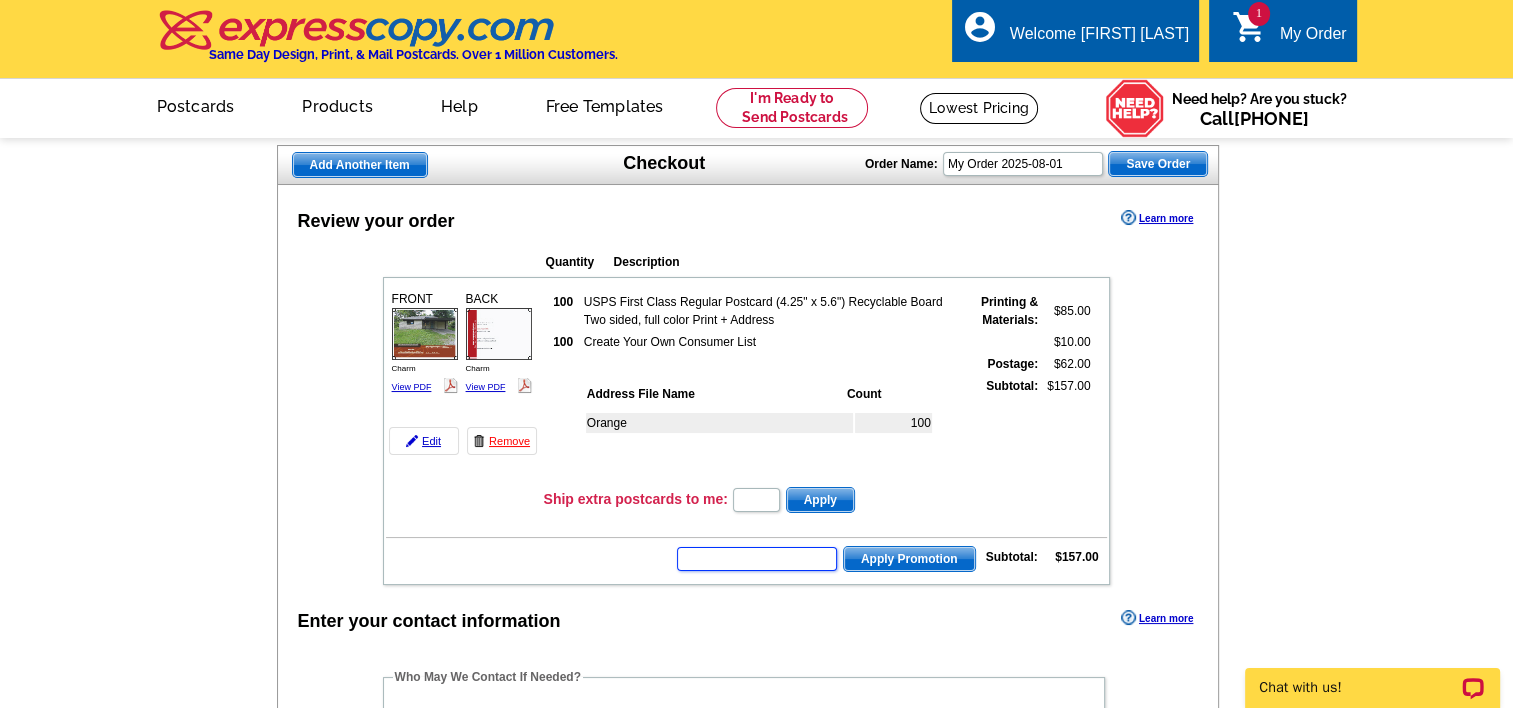 click at bounding box center (757, 559) 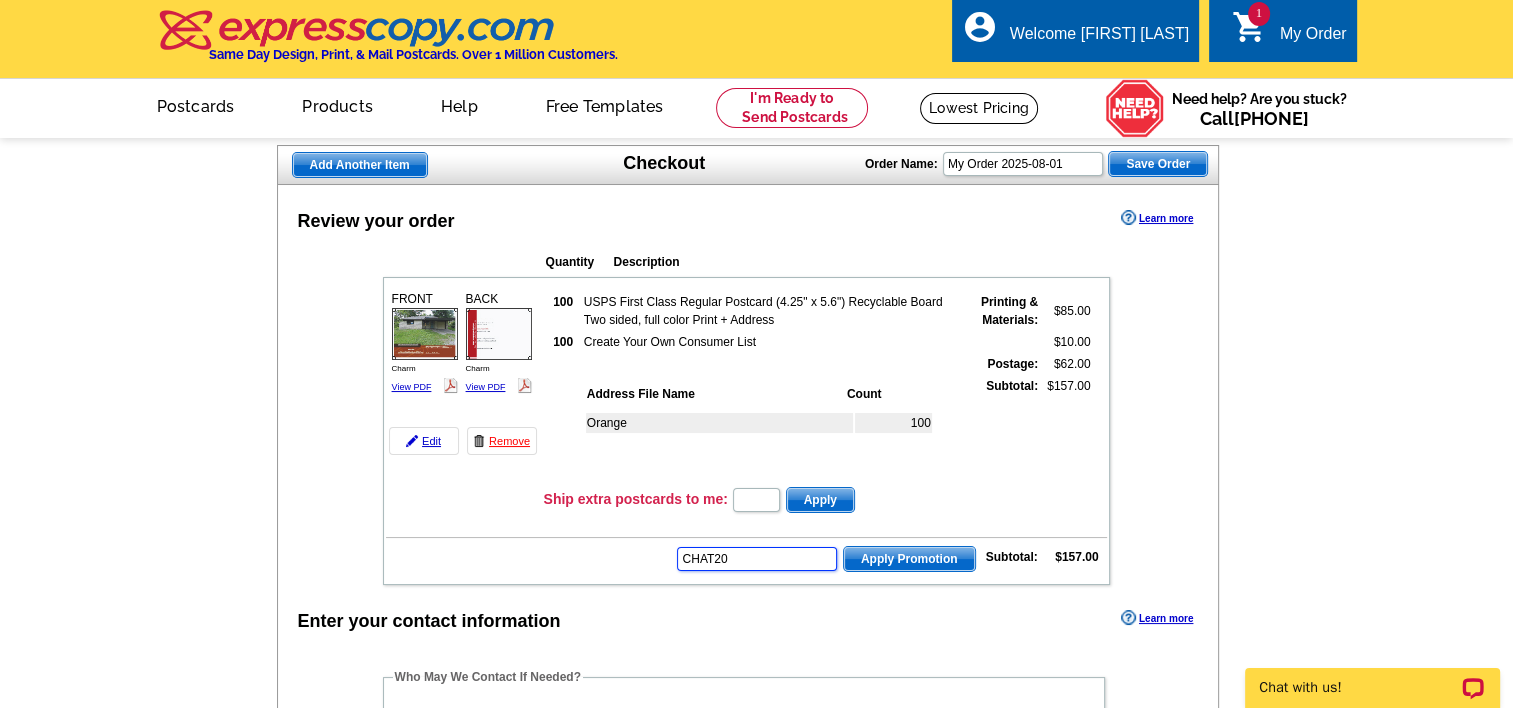 type on "CHAT20" 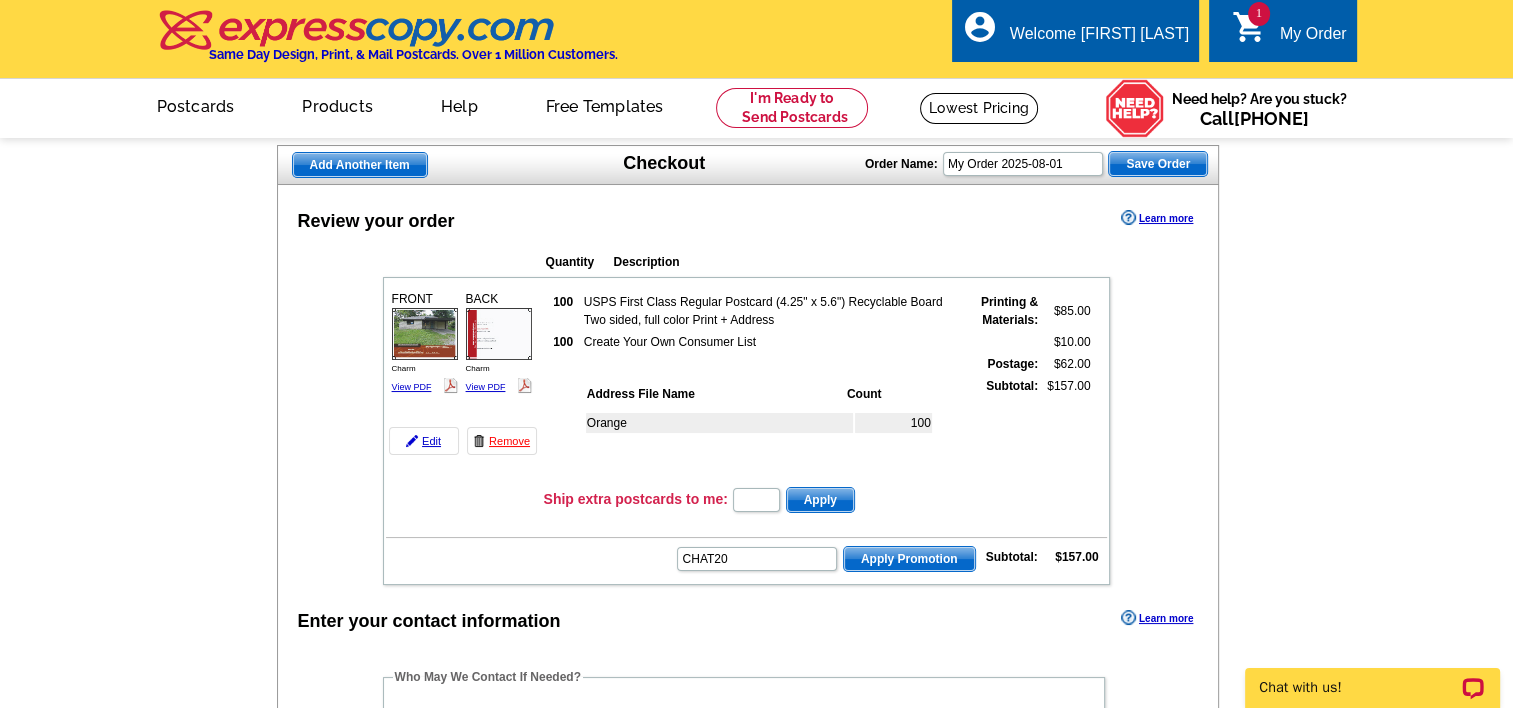 click on "Apply Promotion" at bounding box center [909, 559] 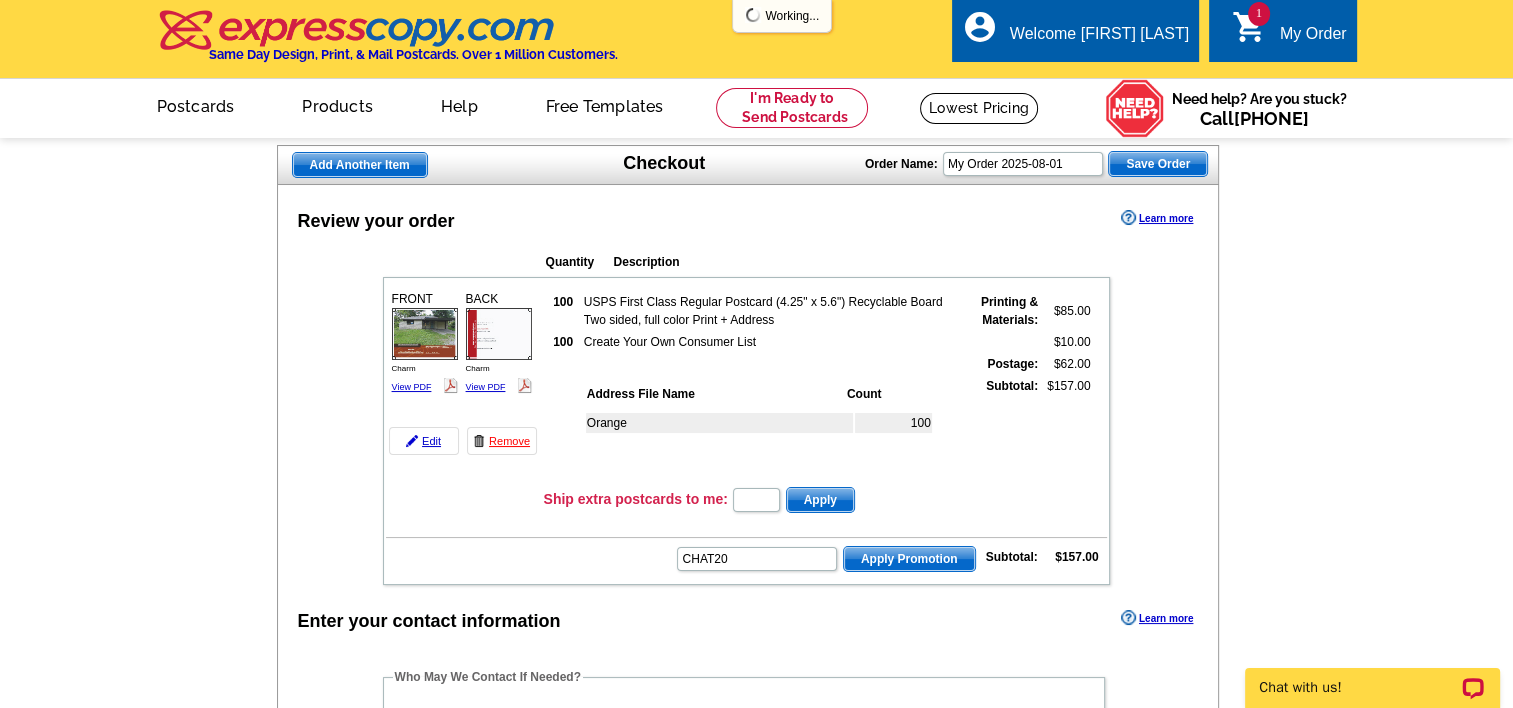scroll, scrollTop: 0, scrollLeft: 0, axis: both 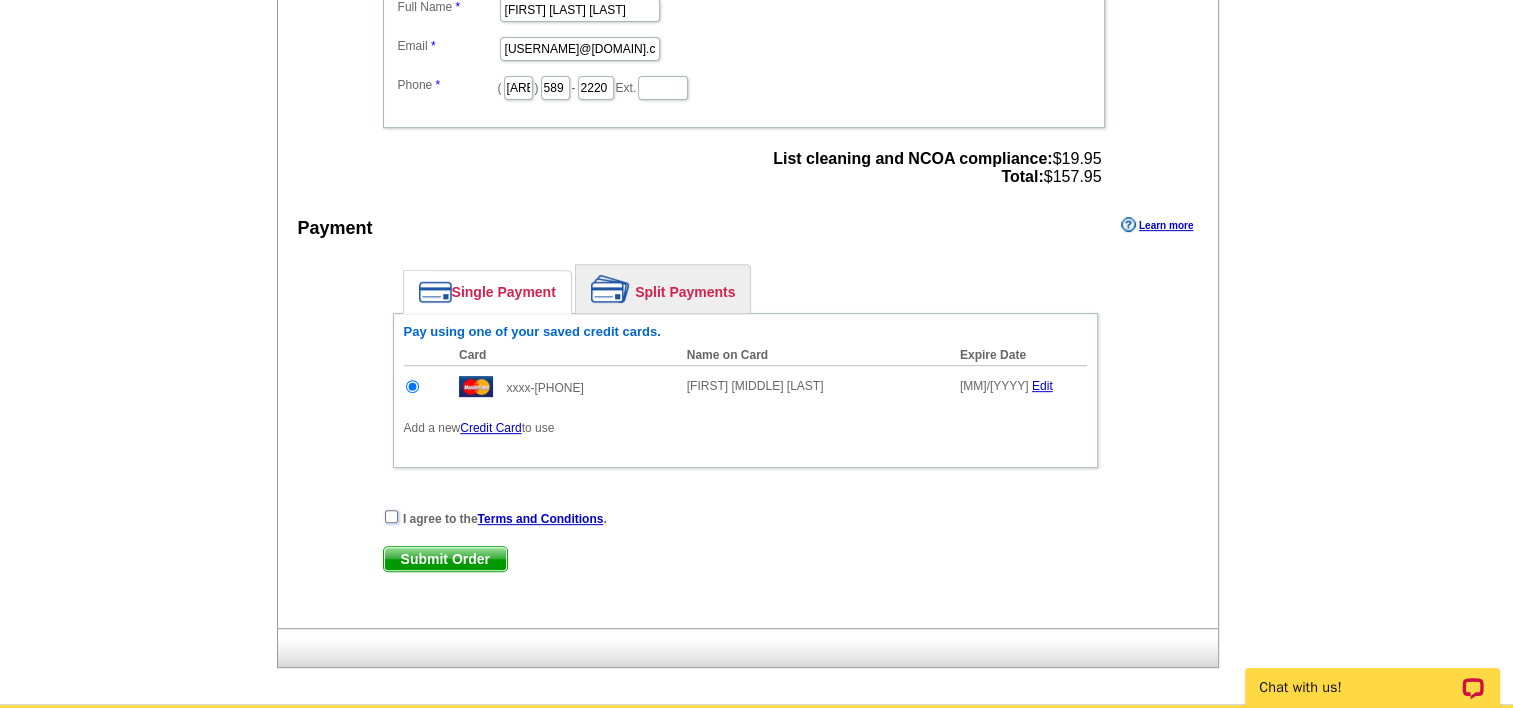 click at bounding box center [391, 516] 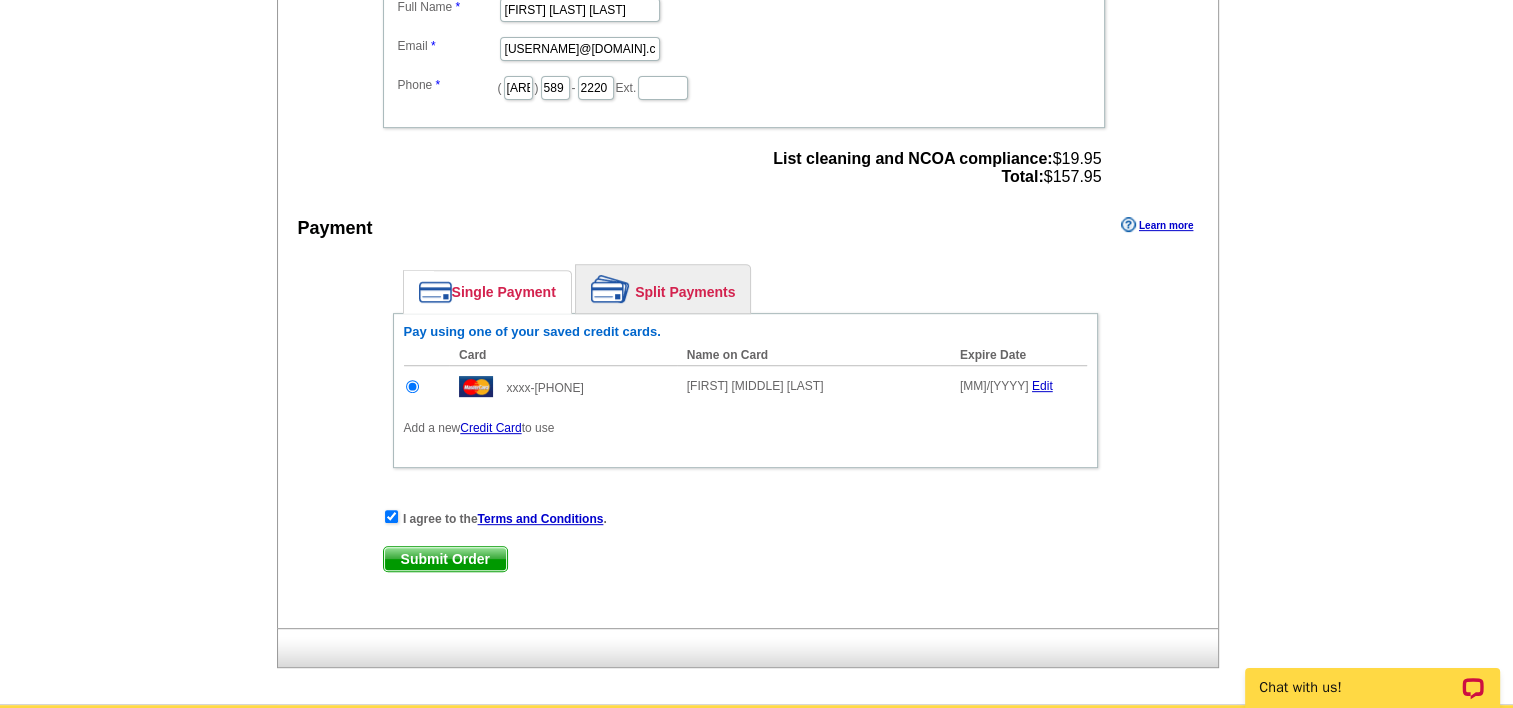 click on "Submit Order" at bounding box center [445, 559] 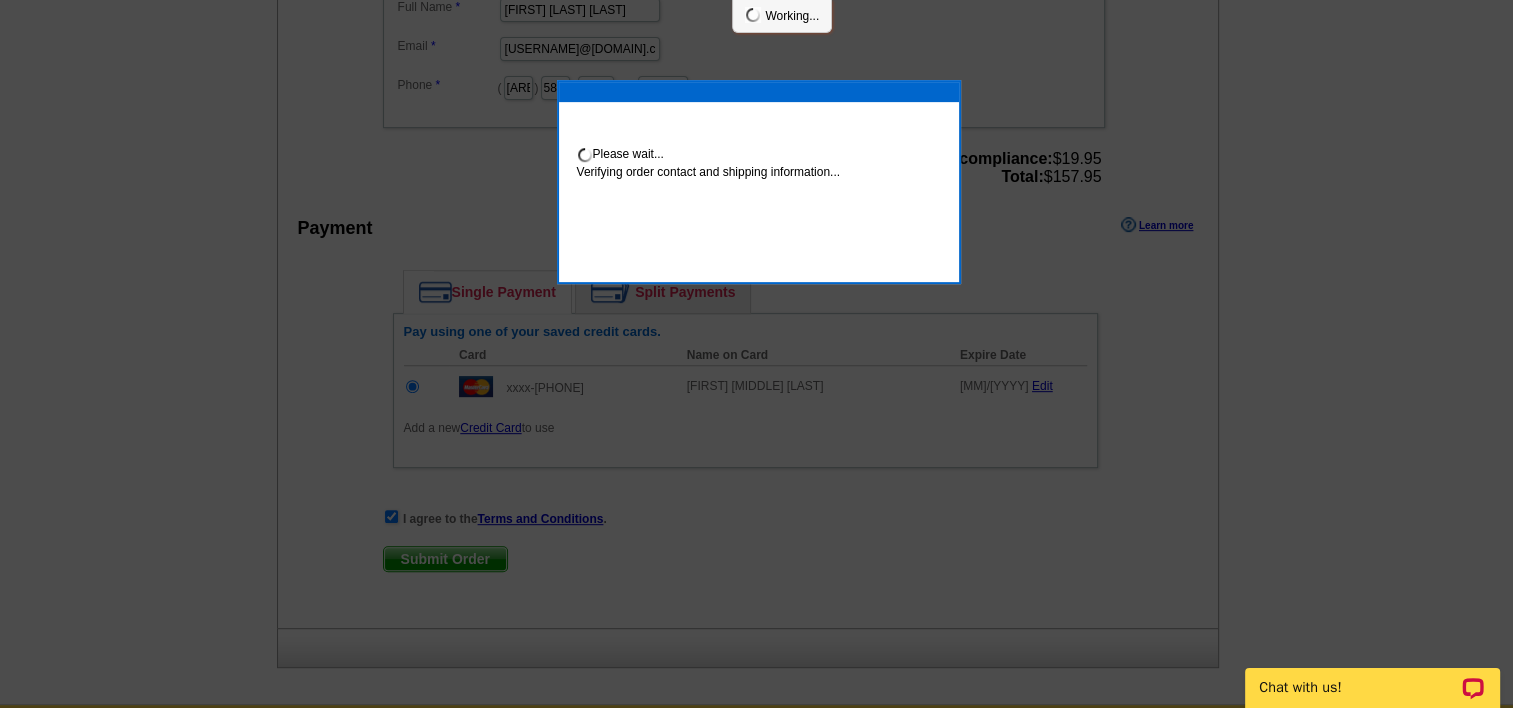 scroll, scrollTop: 792, scrollLeft: 0, axis: vertical 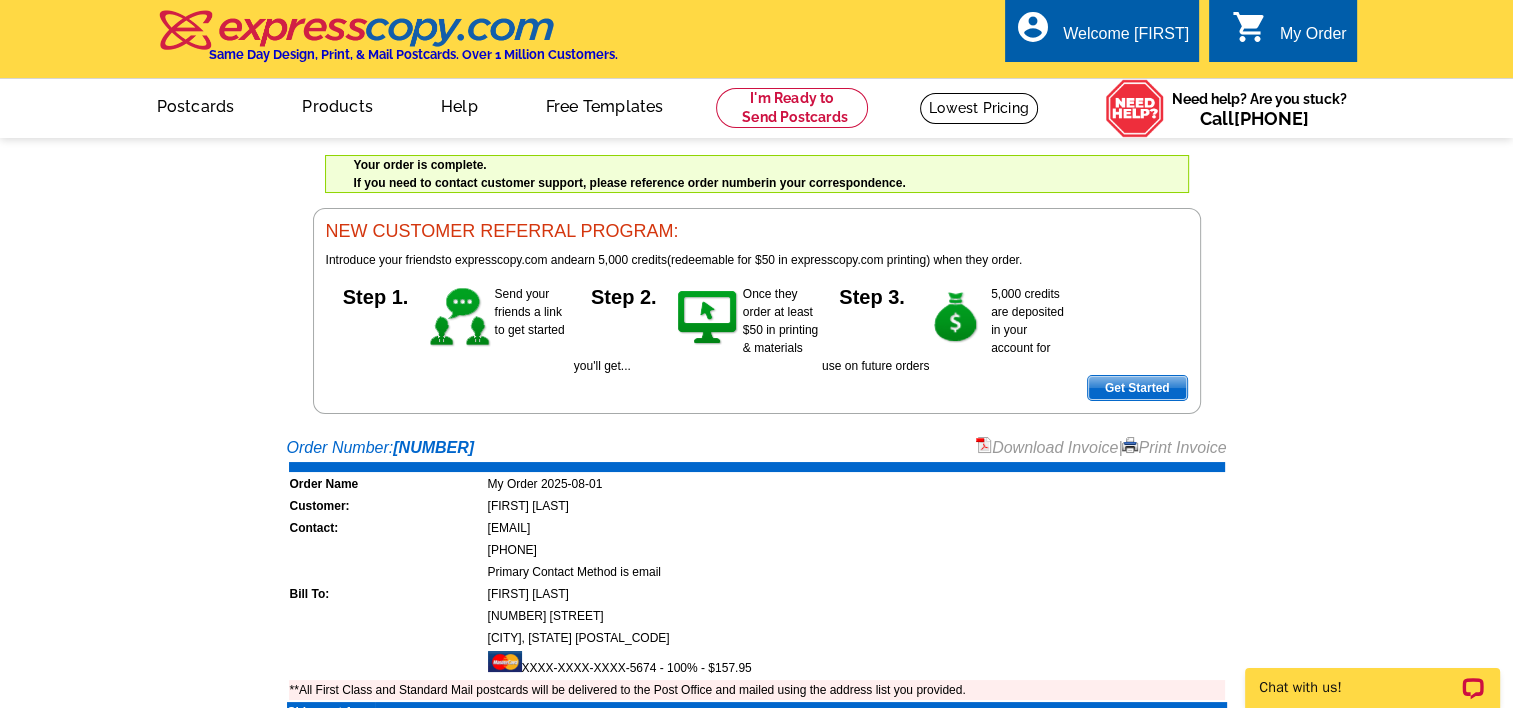 click on "Download Invoice" at bounding box center [1047, 447] 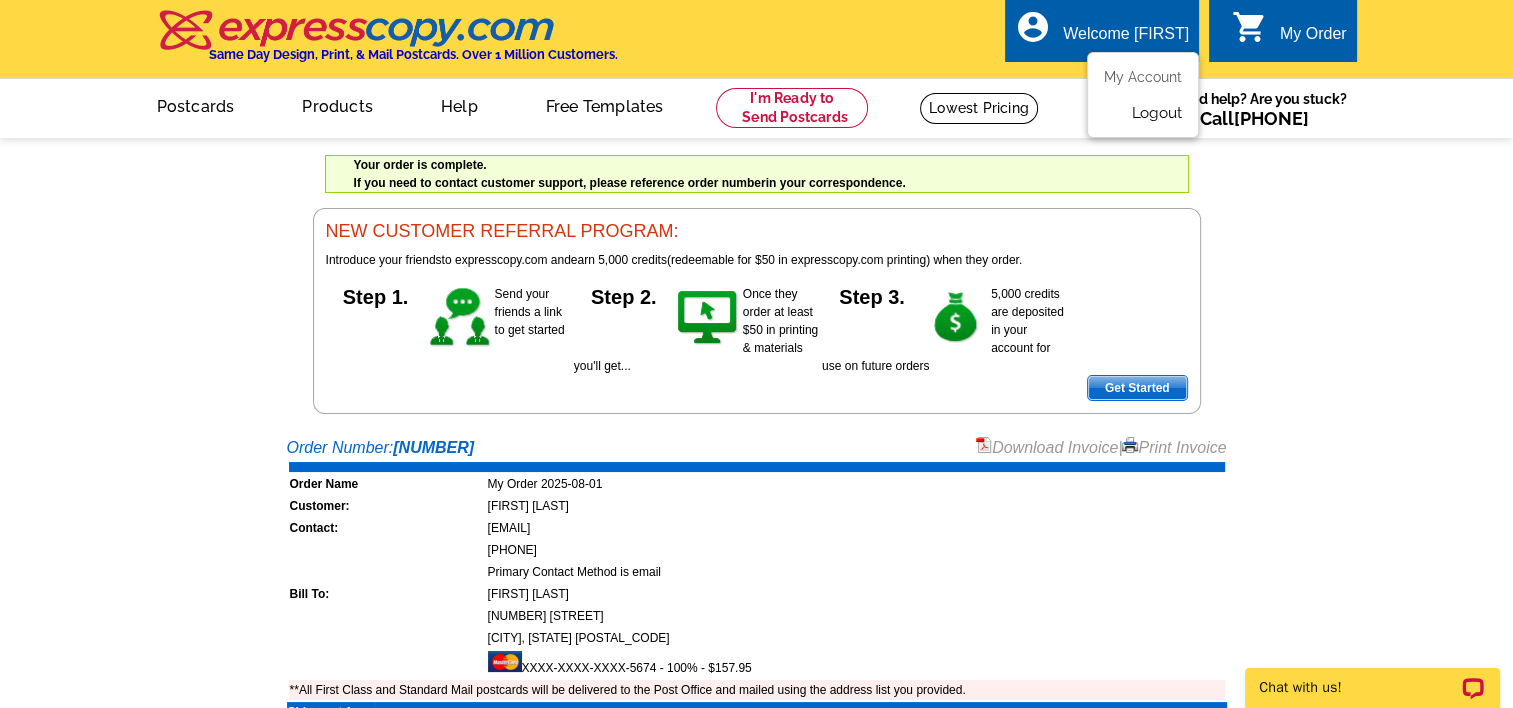 click on "Logout" at bounding box center [1156, 113] 